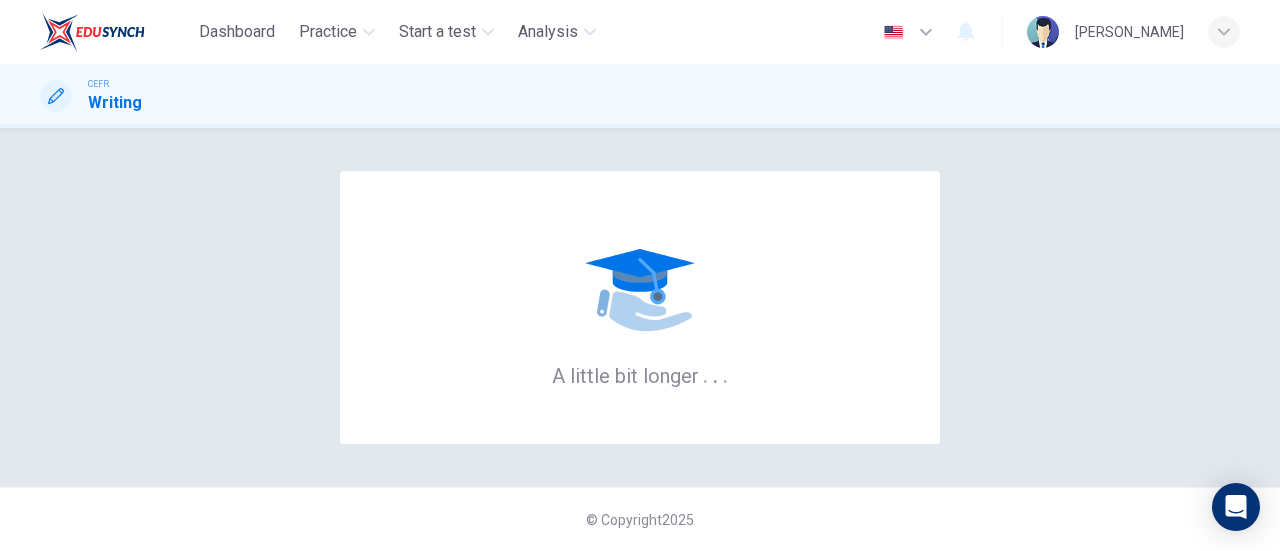 scroll, scrollTop: 0, scrollLeft: 0, axis: both 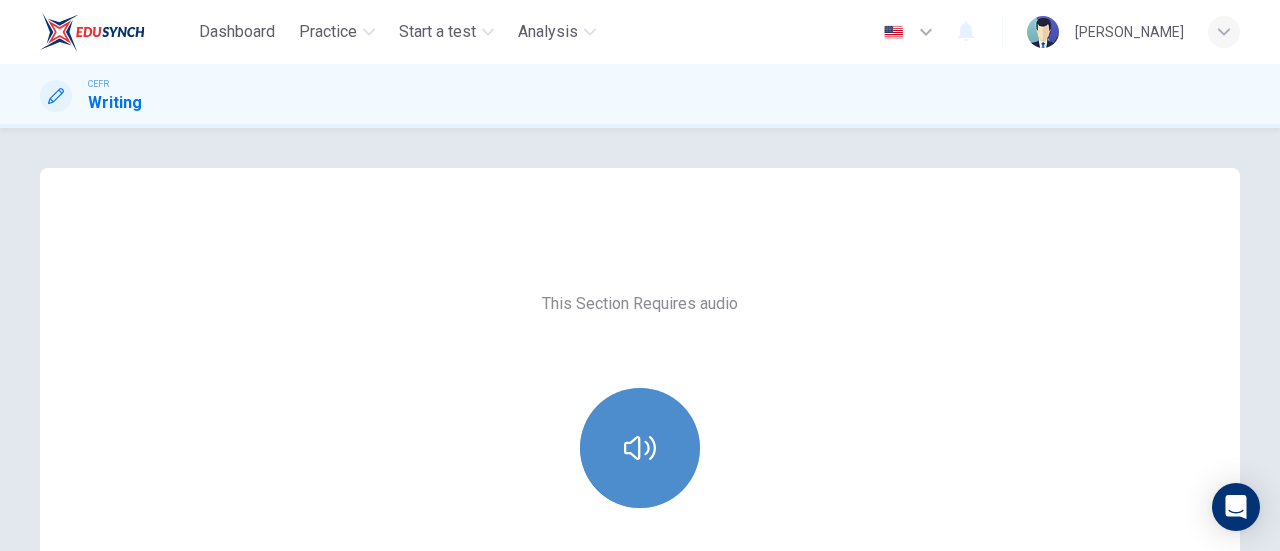 click at bounding box center [640, 448] 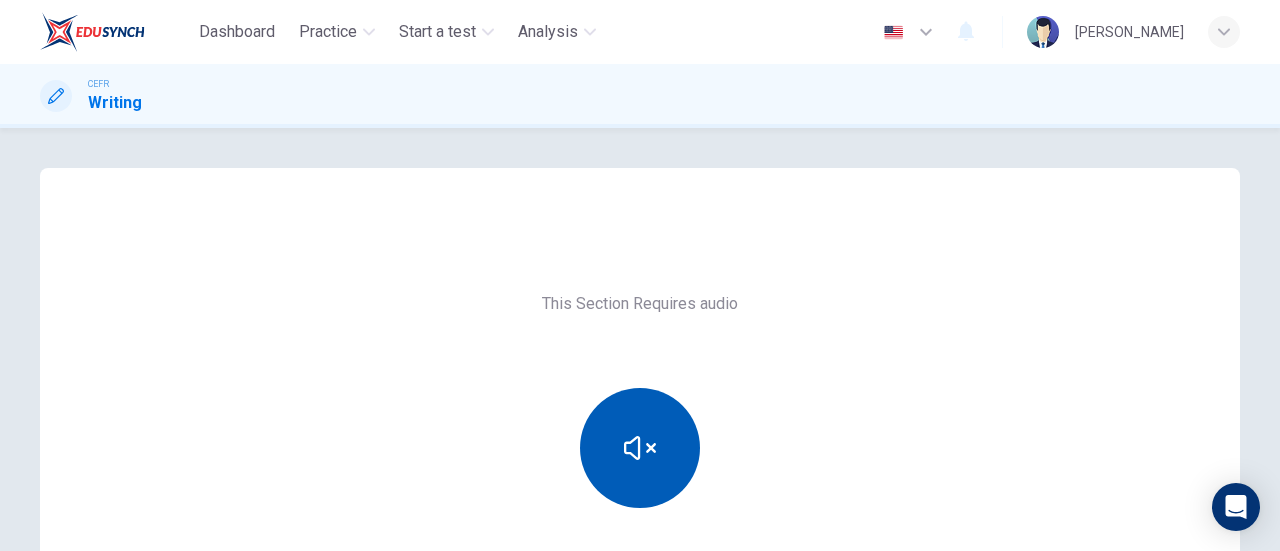 type 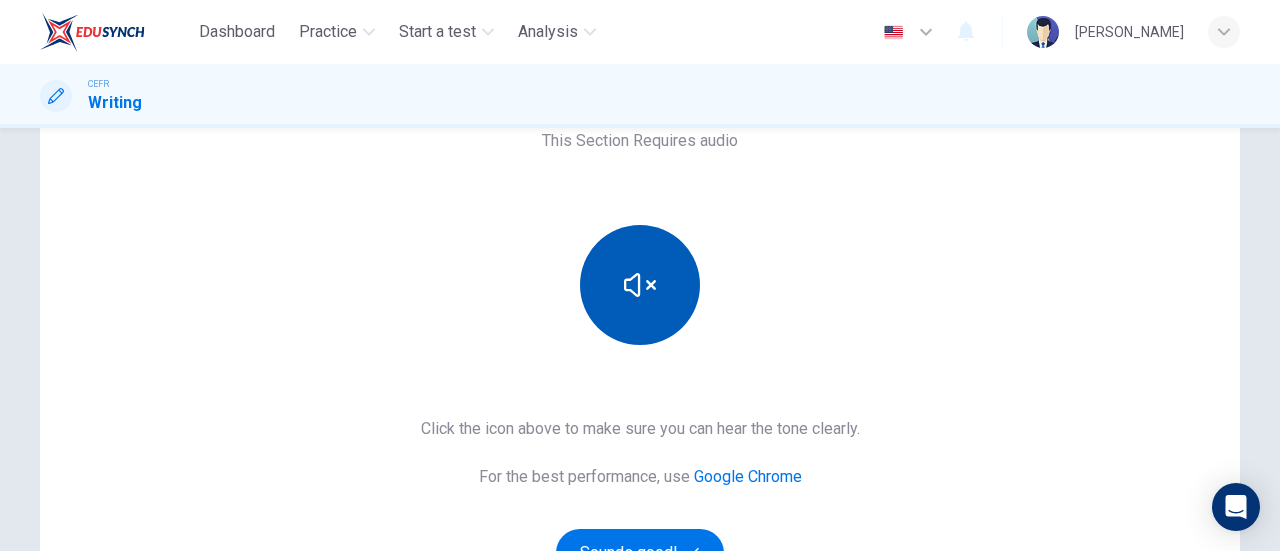 scroll, scrollTop: 261, scrollLeft: 0, axis: vertical 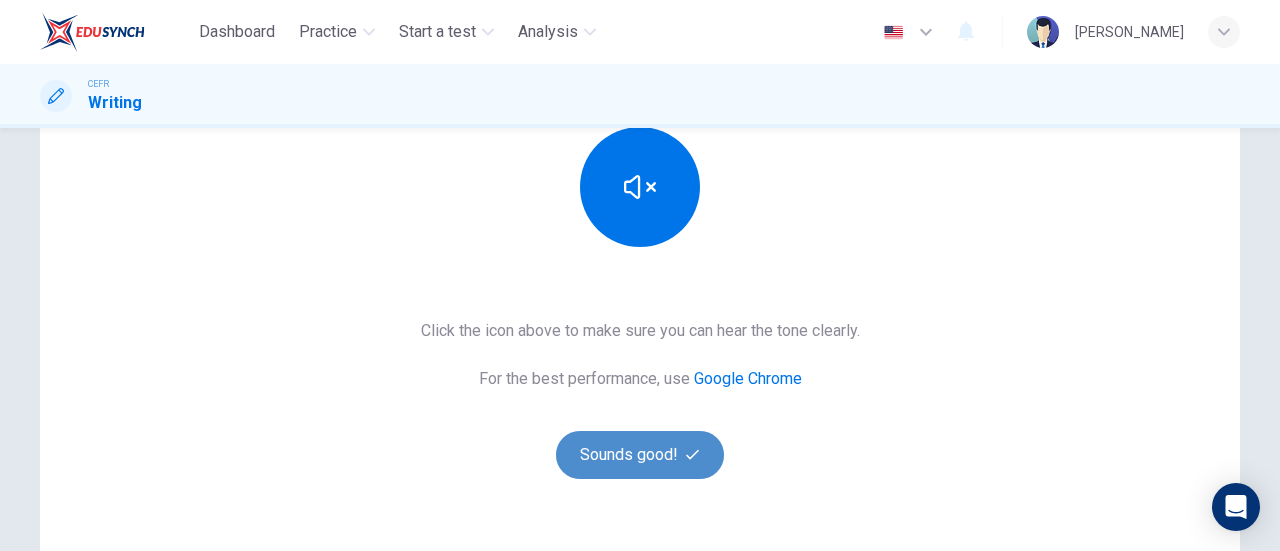 click on "Sounds good!" at bounding box center [640, 455] 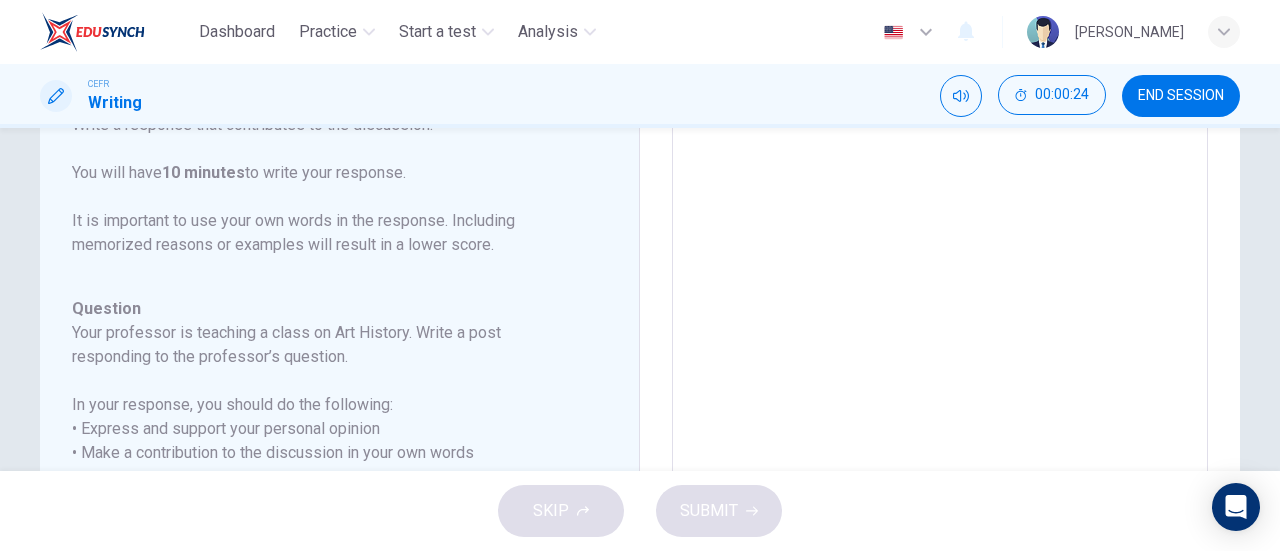 scroll, scrollTop: 0, scrollLeft: 0, axis: both 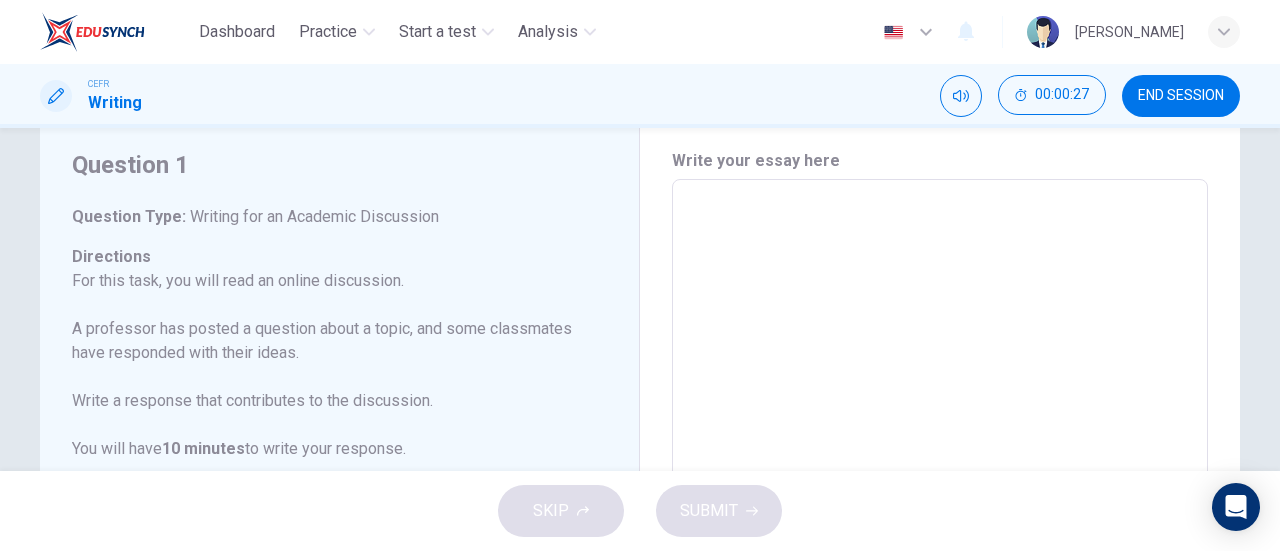 click at bounding box center (940, 513) 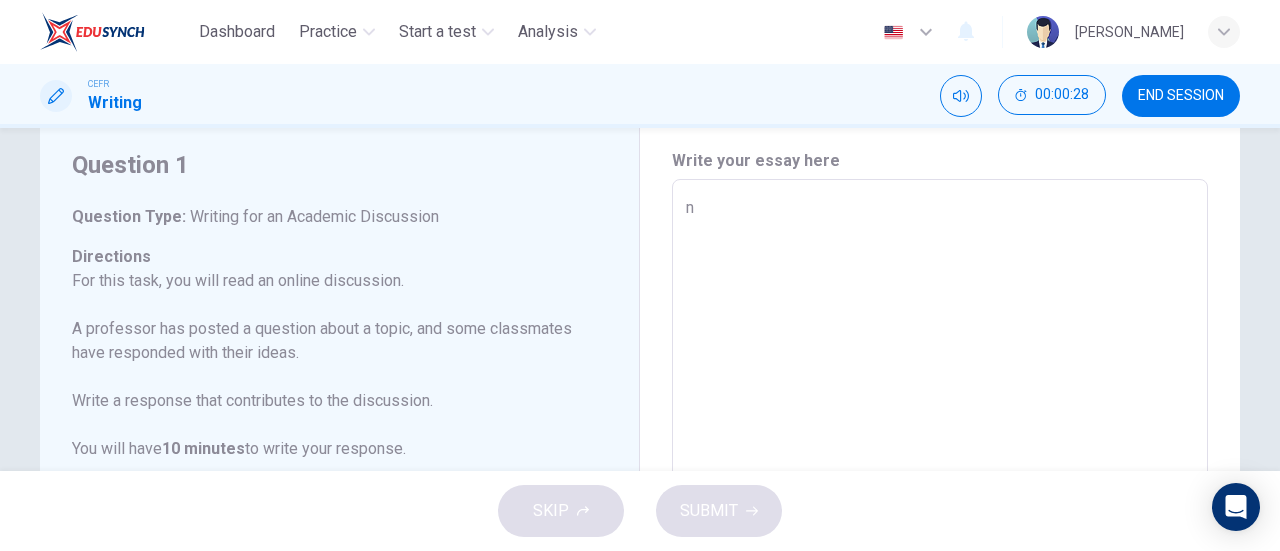 type on "n" 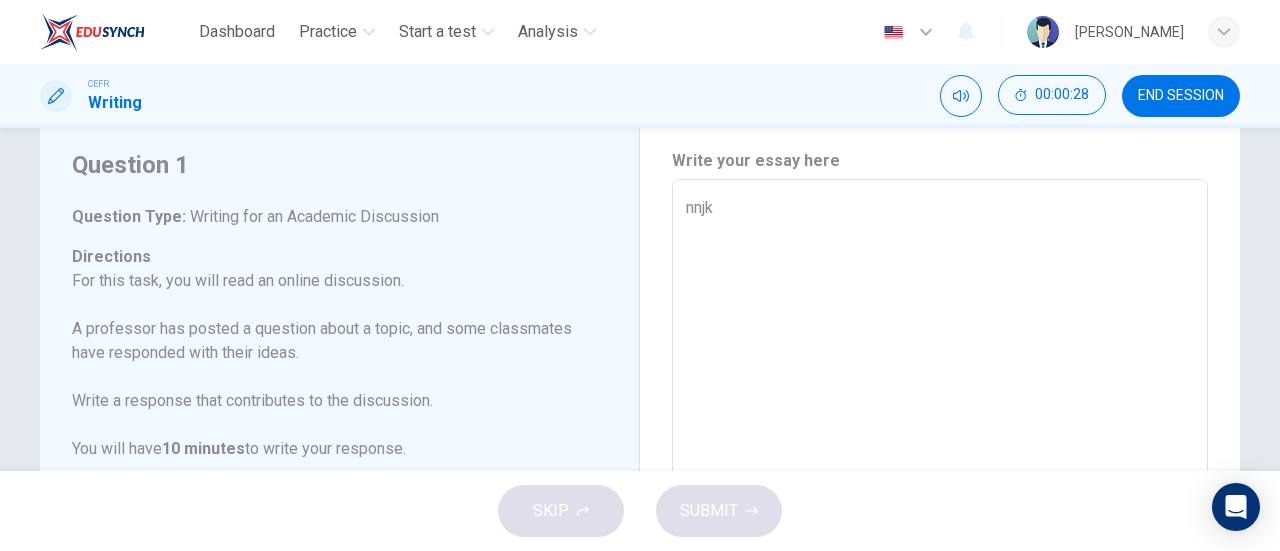 type on "nnjkj" 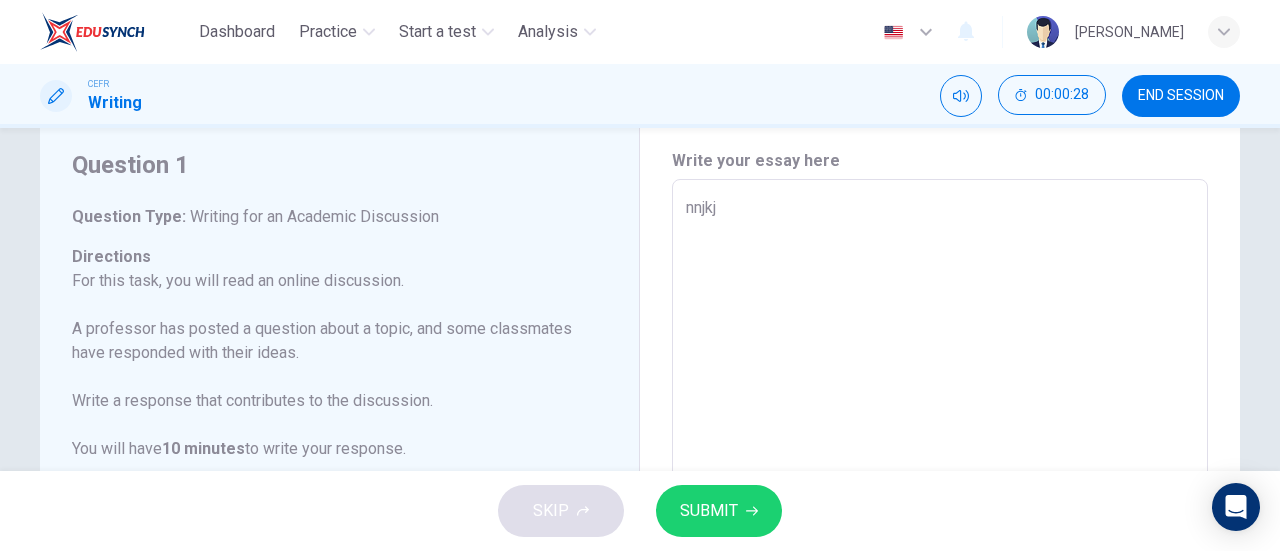 type on "x" 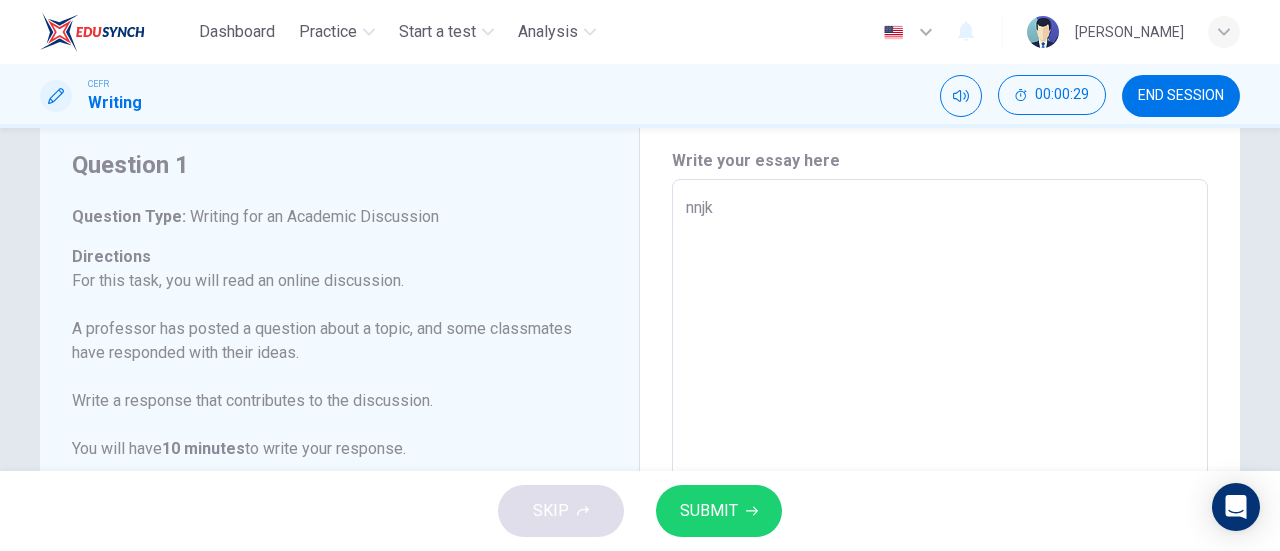 type on "nnj" 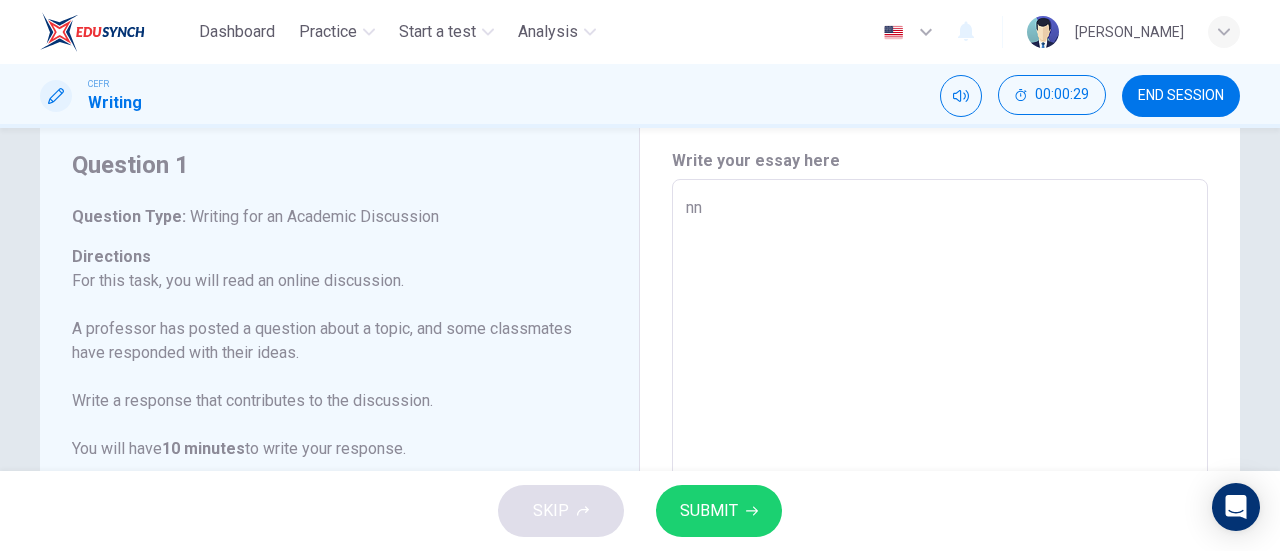 type on "n" 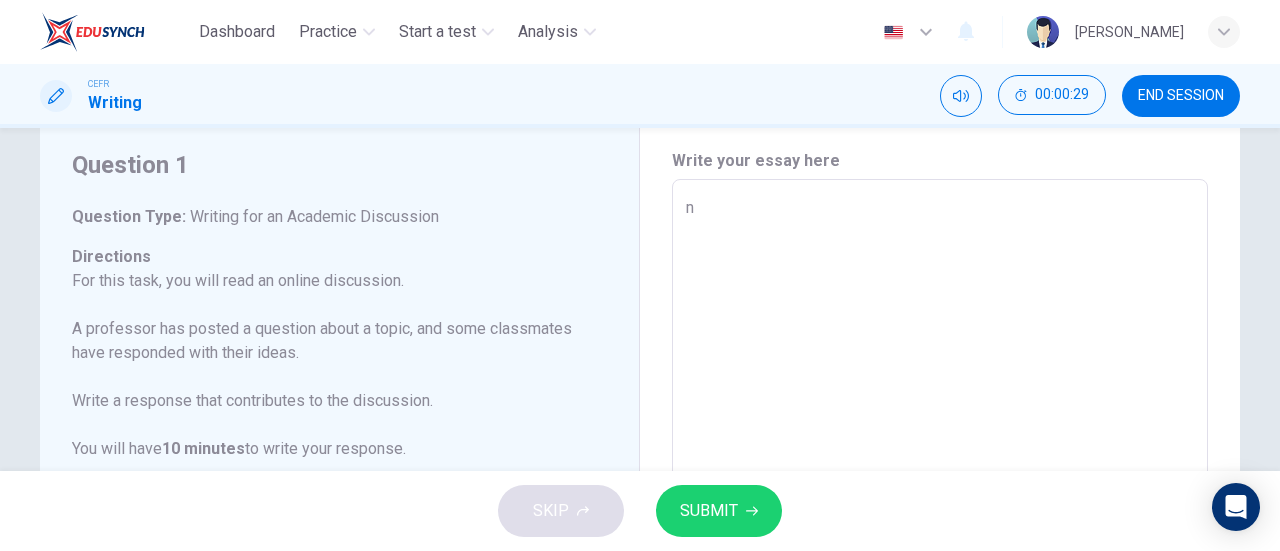 type 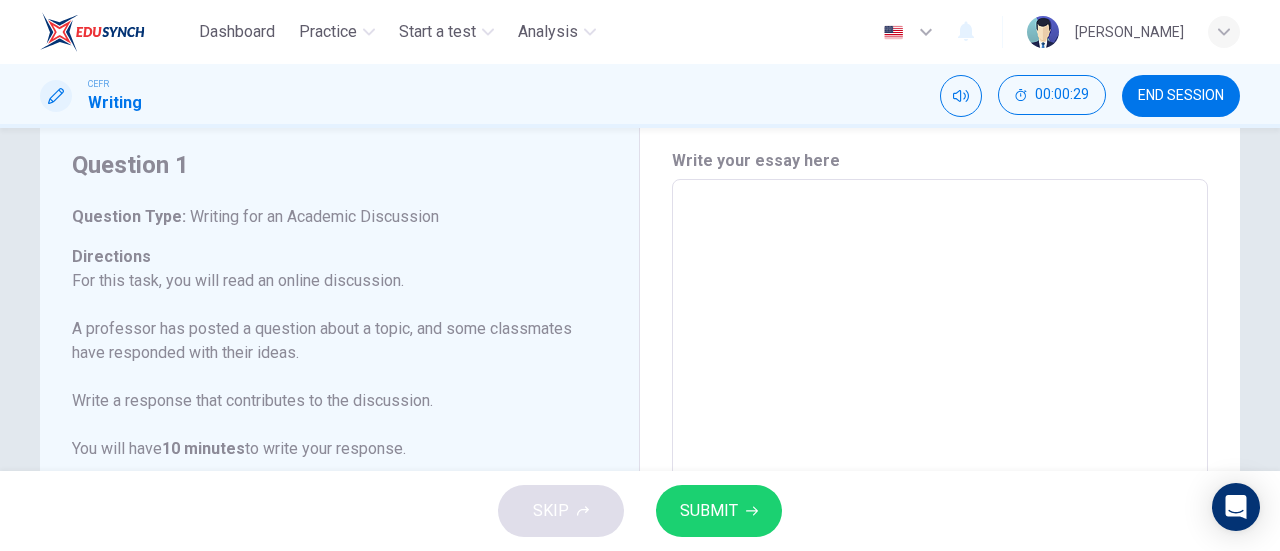 type on "x" 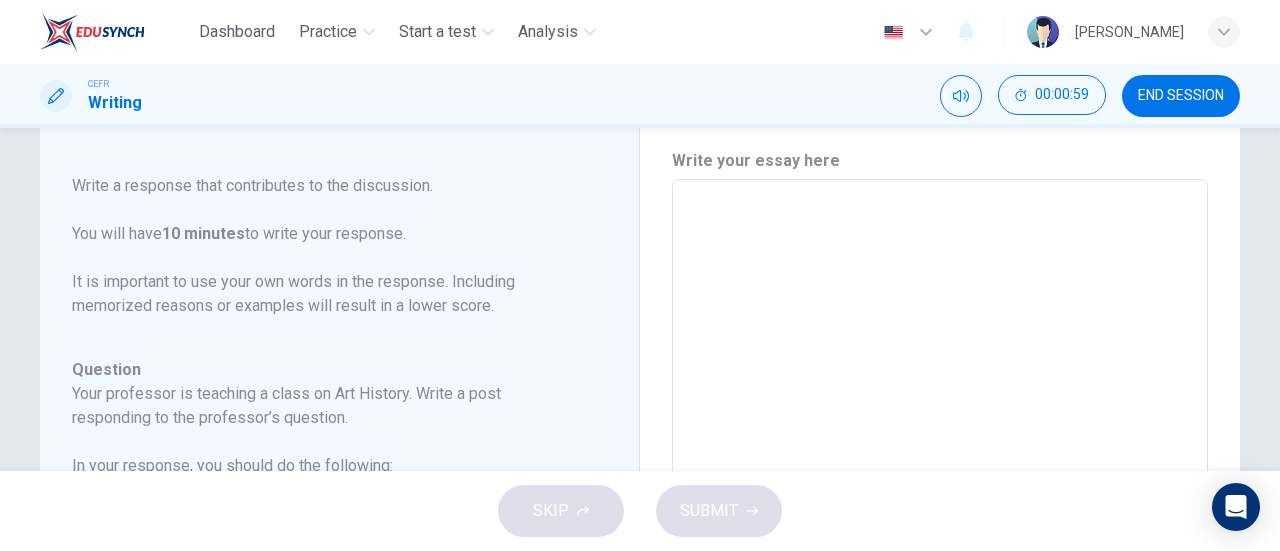 scroll, scrollTop: 222, scrollLeft: 0, axis: vertical 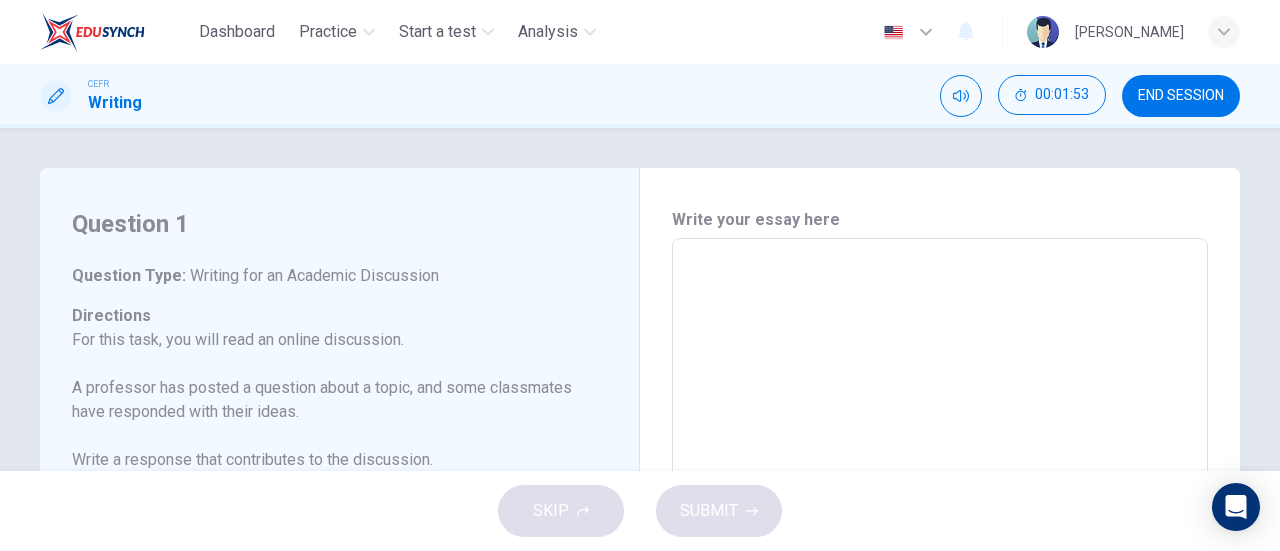 click at bounding box center (940, 572) 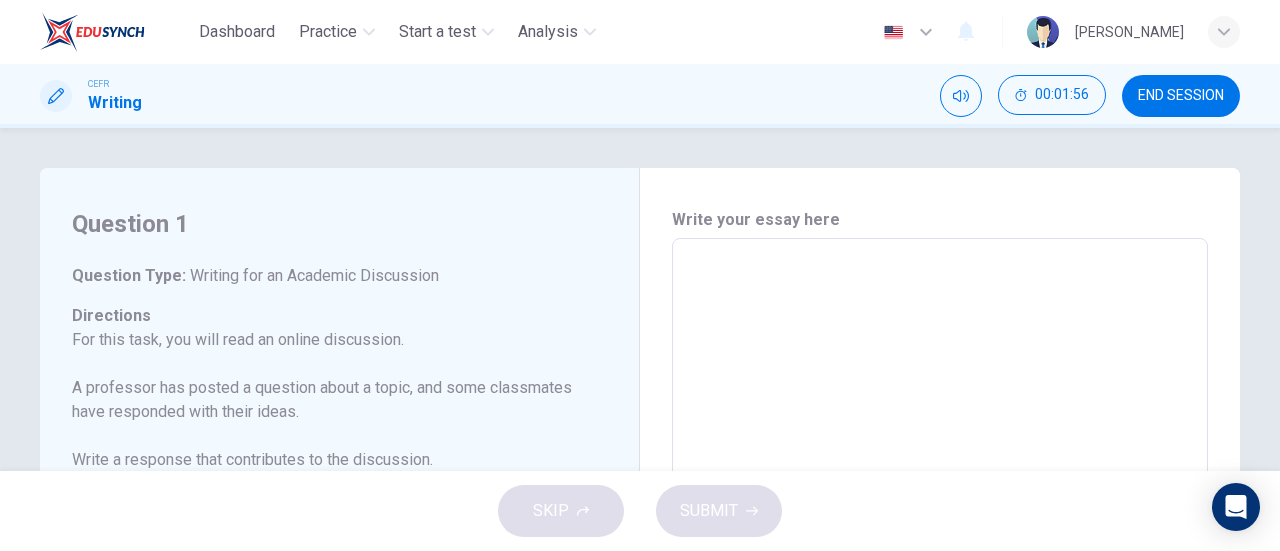type on "I" 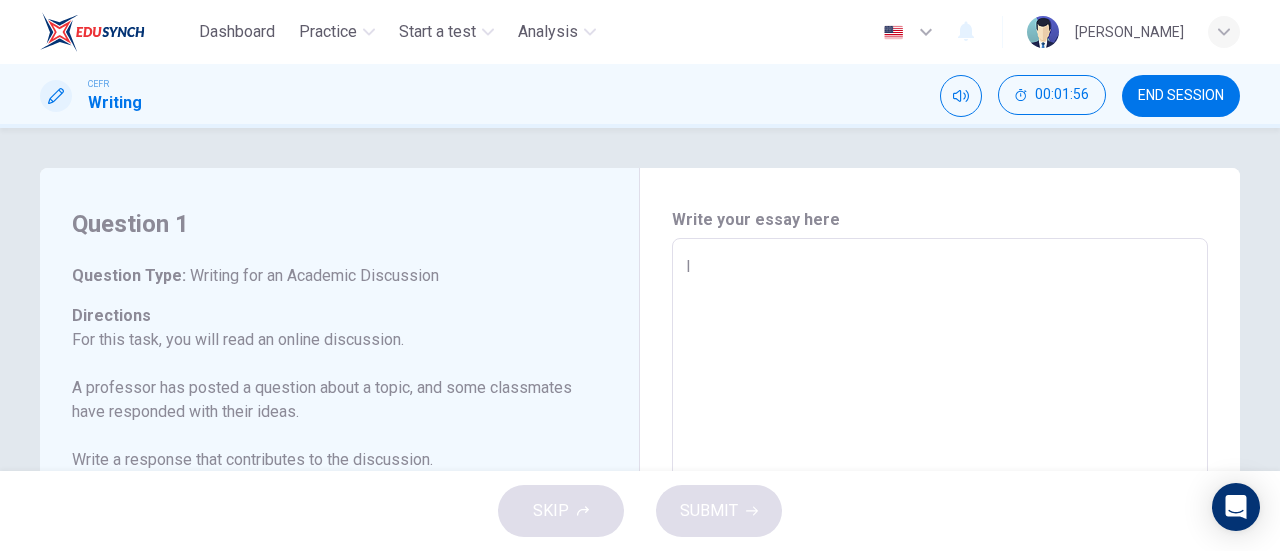 type on "x" 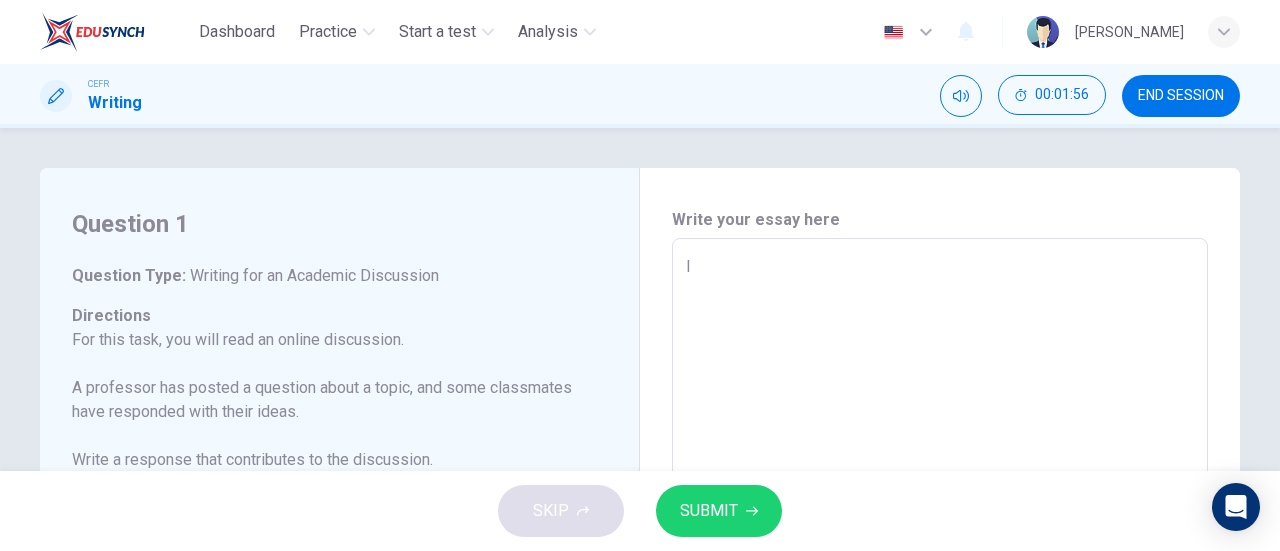 type on "It" 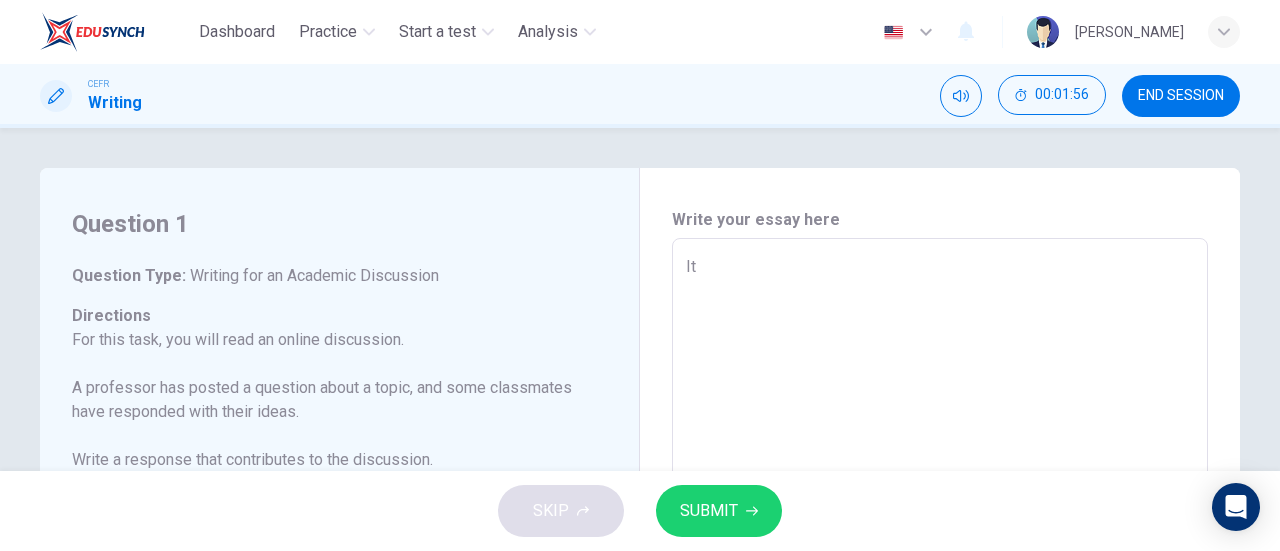 type on "x" 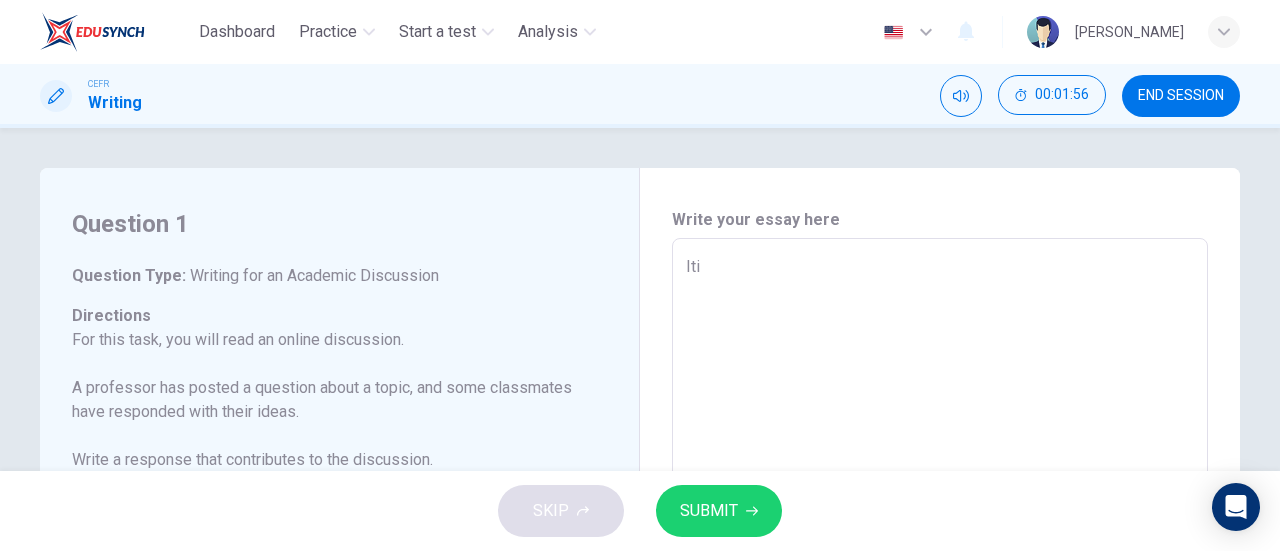 type on "x" 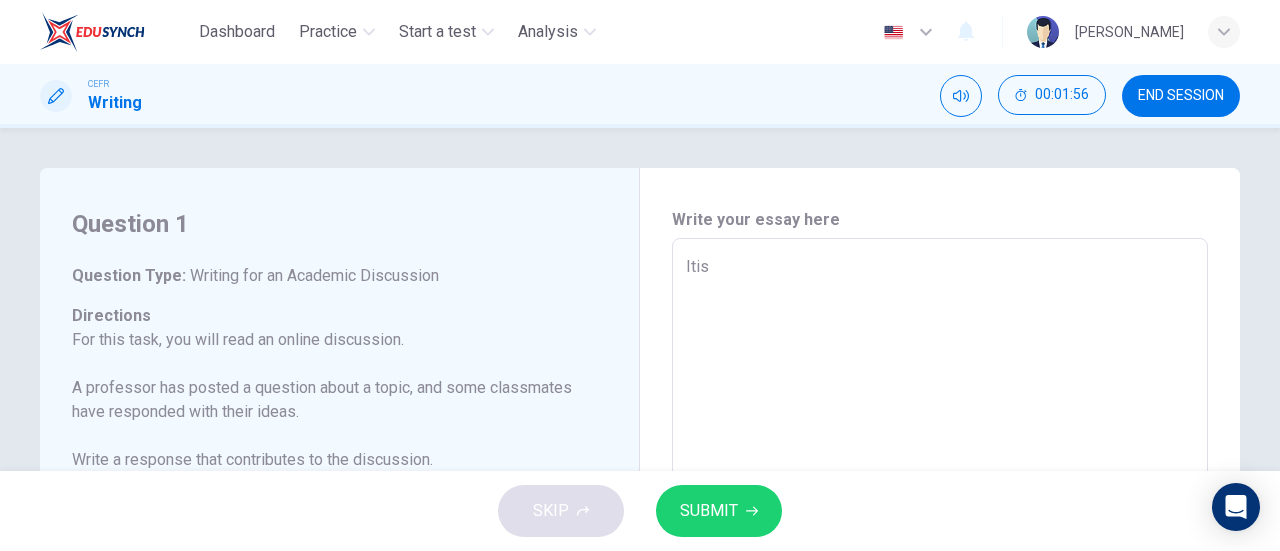 type on "Itis" 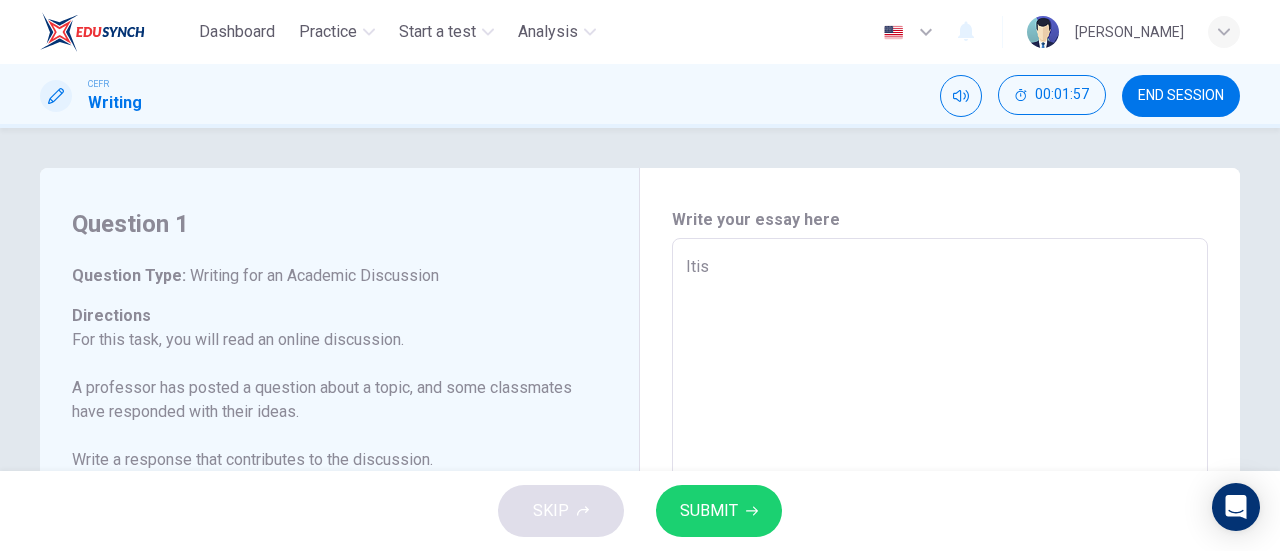 type on "Itis" 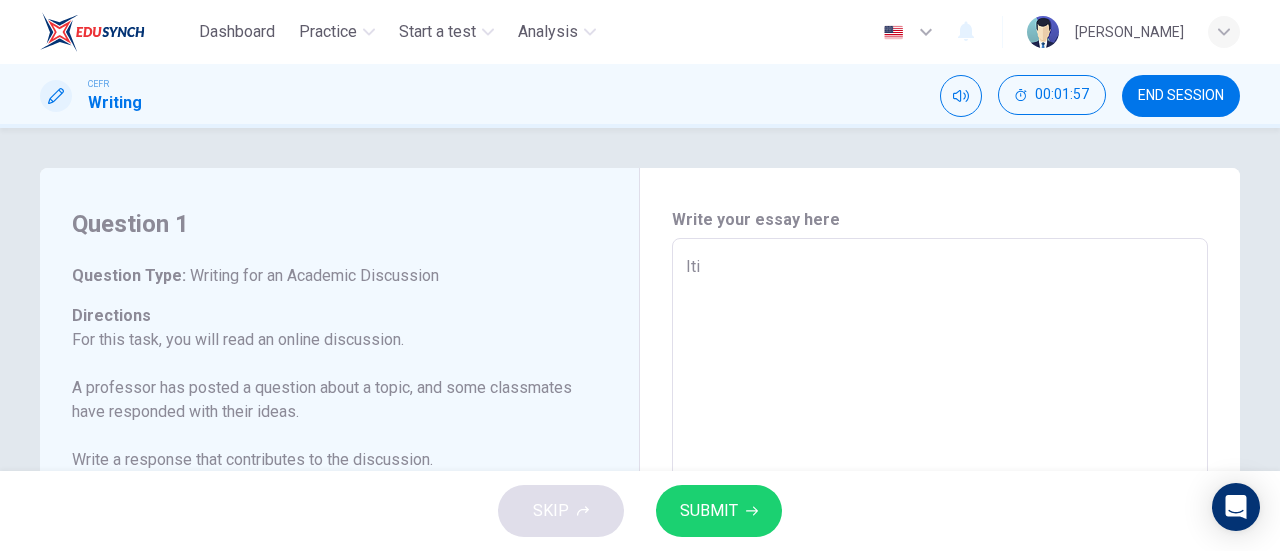 type on "x" 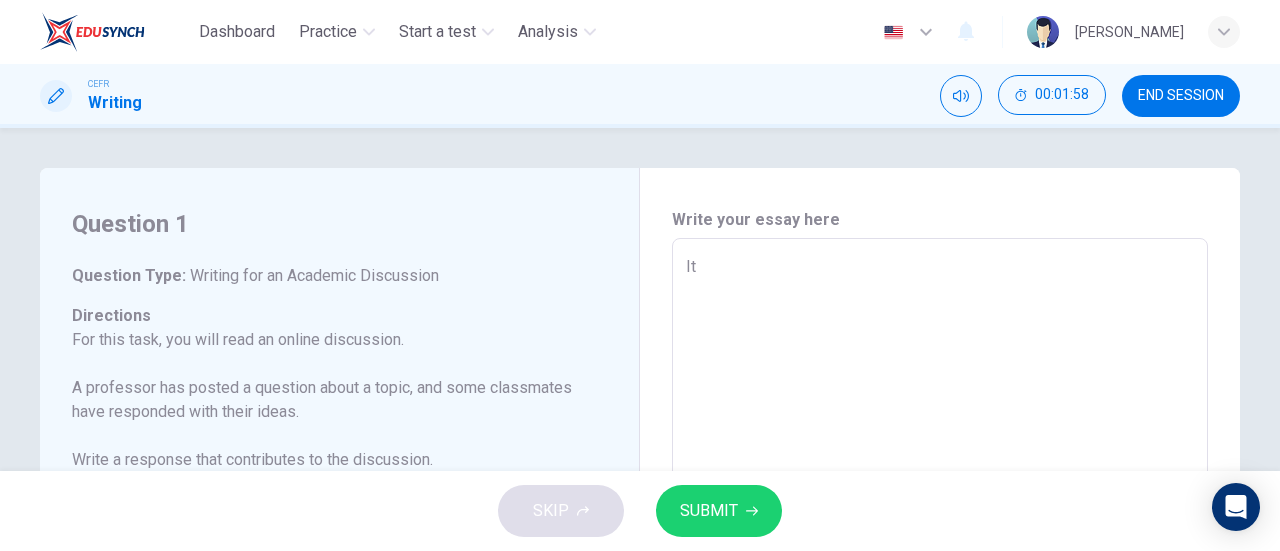type on "It" 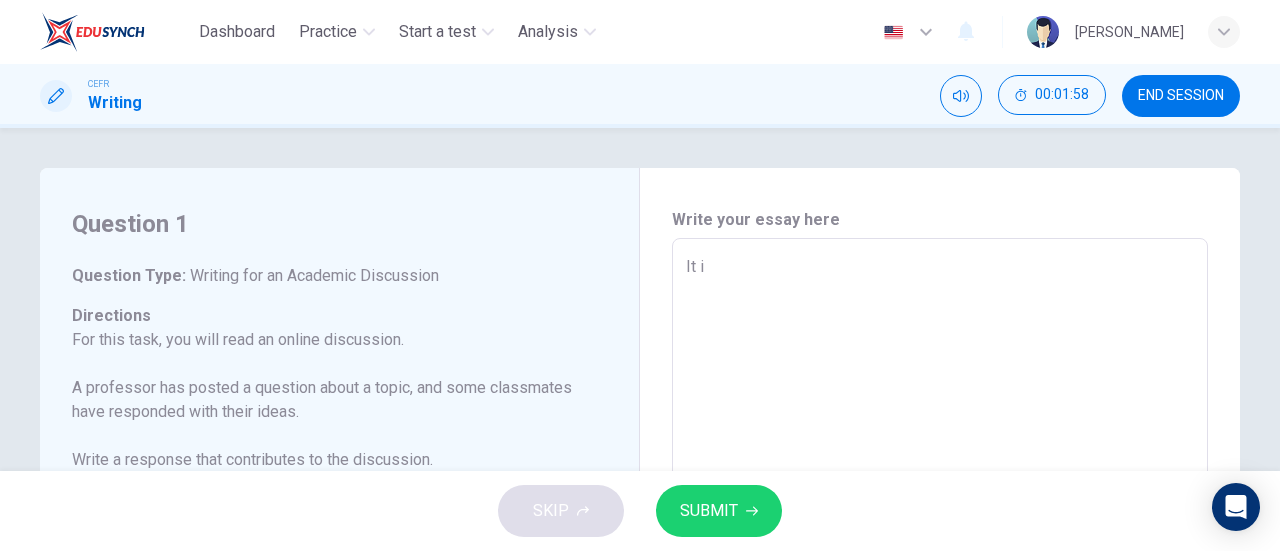 type on "x" 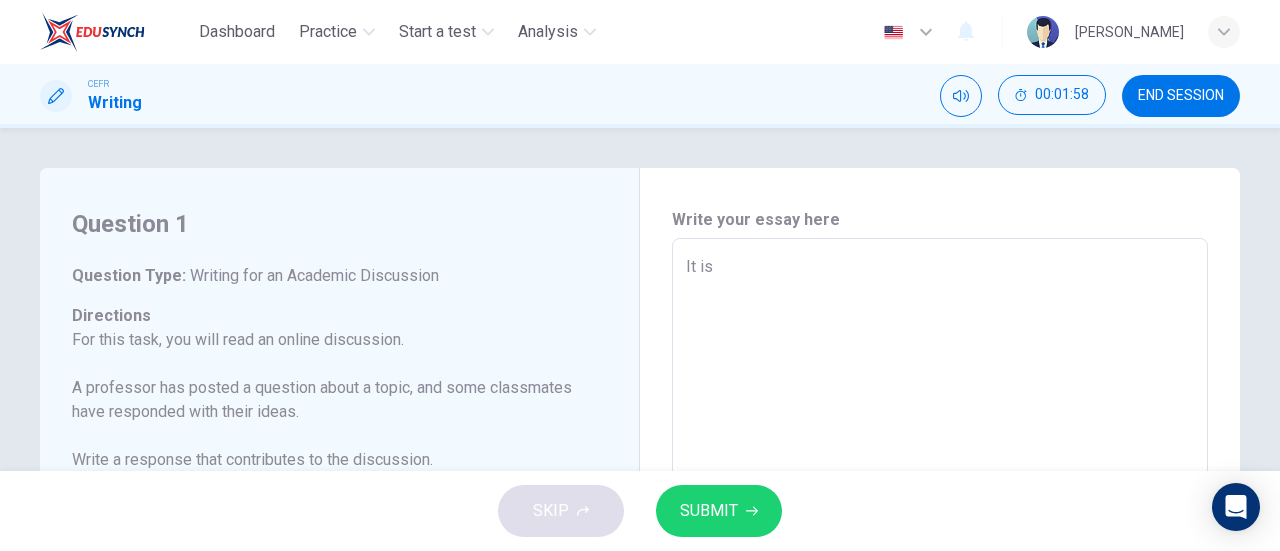 type on "It is" 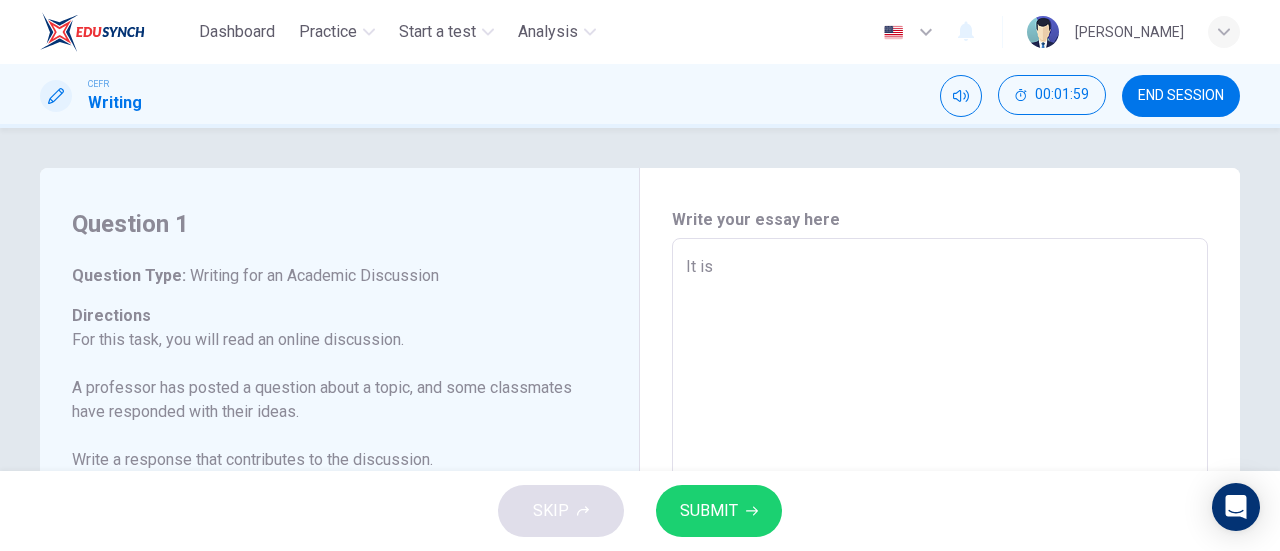 type on "It is u" 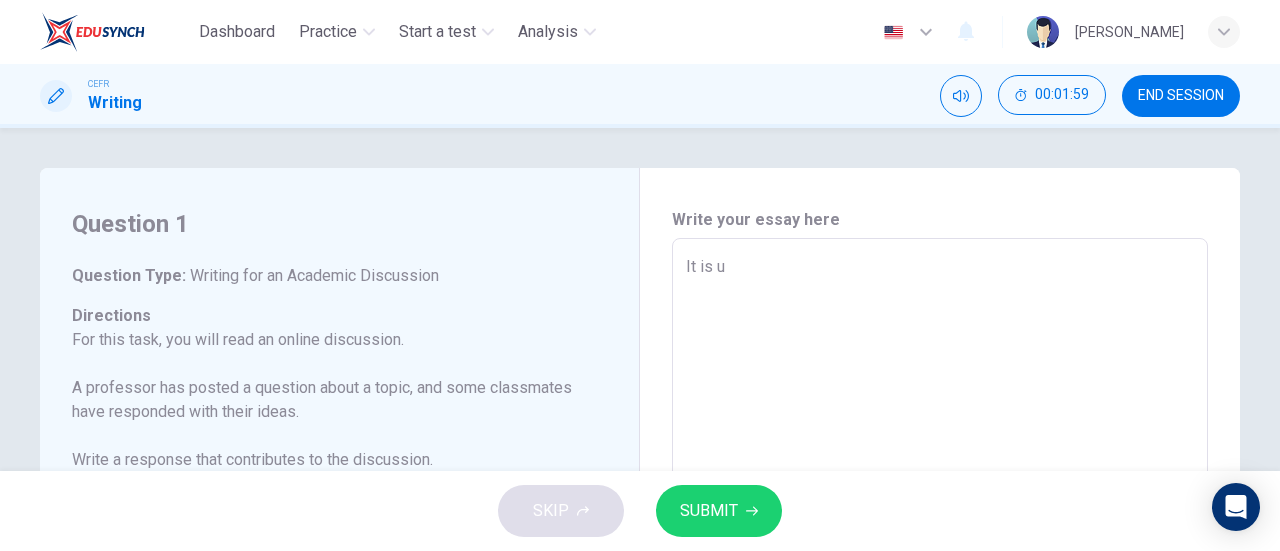 type on "x" 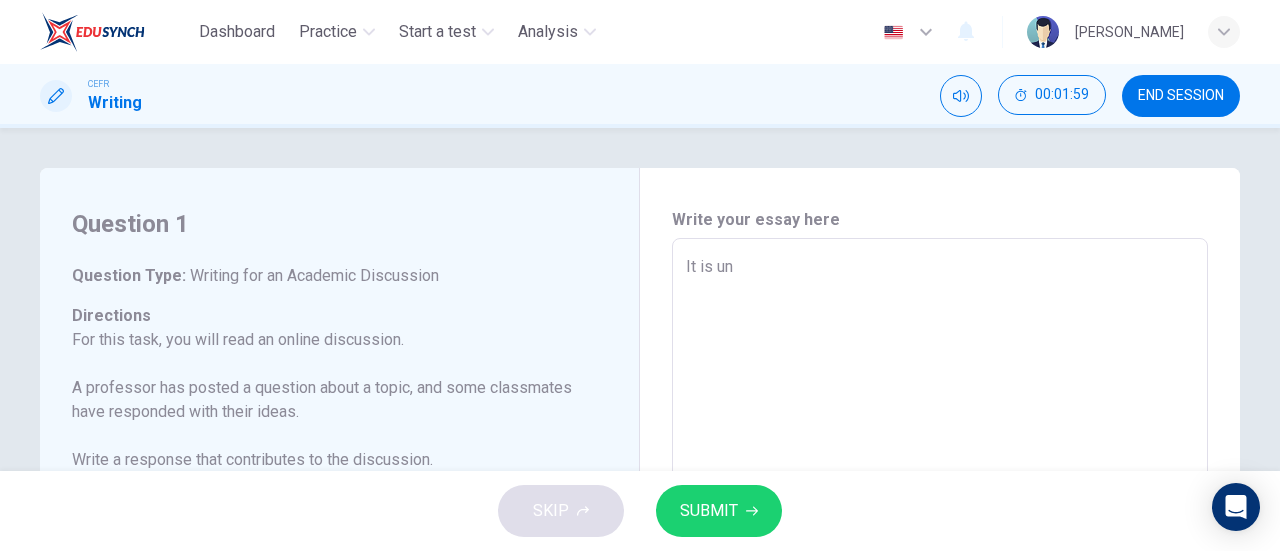 type on "x" 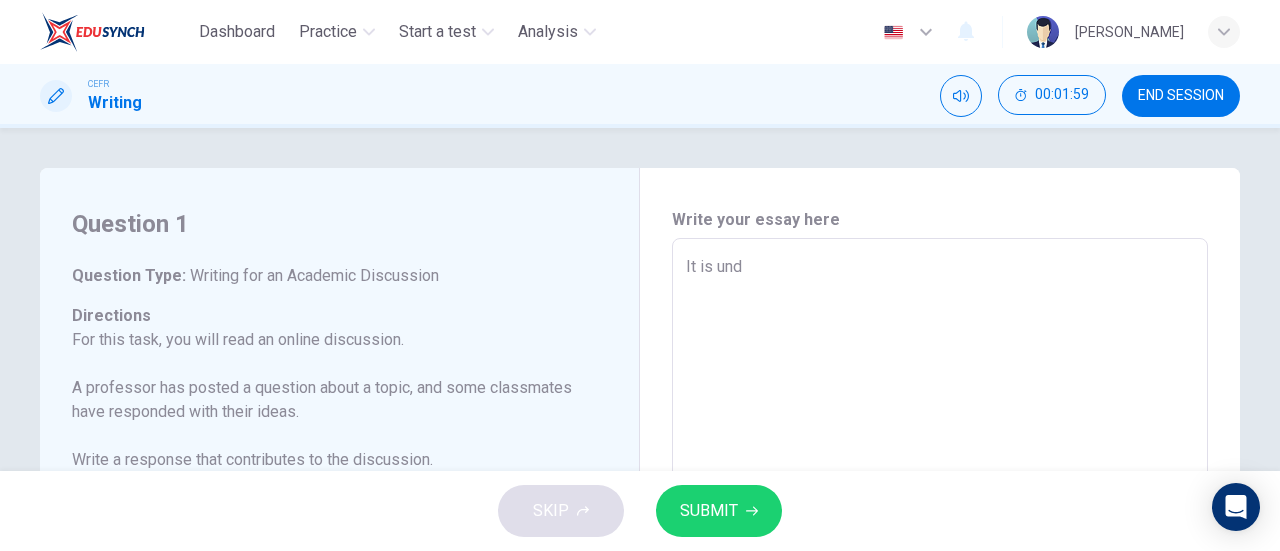type on "It is unde" 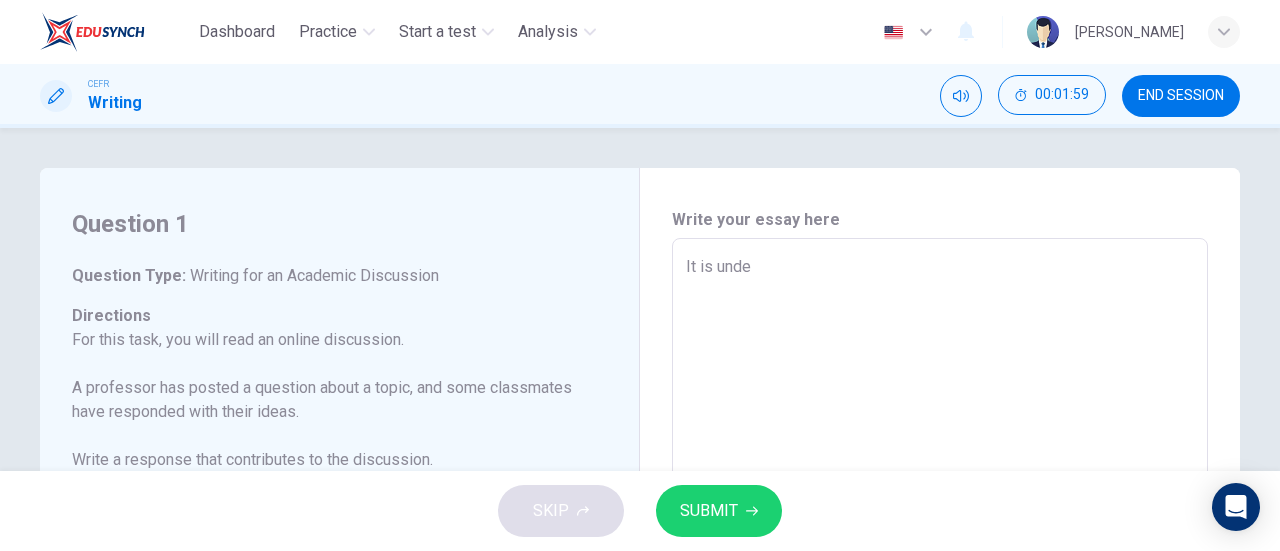 type on "x" 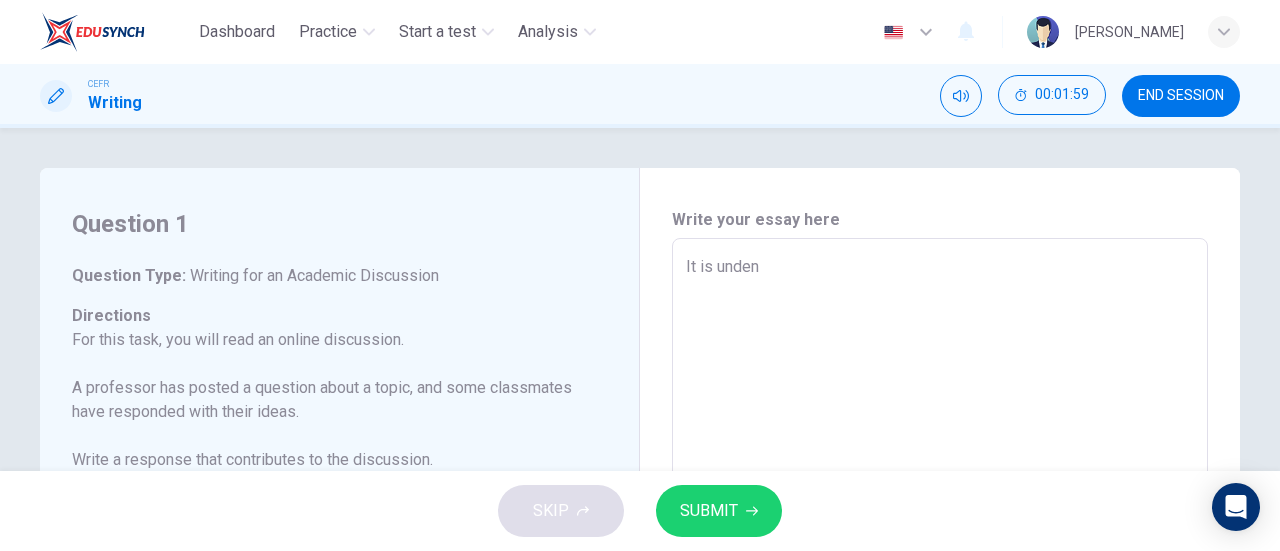 type on "x" 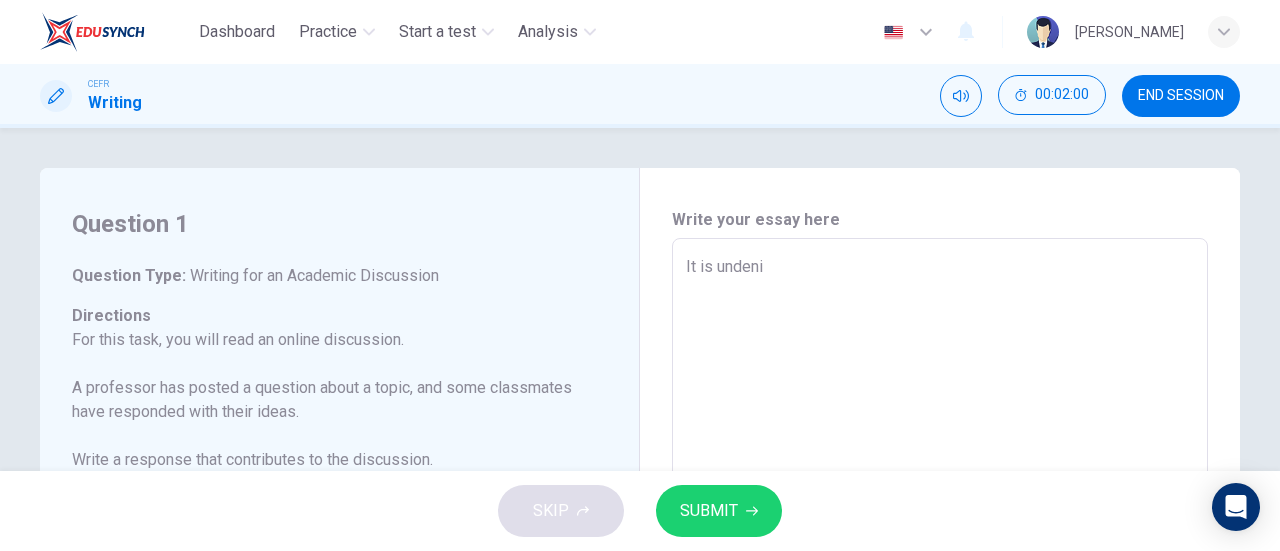 type on "It is undenia" 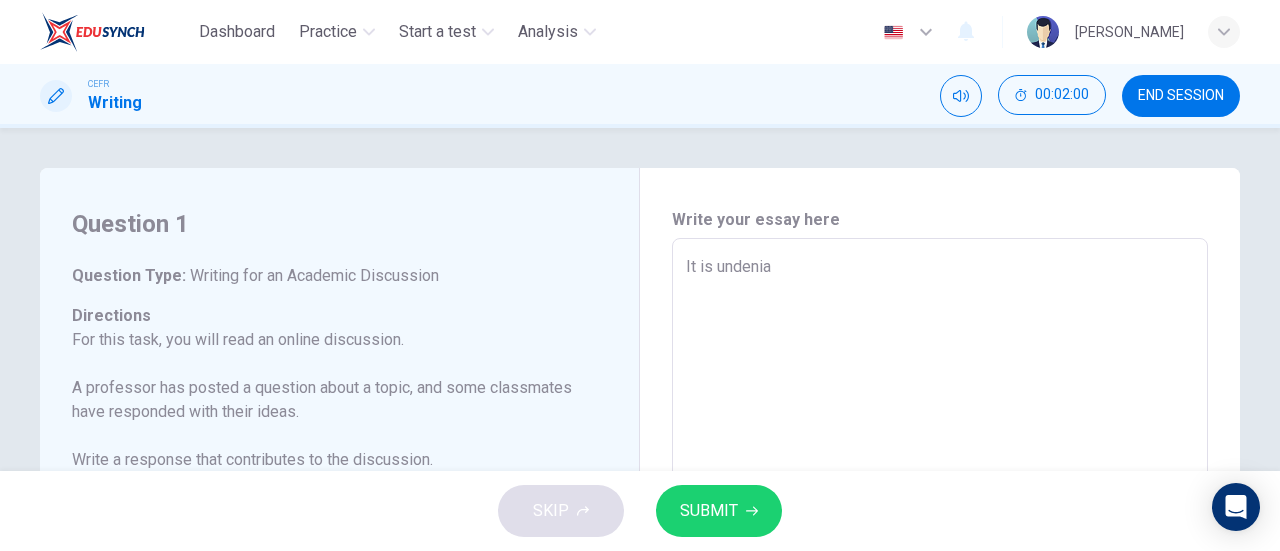 type on "x" 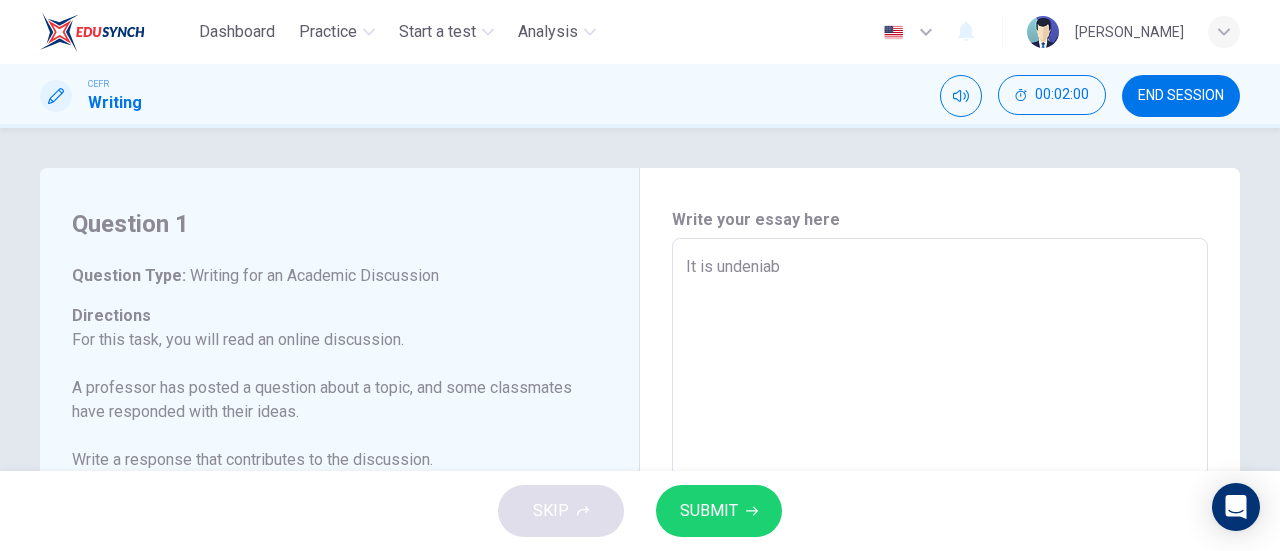 type on "x" 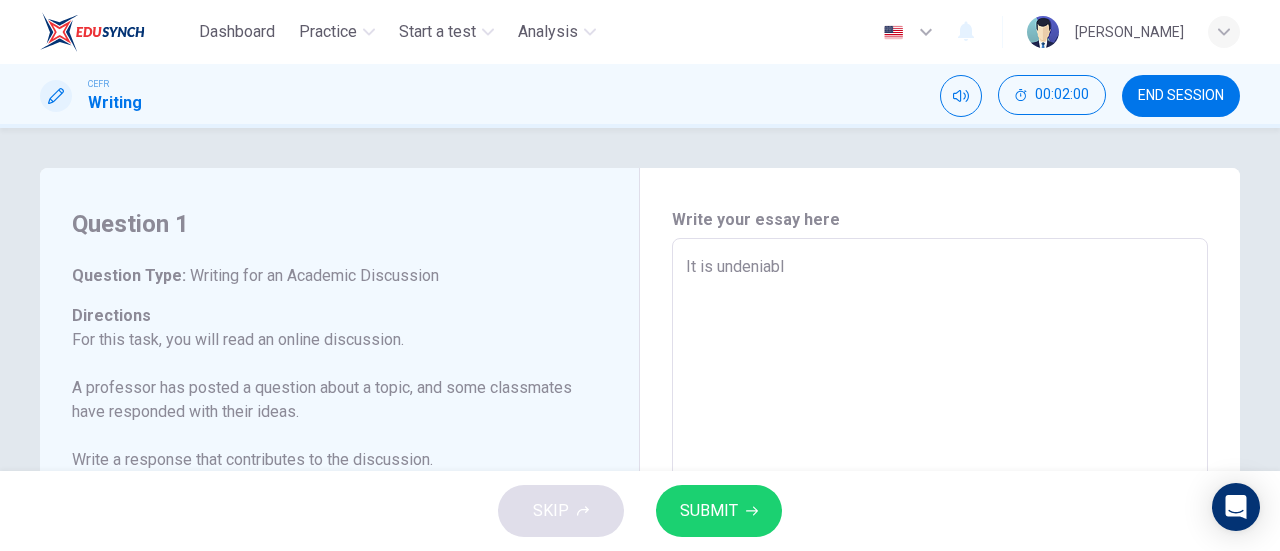 type on "x" 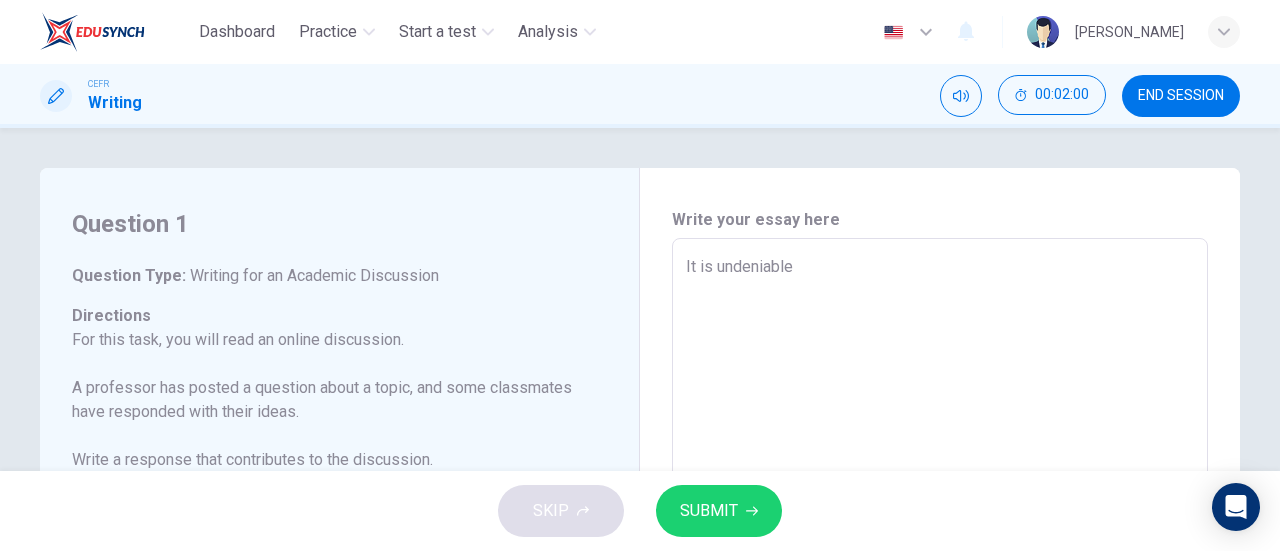 type on "x" 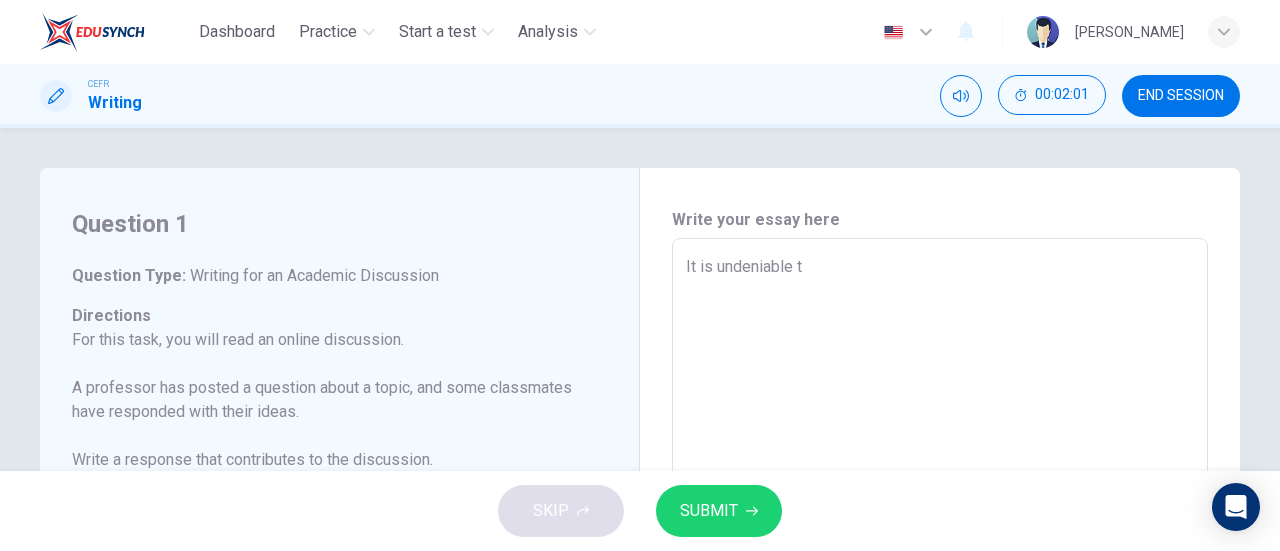 type on "It is undeniable th" 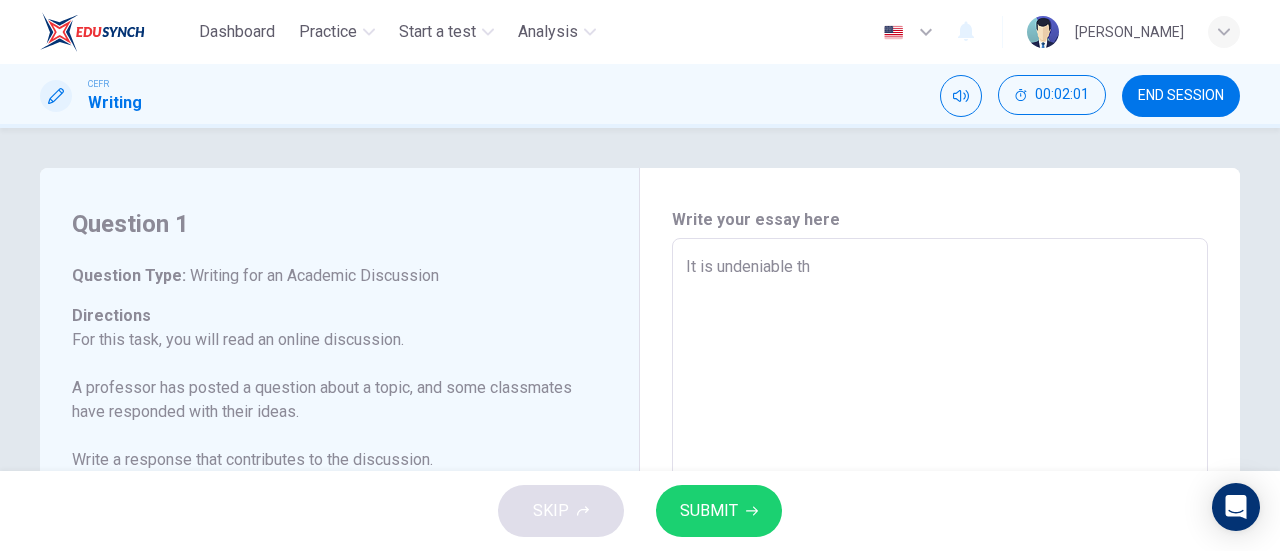 type on "x" 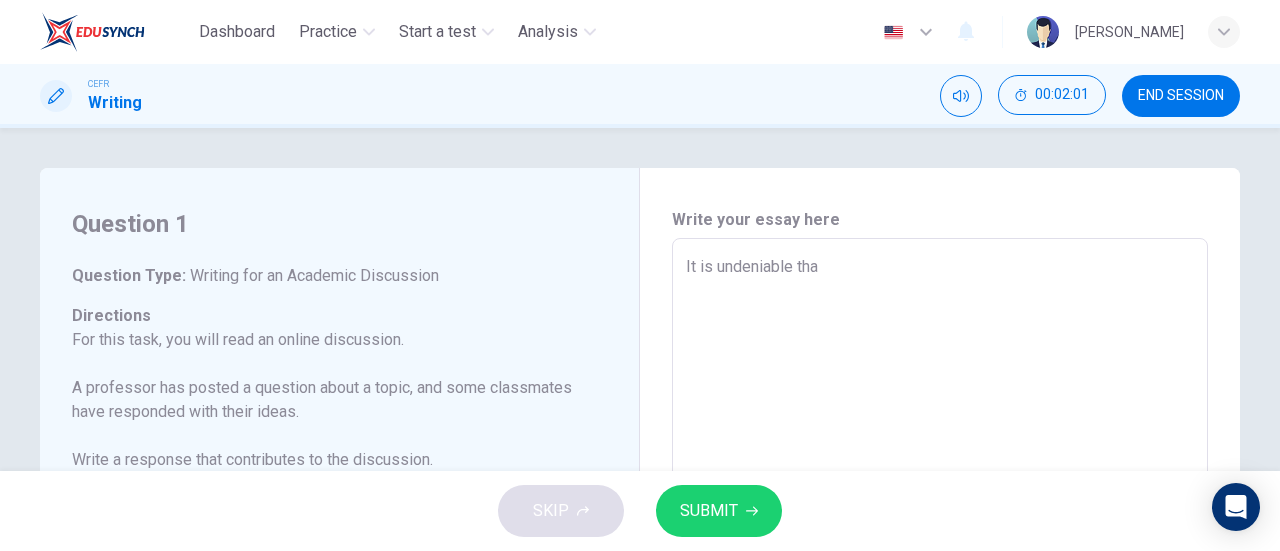 type on "x" 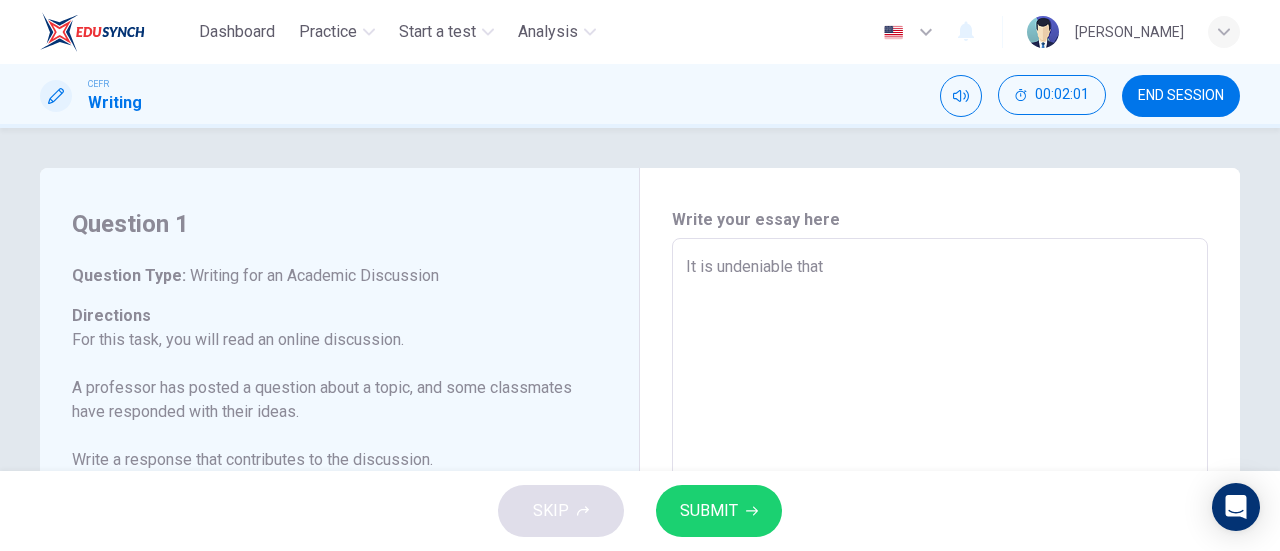type on "x" 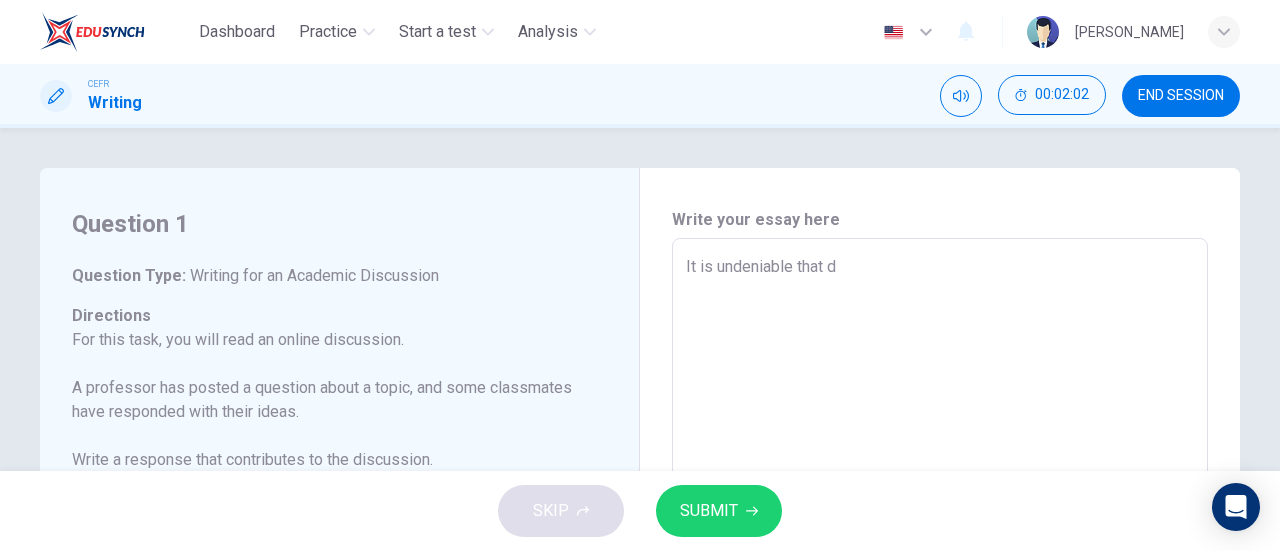 type on "It is undeniable that dg" 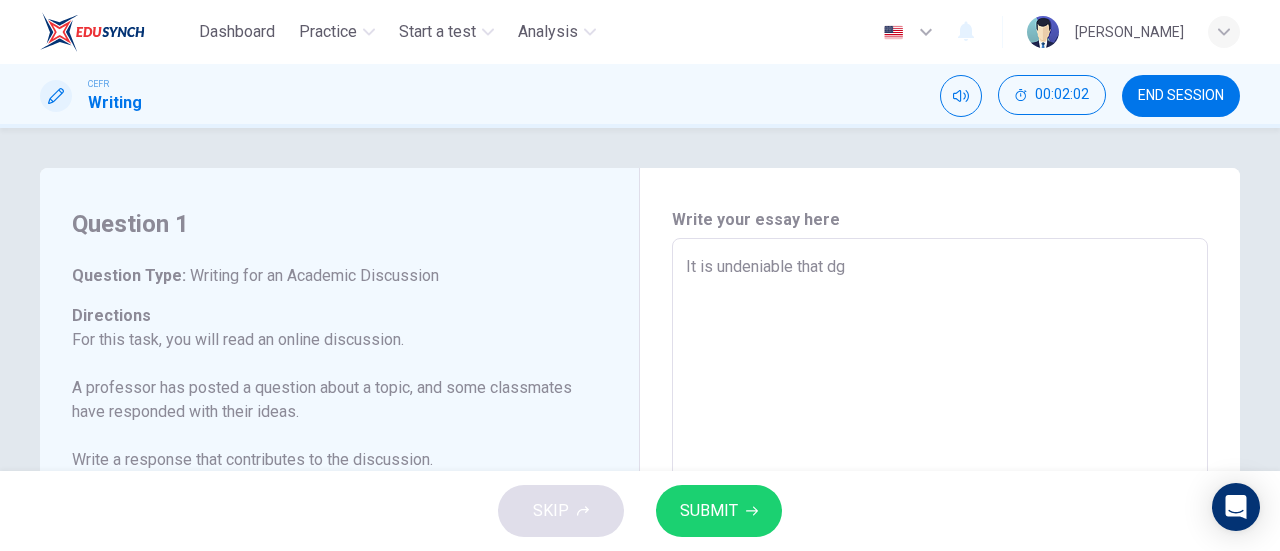 type on "x" 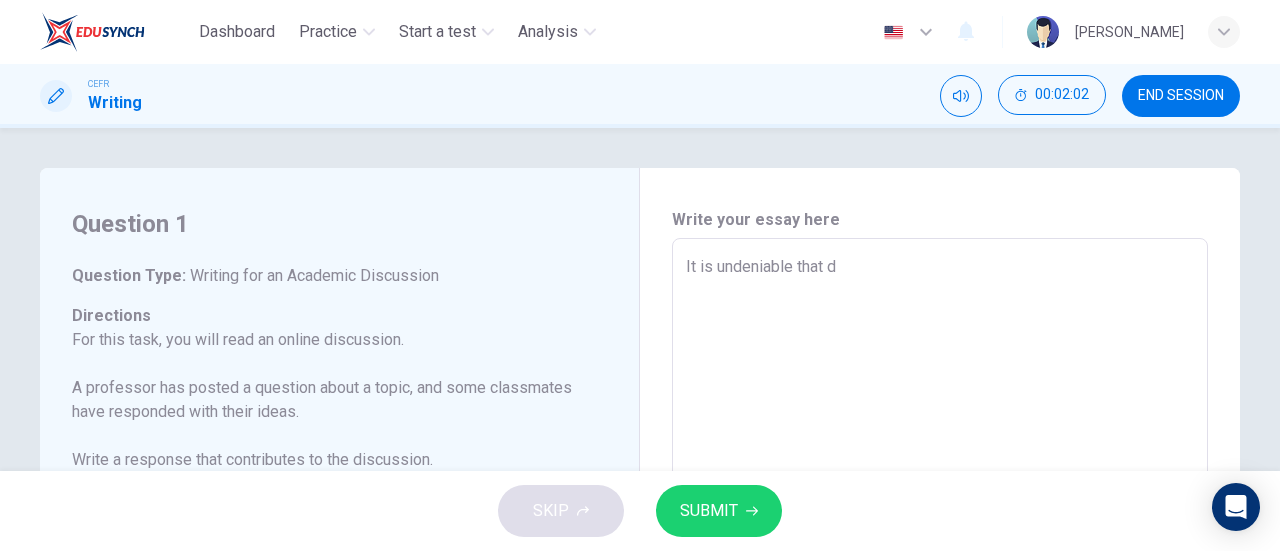 type on "x" 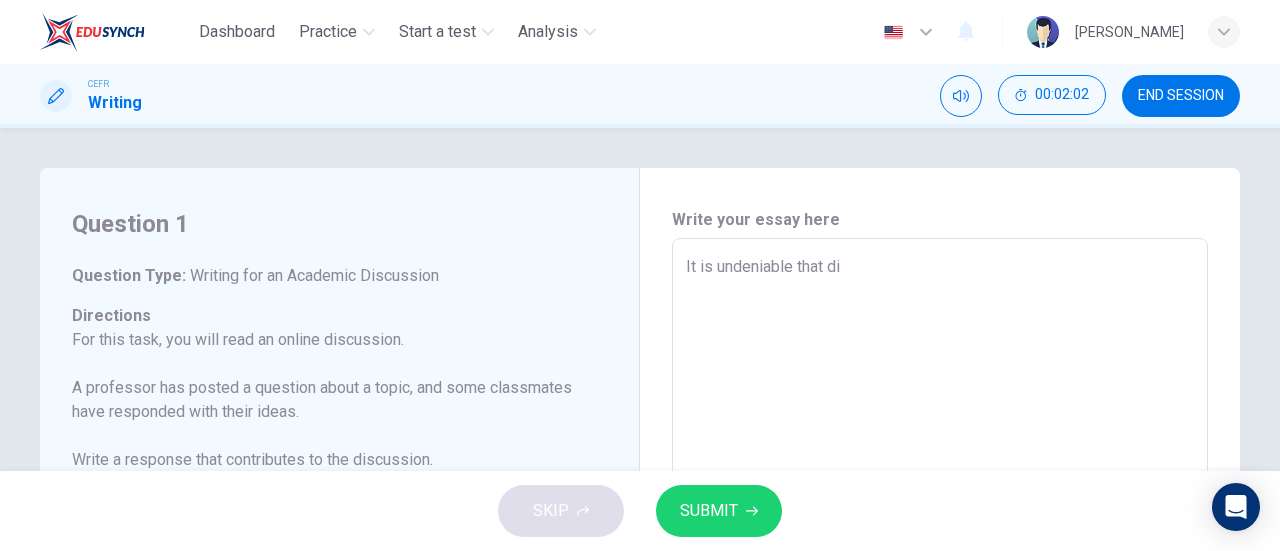 type on "x" 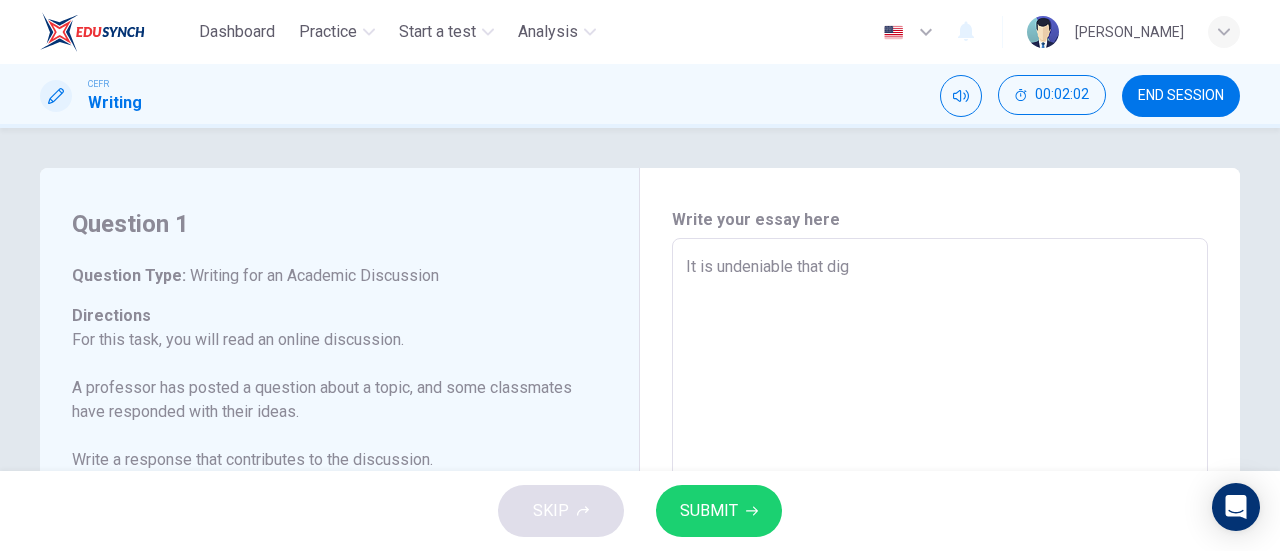 type on "x" 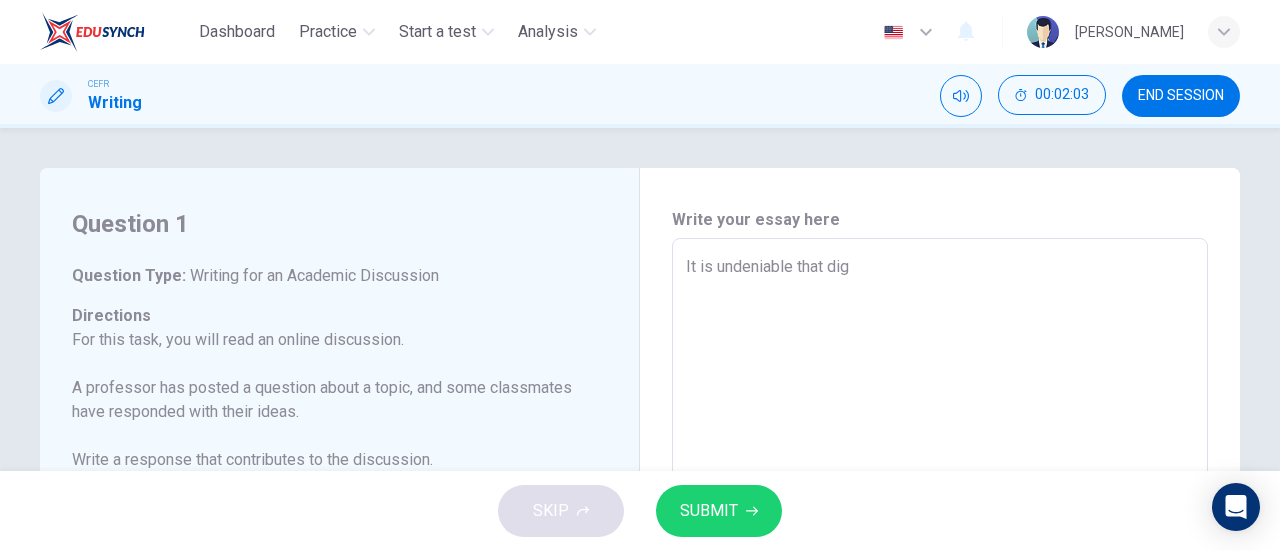 type on "It is undeniable that digi" 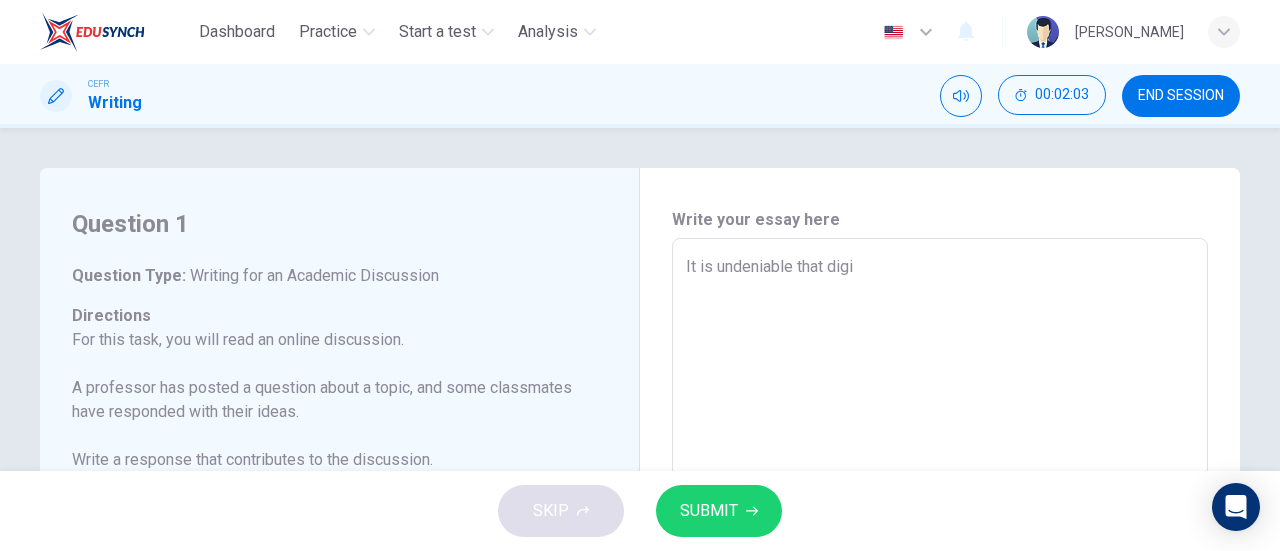 type on "It is undeniable that digit" 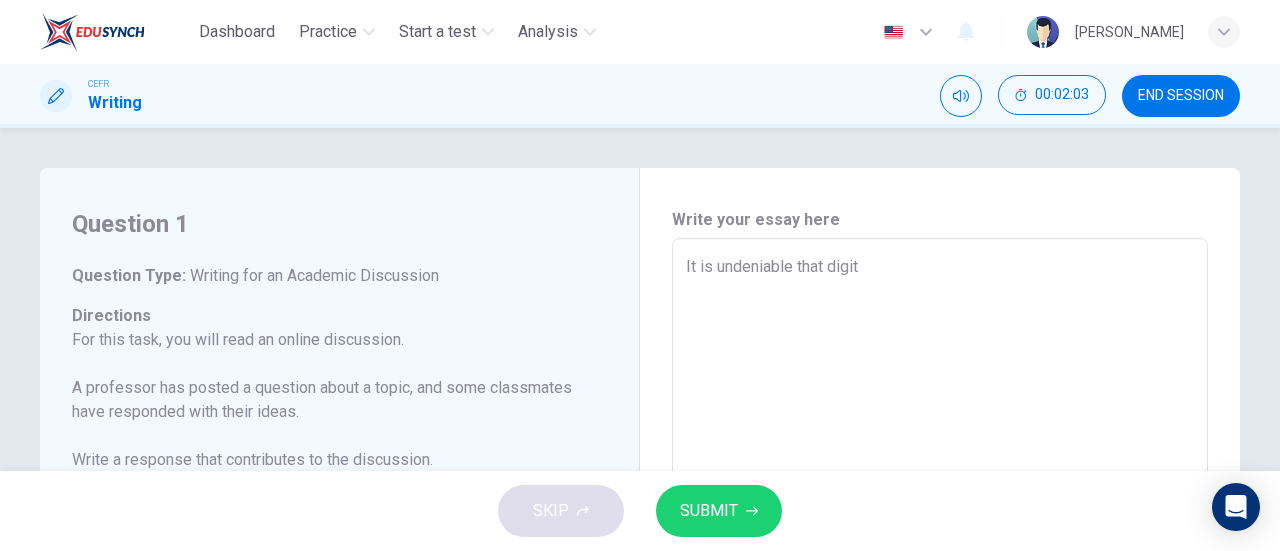 type on "x" 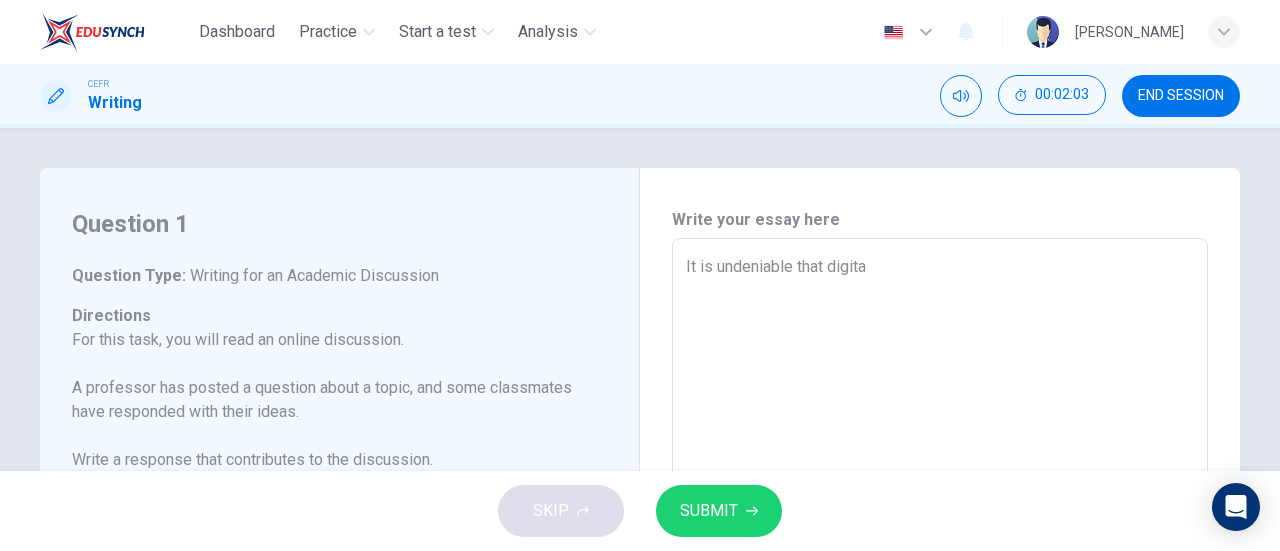 type on "It is undeniable that digital" 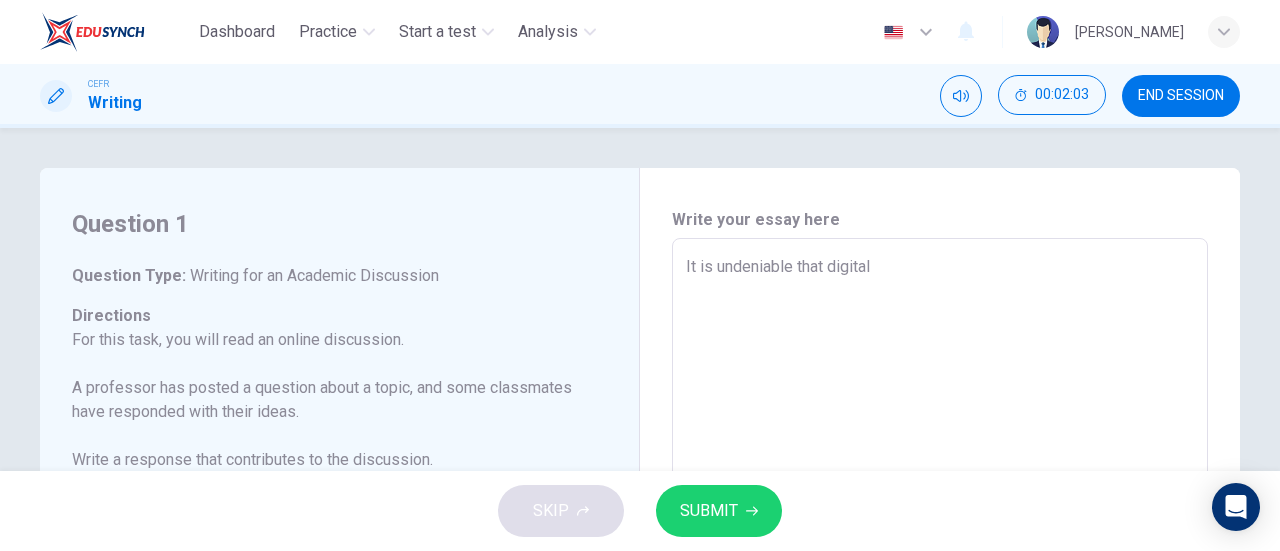 type on "x" 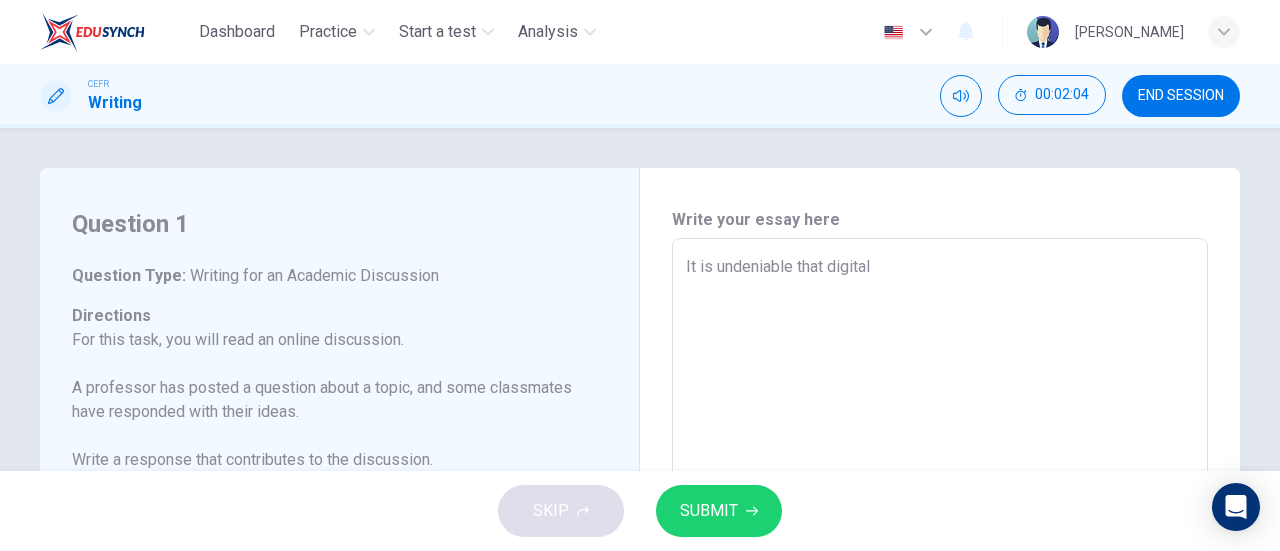 type on "It is undeniable that digital a" 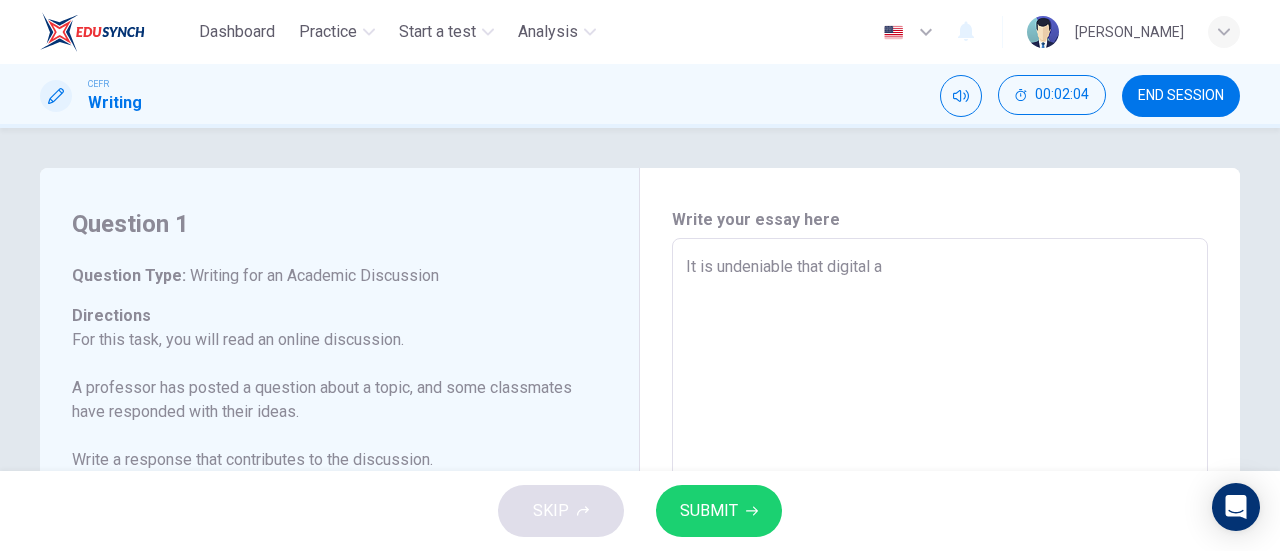 type on "It is undeniable that digital ar" 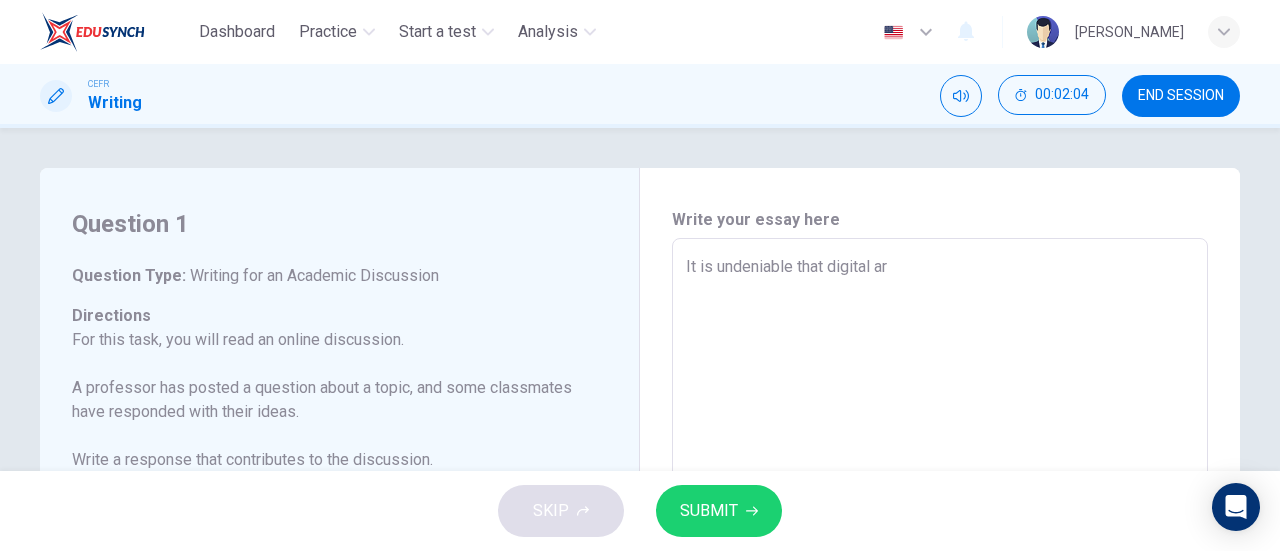type on "x" 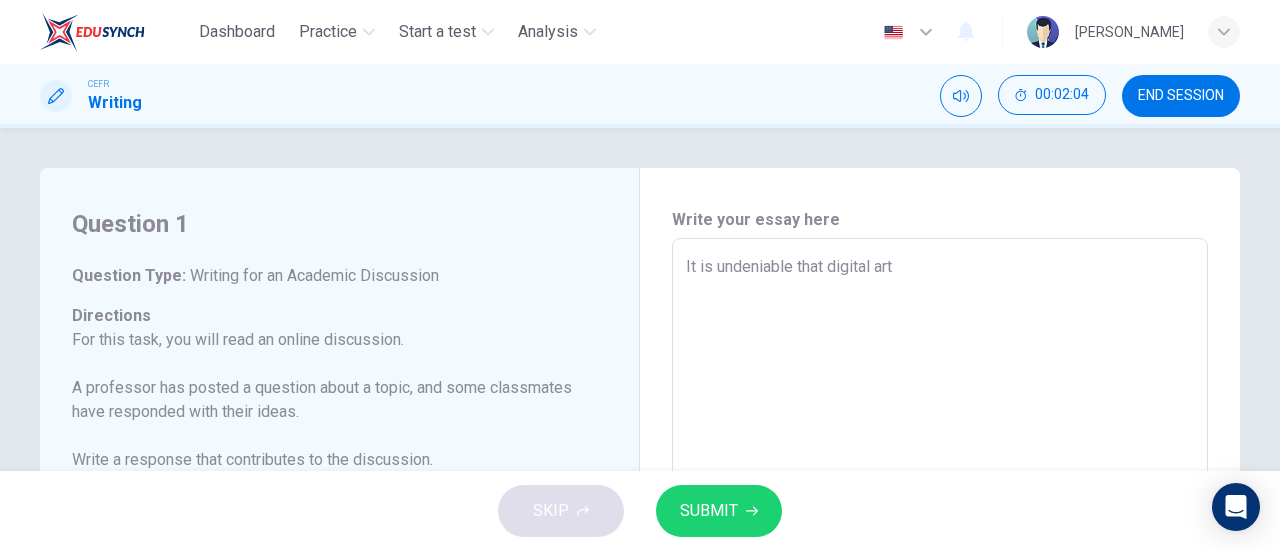 type on "x" 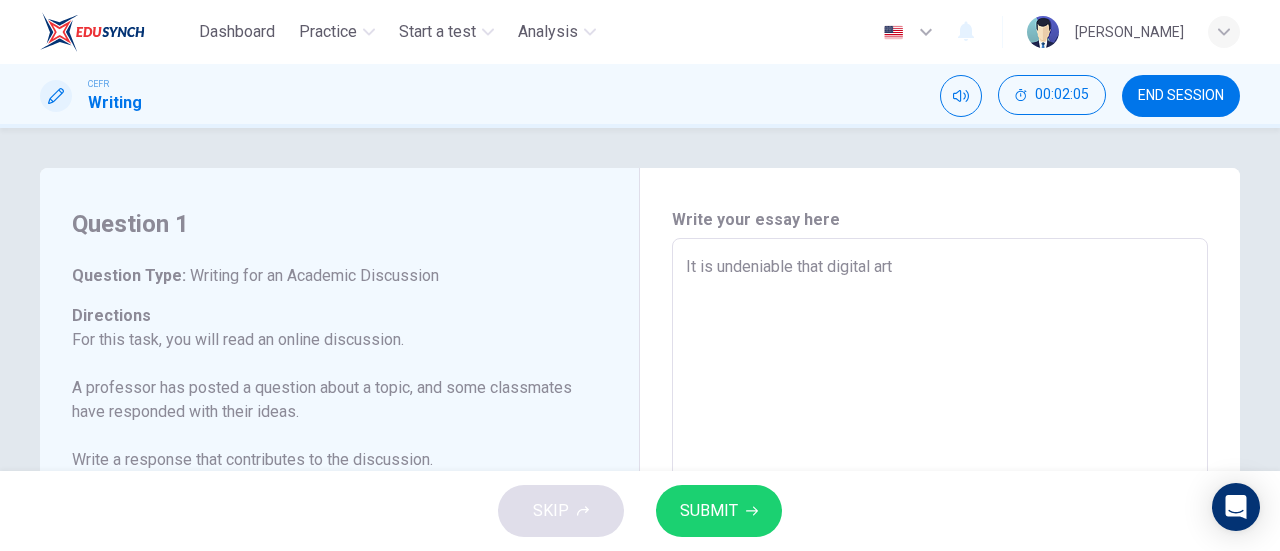 type on "It is undeniable that digital art" 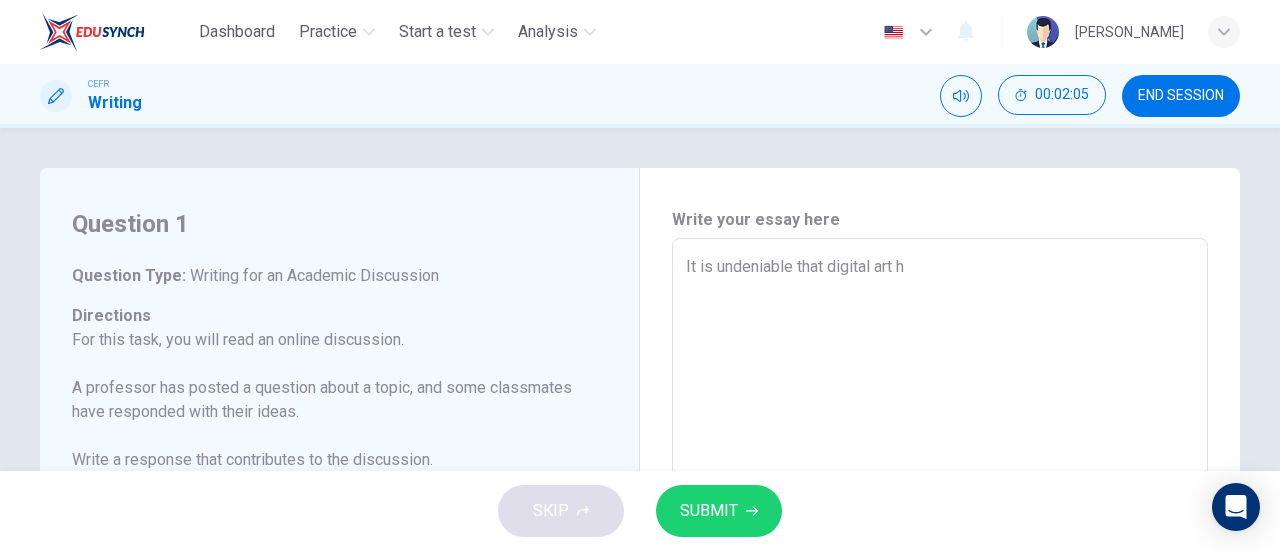 type on "x" 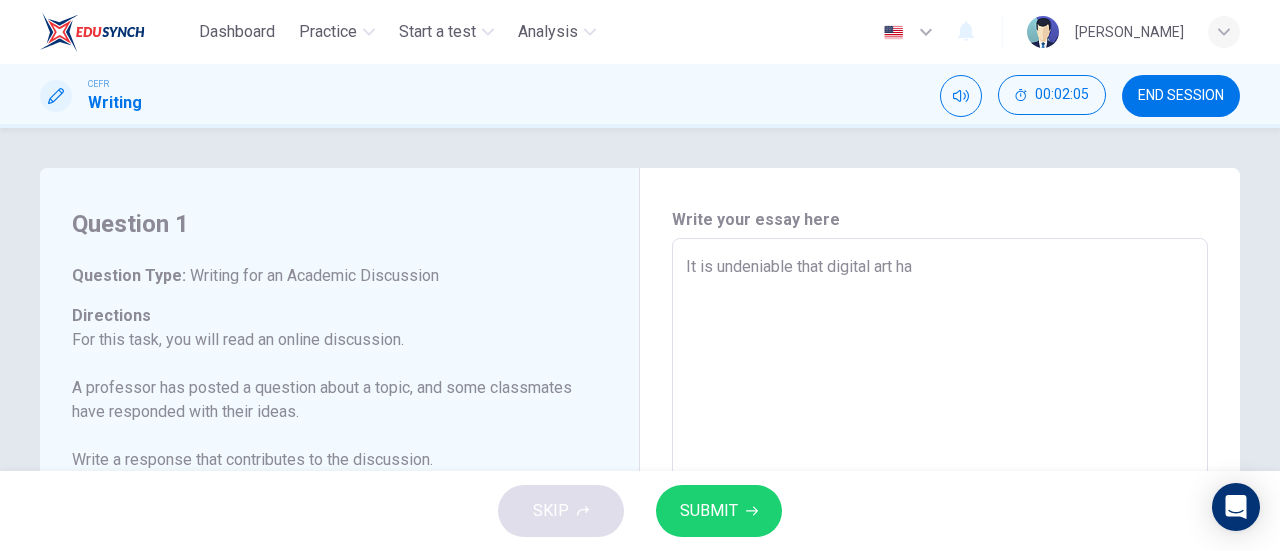 type on "It is undeniable that digital art has" 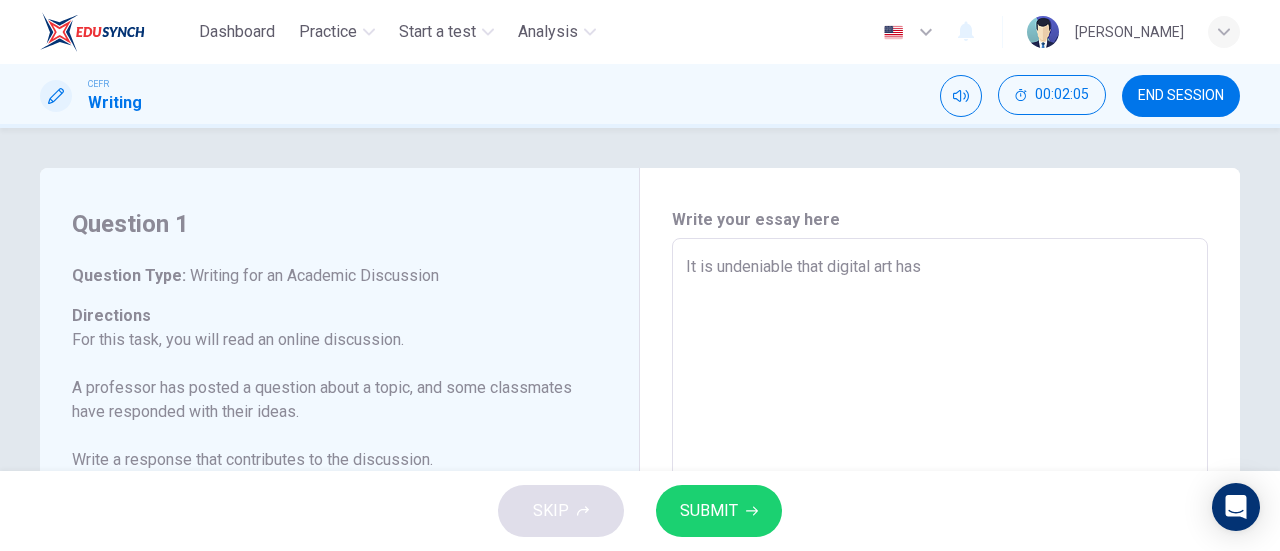 type on "x" 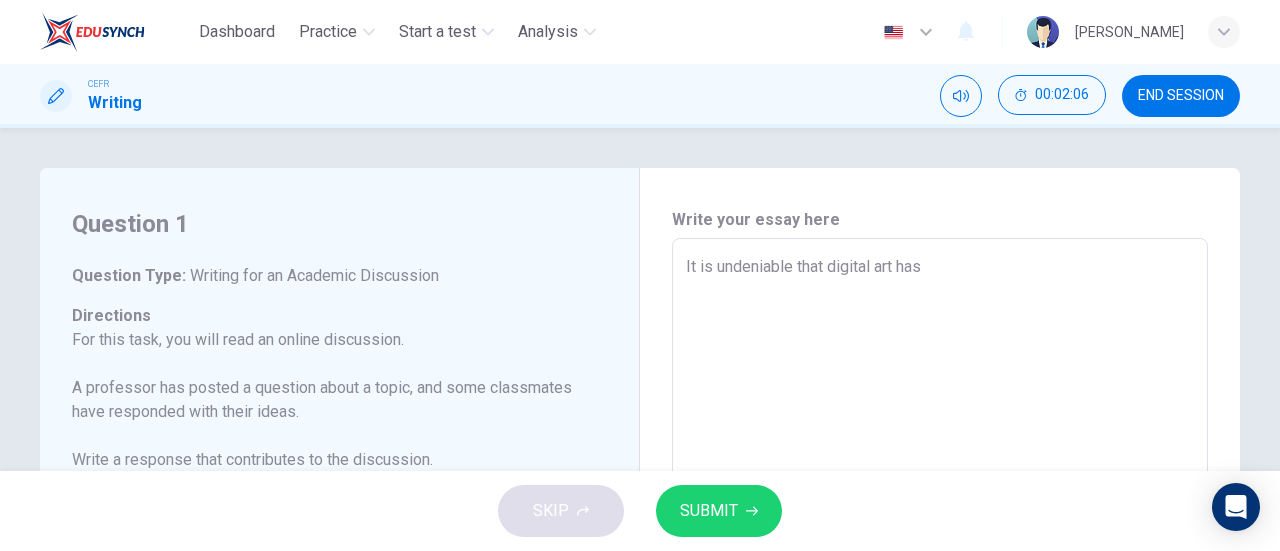 type on "It is undeniable that digital art has g" 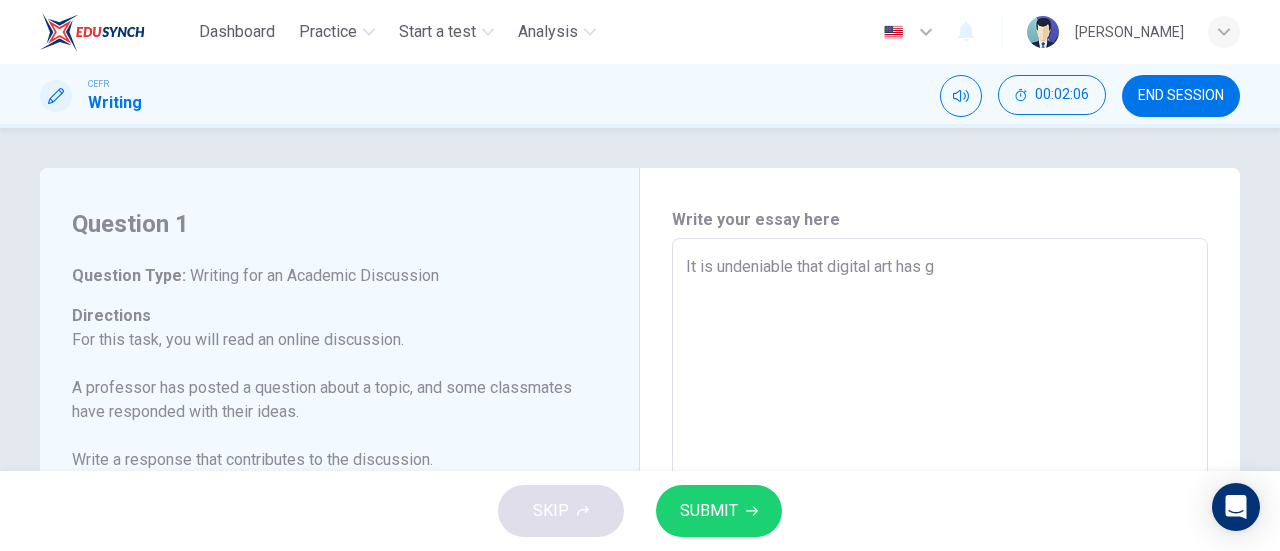 type on "x" 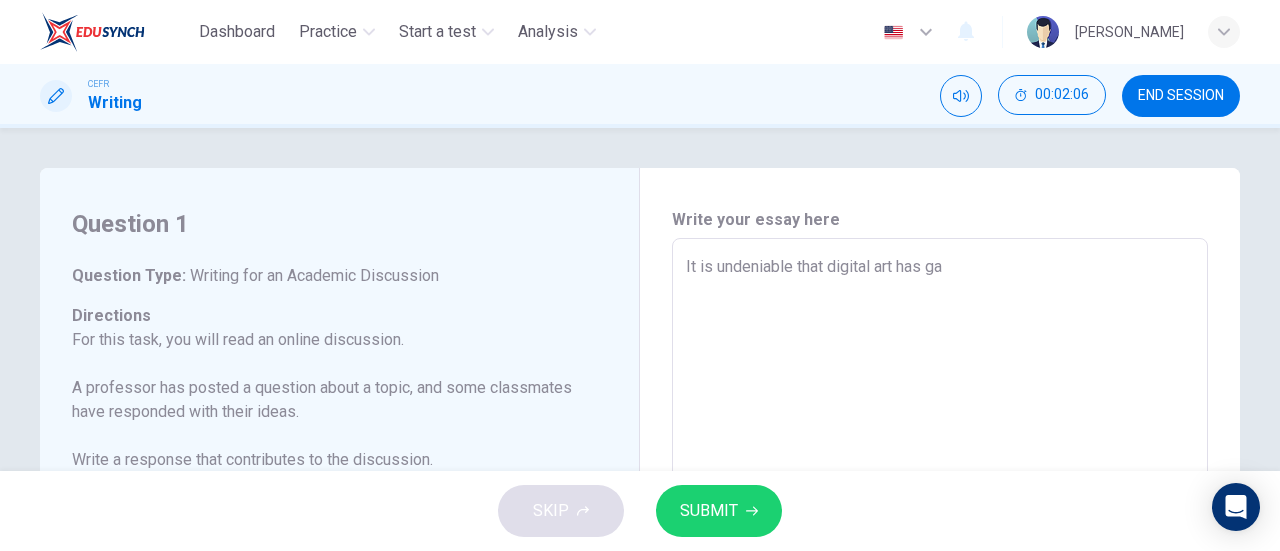 type on "x" 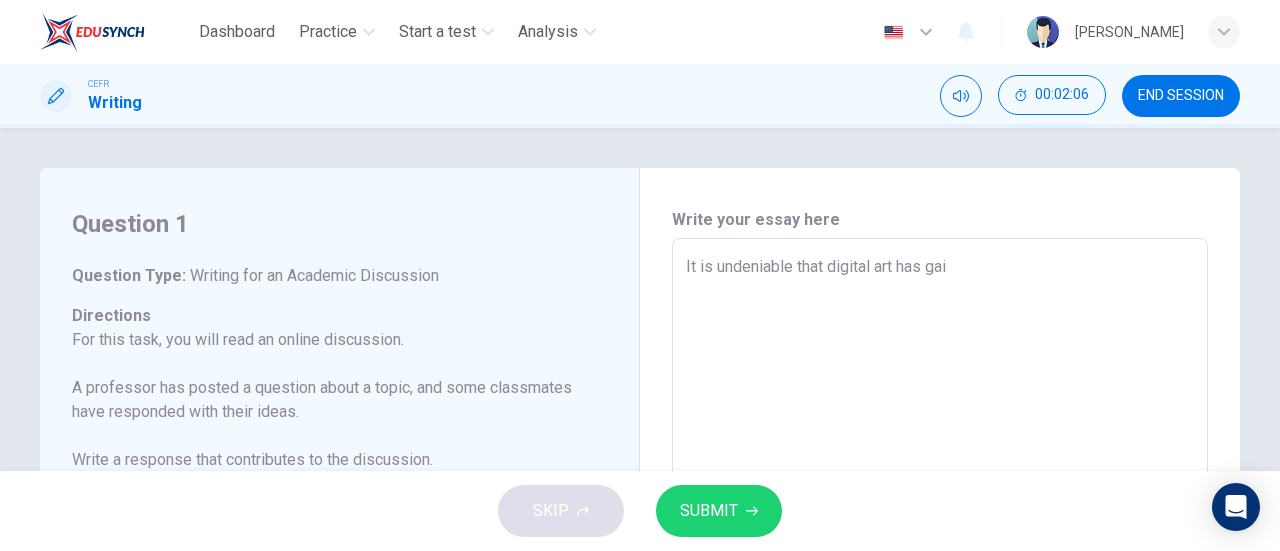 type on "x" 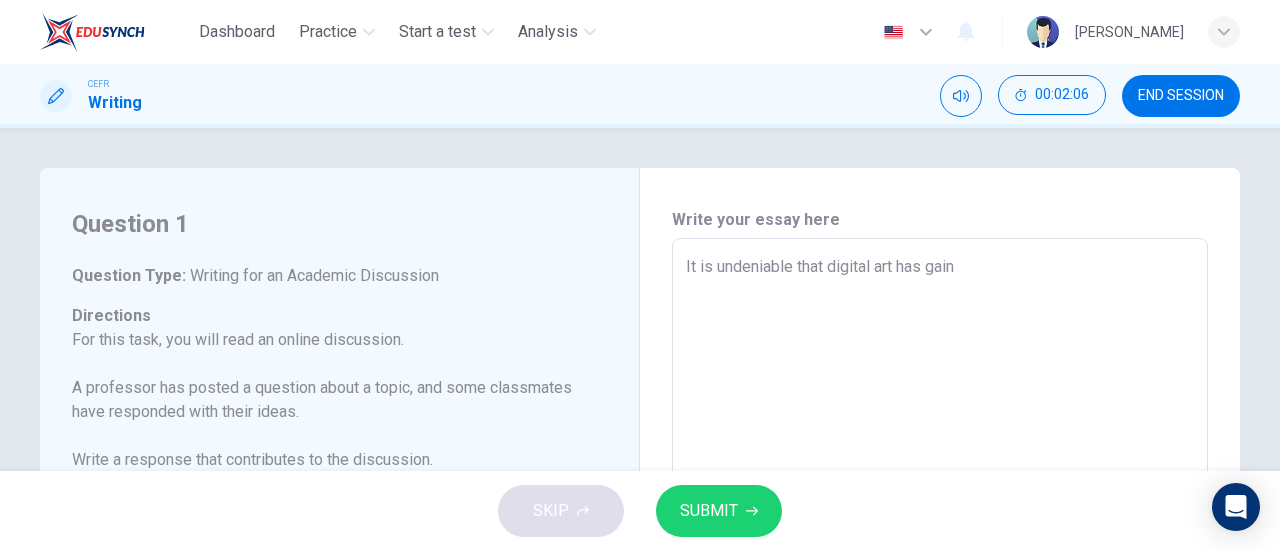 type on "x" 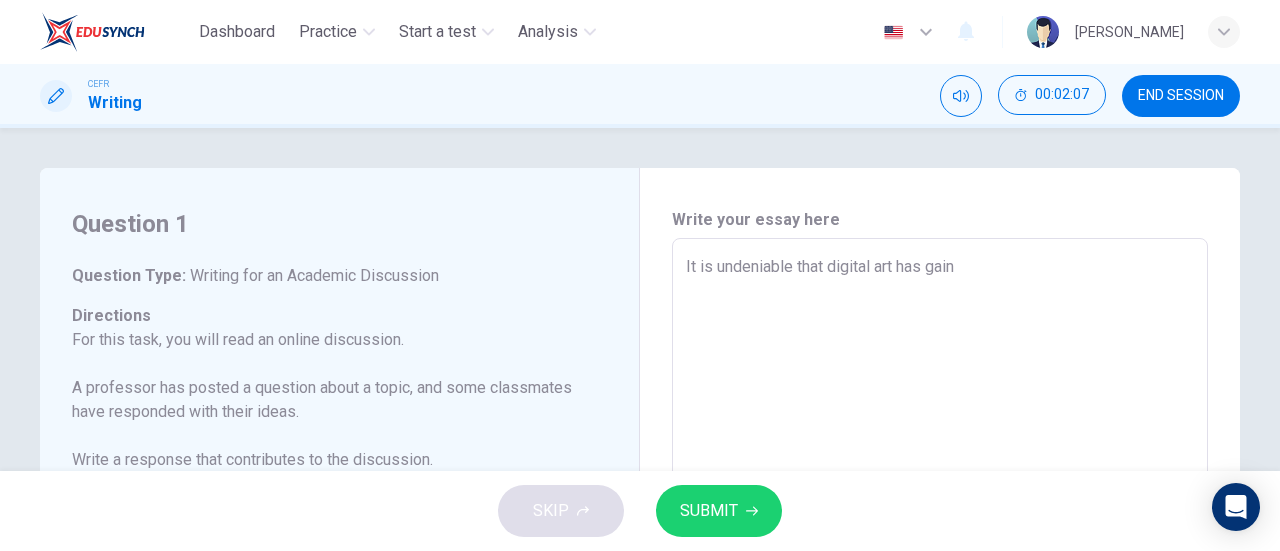 type on "It is undeniable that digital art has gain" 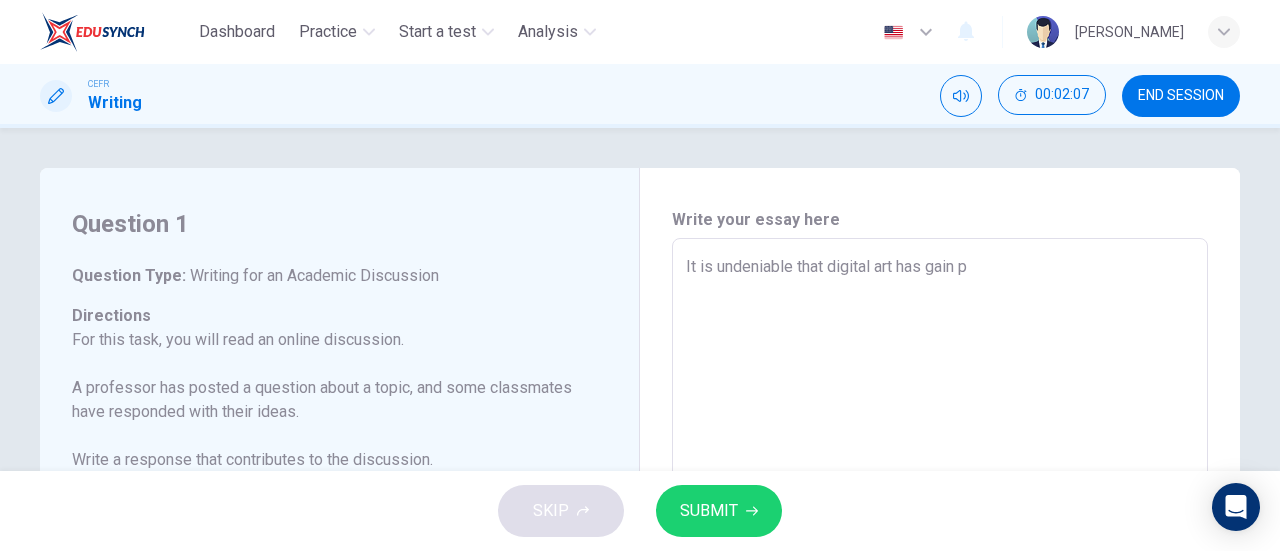 type on "x" 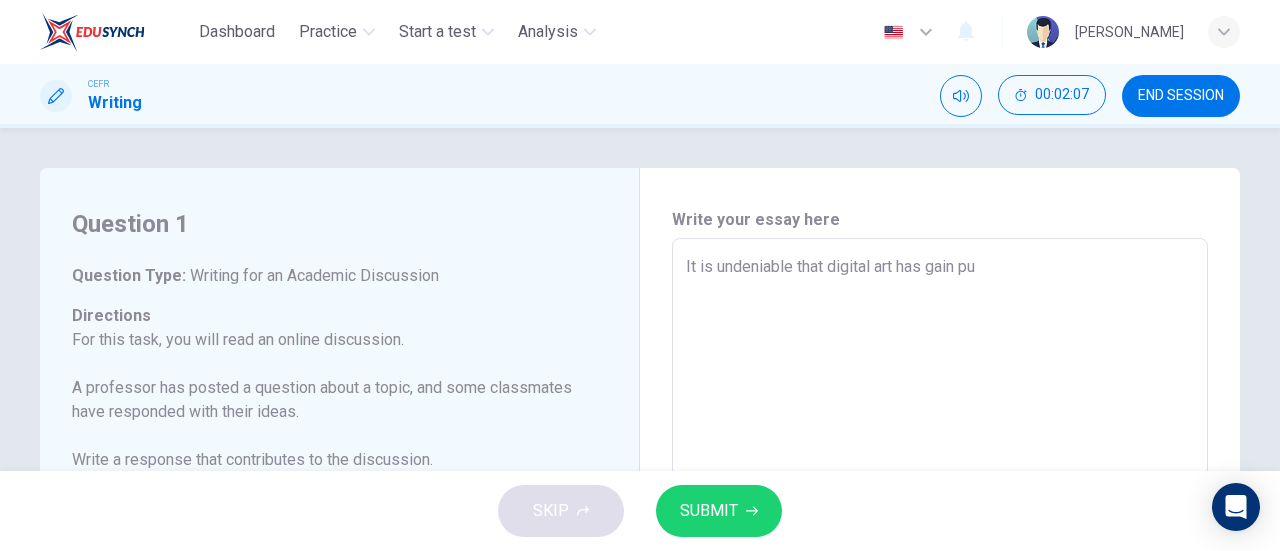 type on "x" 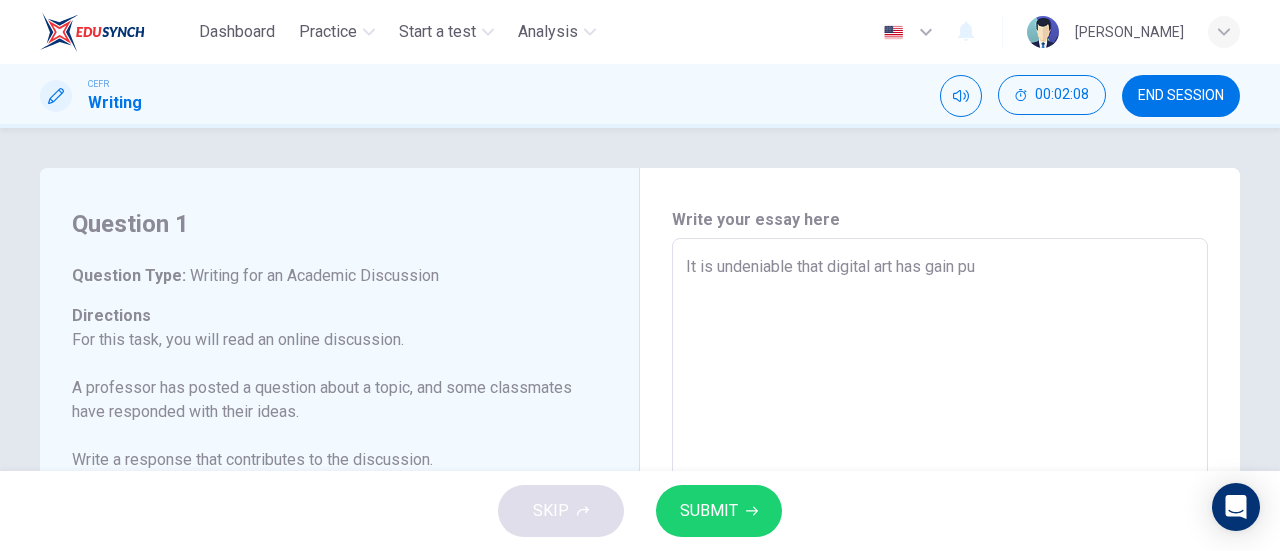 type on "It is undeniable that digital art has gain p" 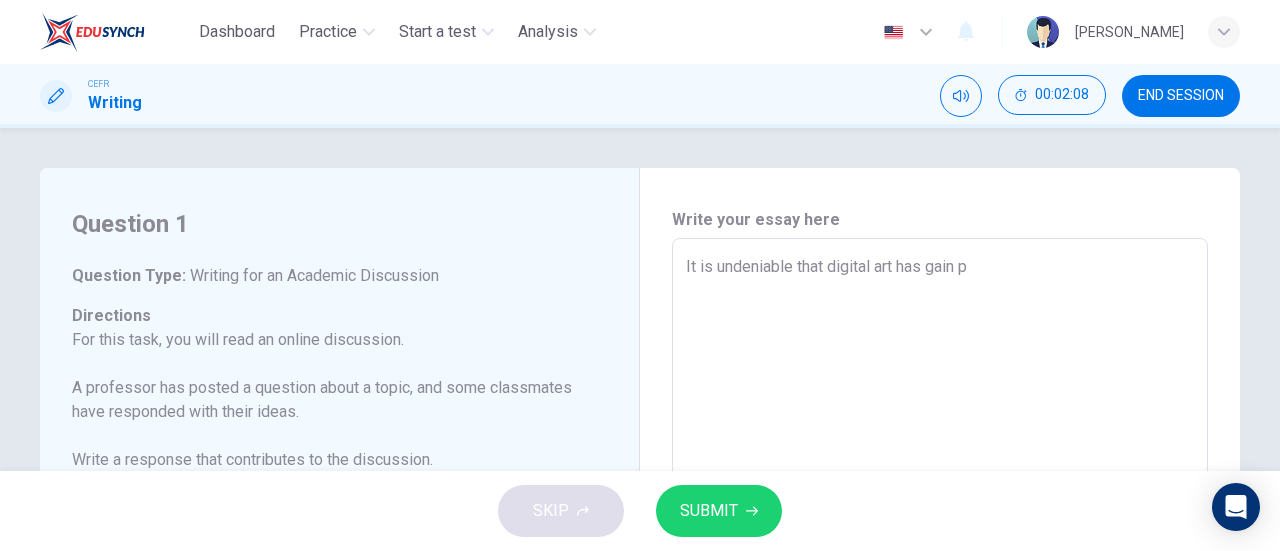 type on "x" 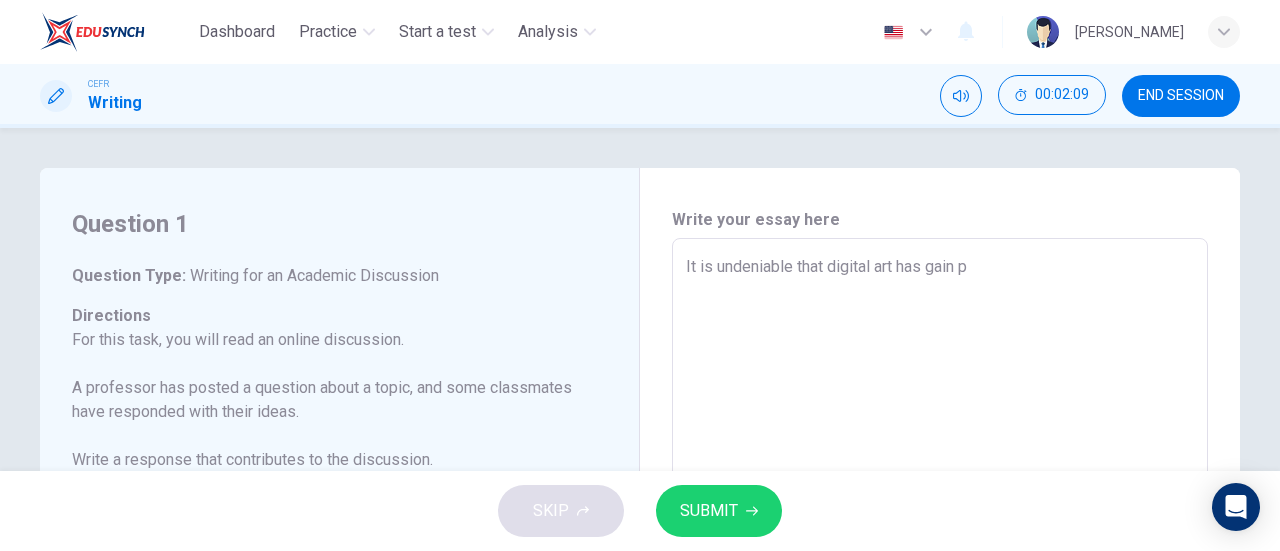 type on "It is undeniable that digital art has gain pp" 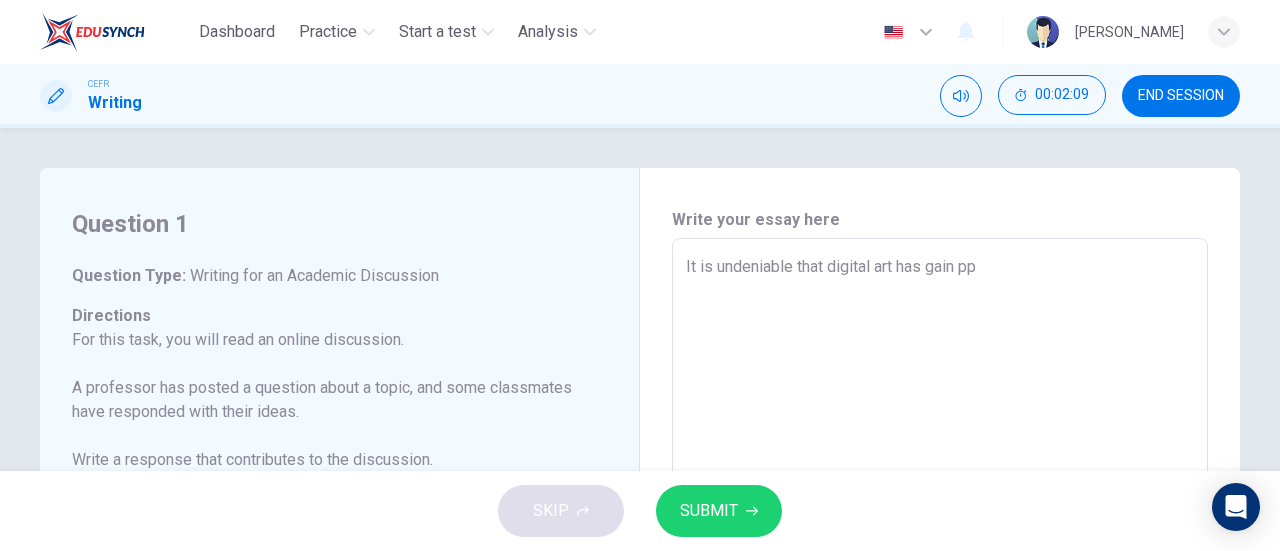 type on "x" 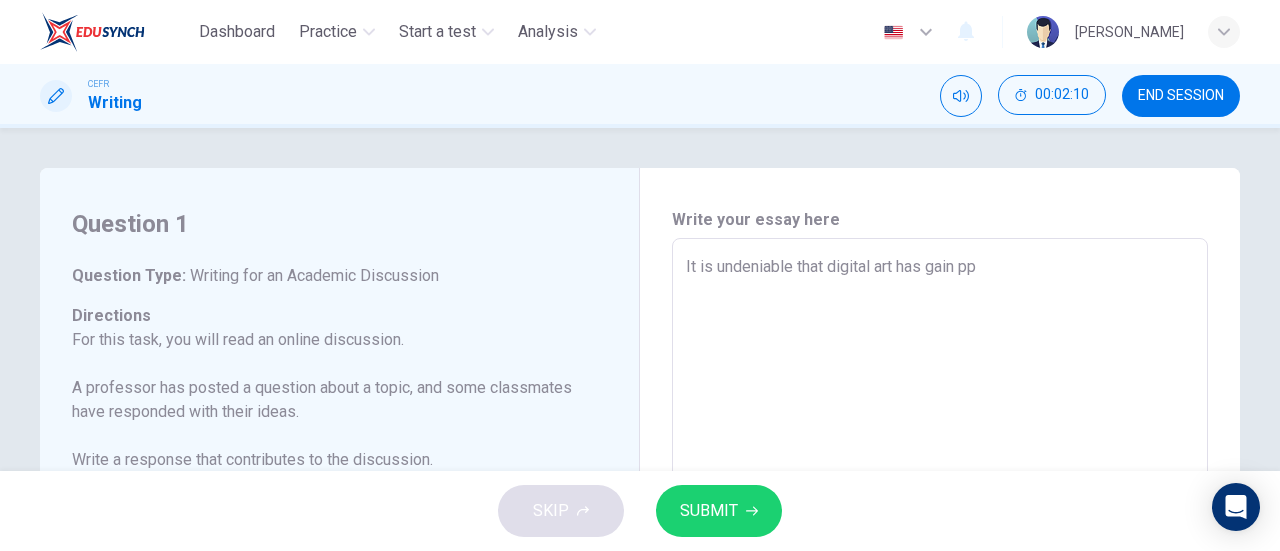 type on "It is undeniable that digital art has gain p" 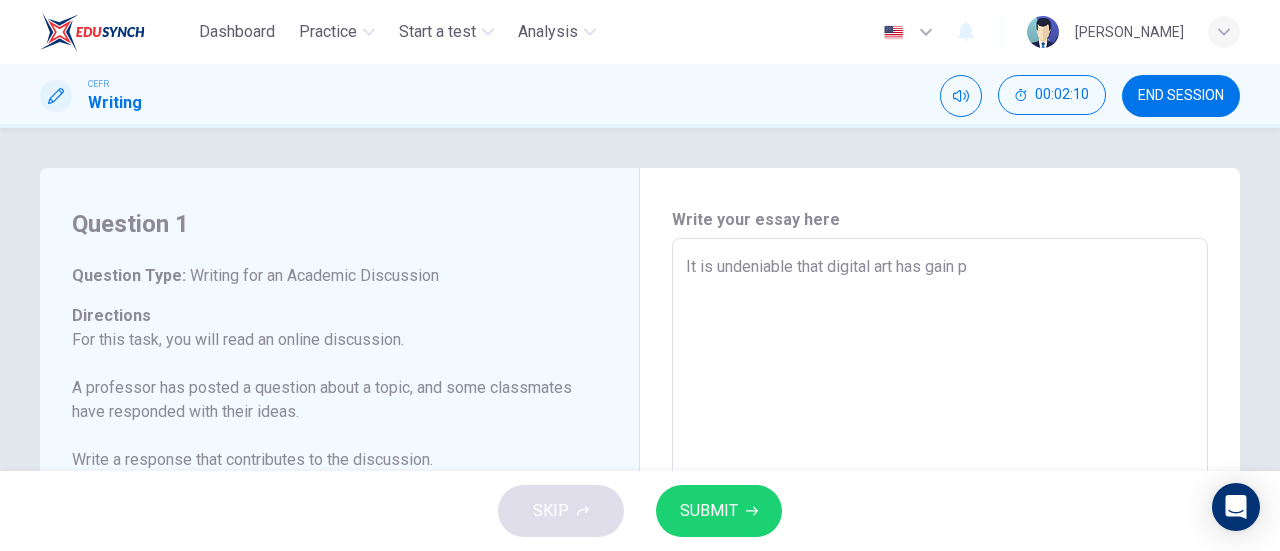 type on "x" 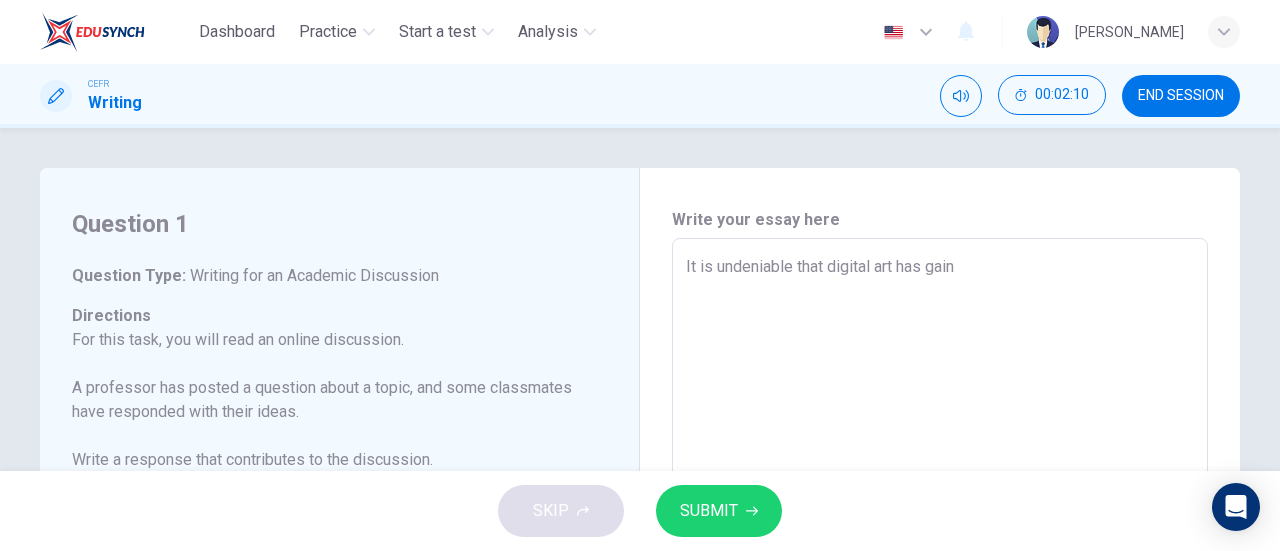 type on "x" 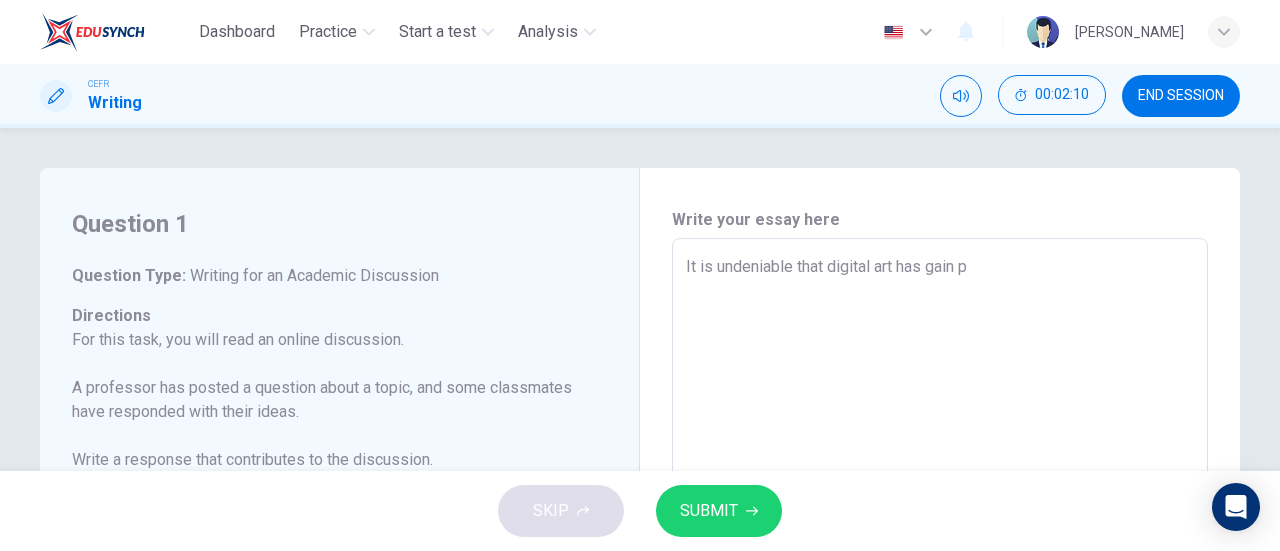 type on "x" 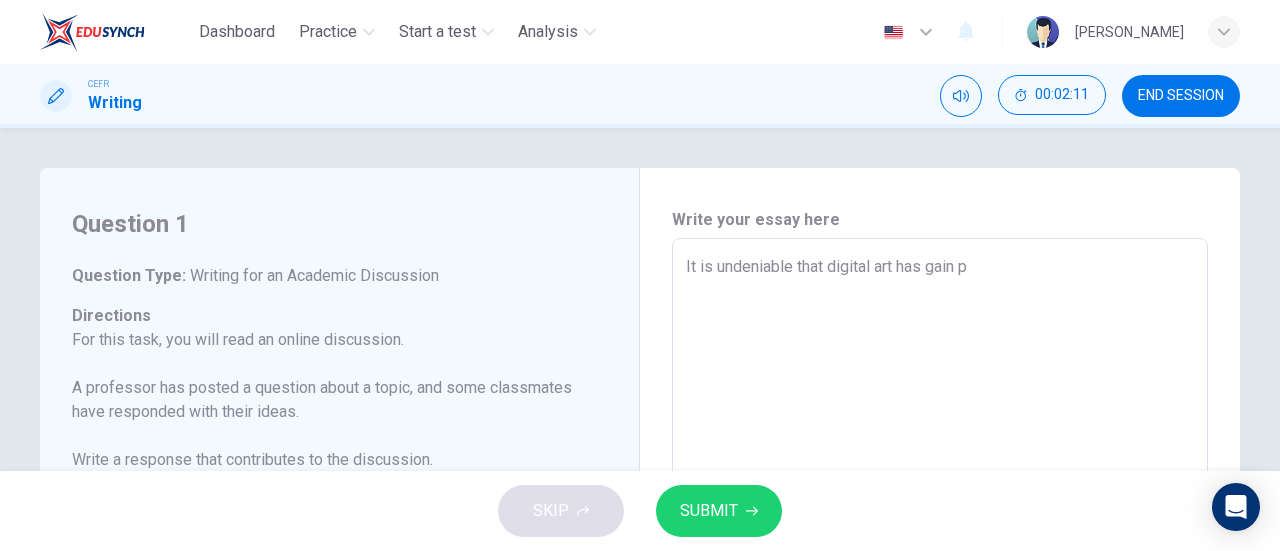 type on "It is undeniable that digital art has gain po" 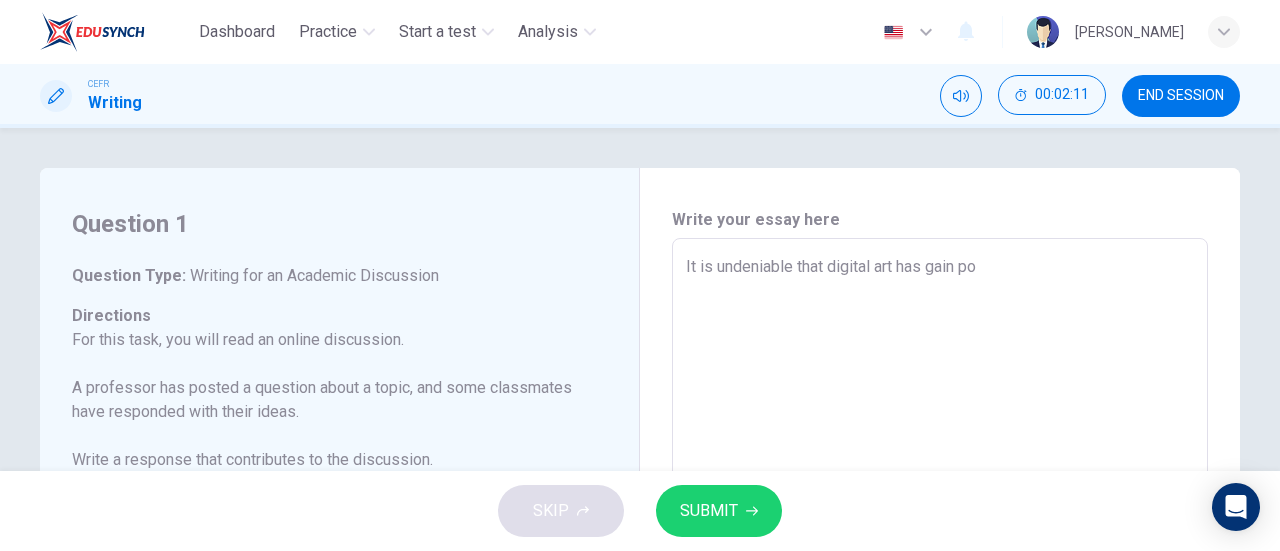 type on "x" 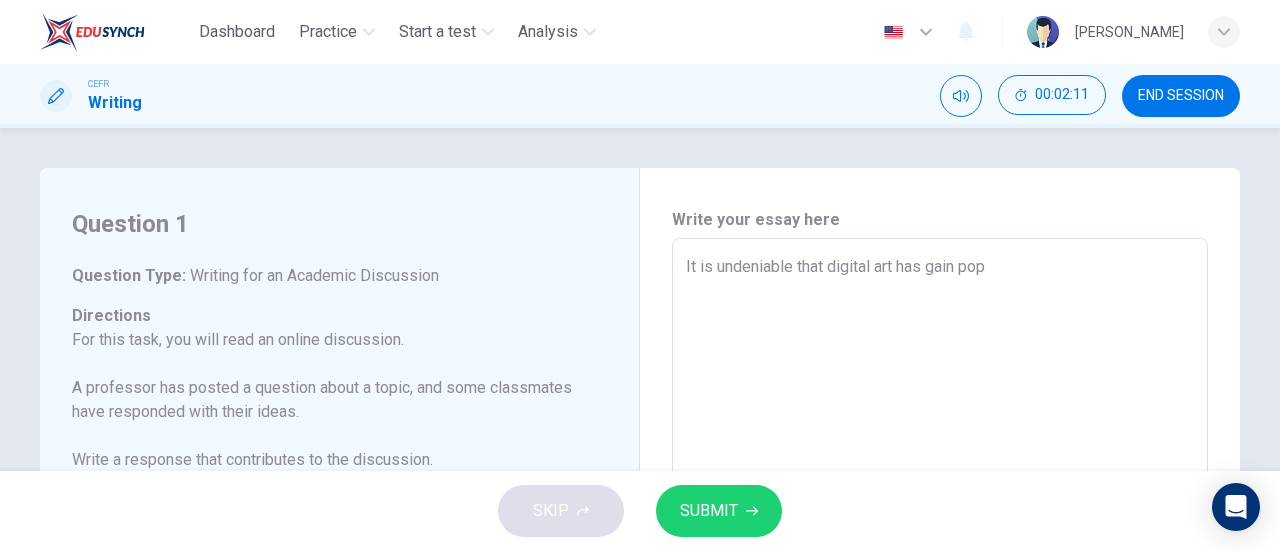 type on "x" 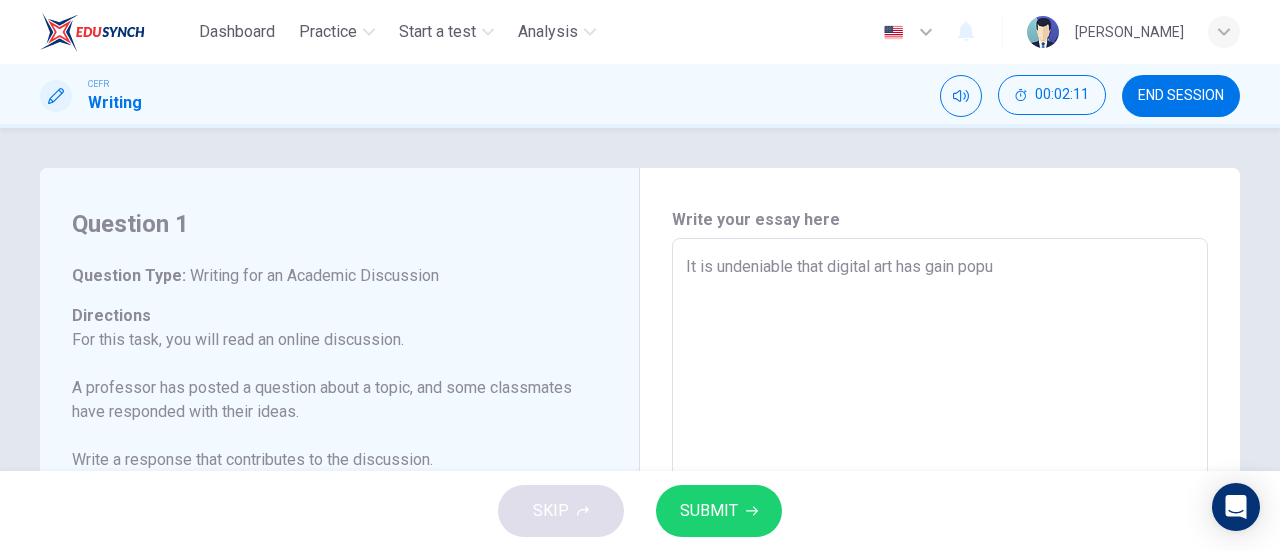 type on "x" 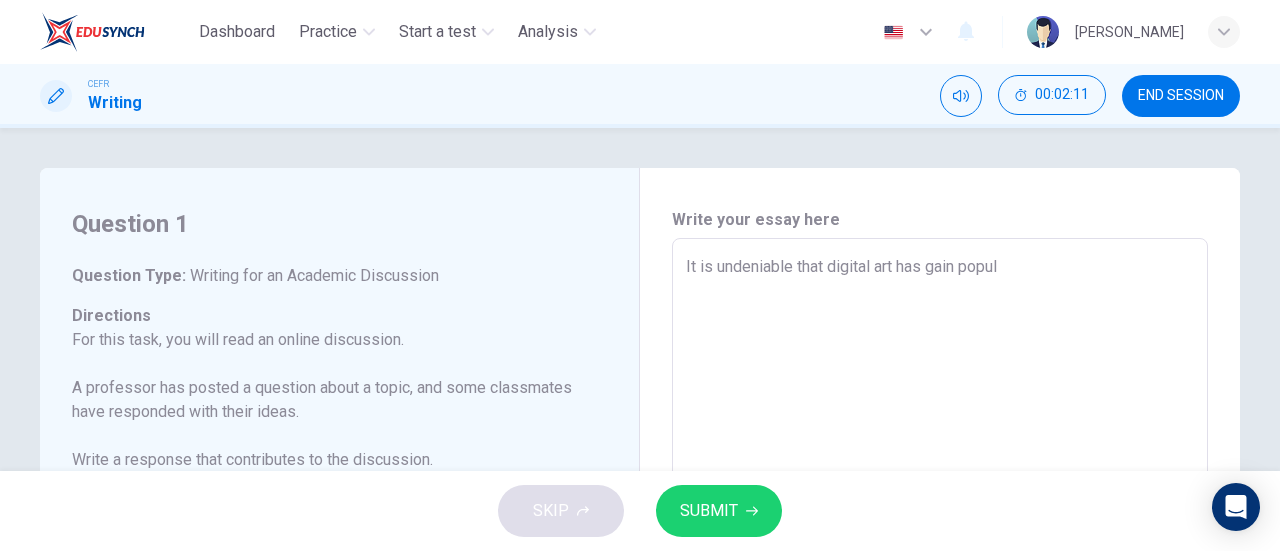 type on "It is undeniable that digital art has gain popula" 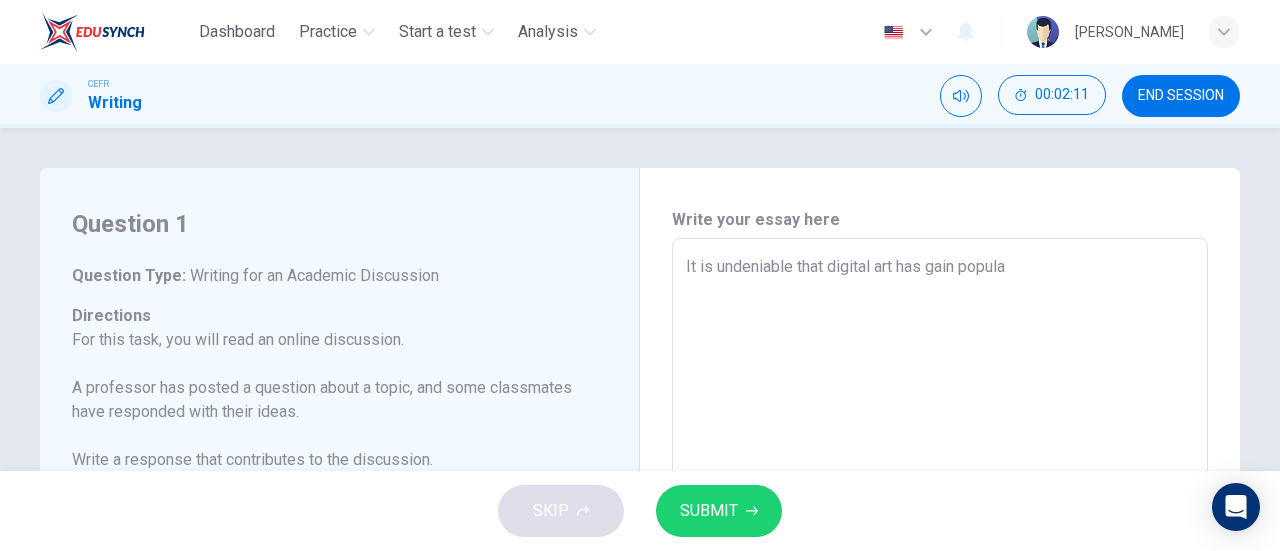 type on "x" 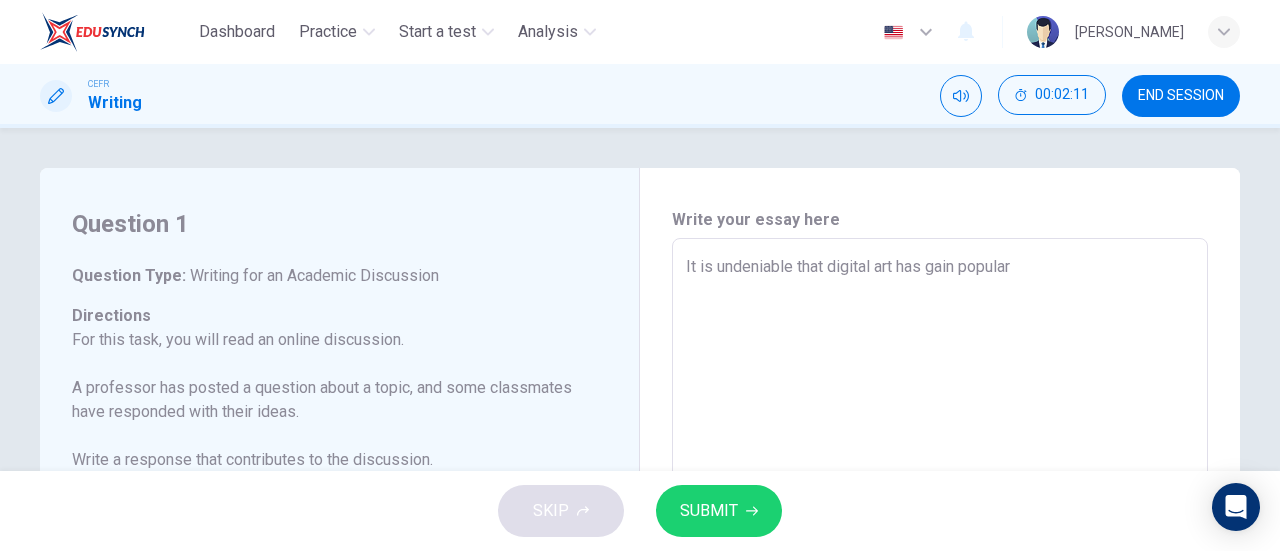 type on "It is undeniable that digital art has gain populari" 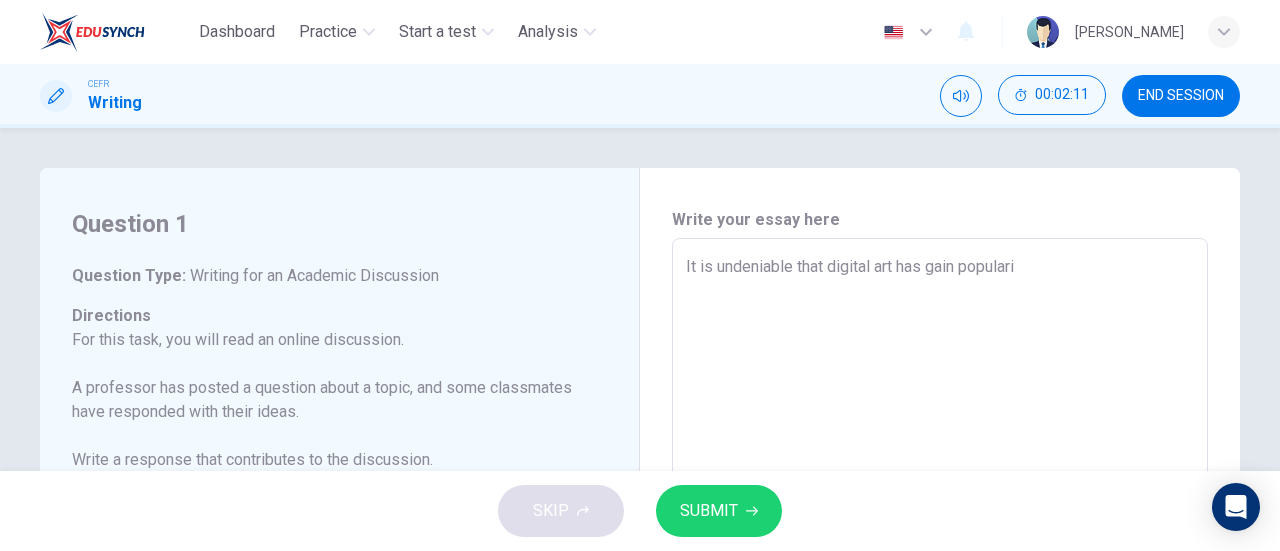 type on "x" 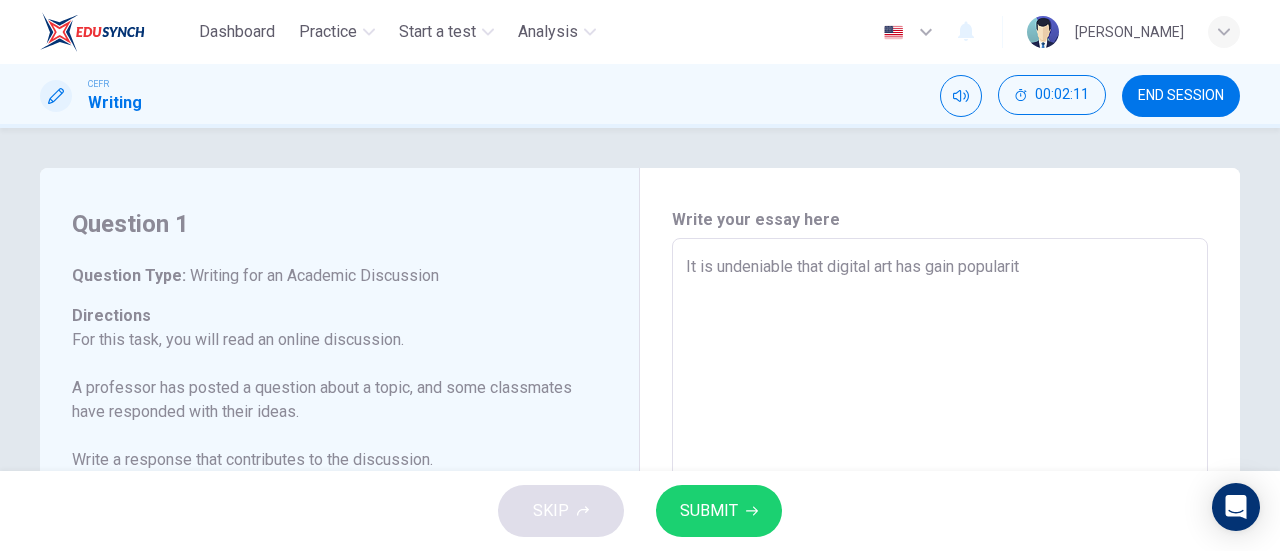 type on "x" 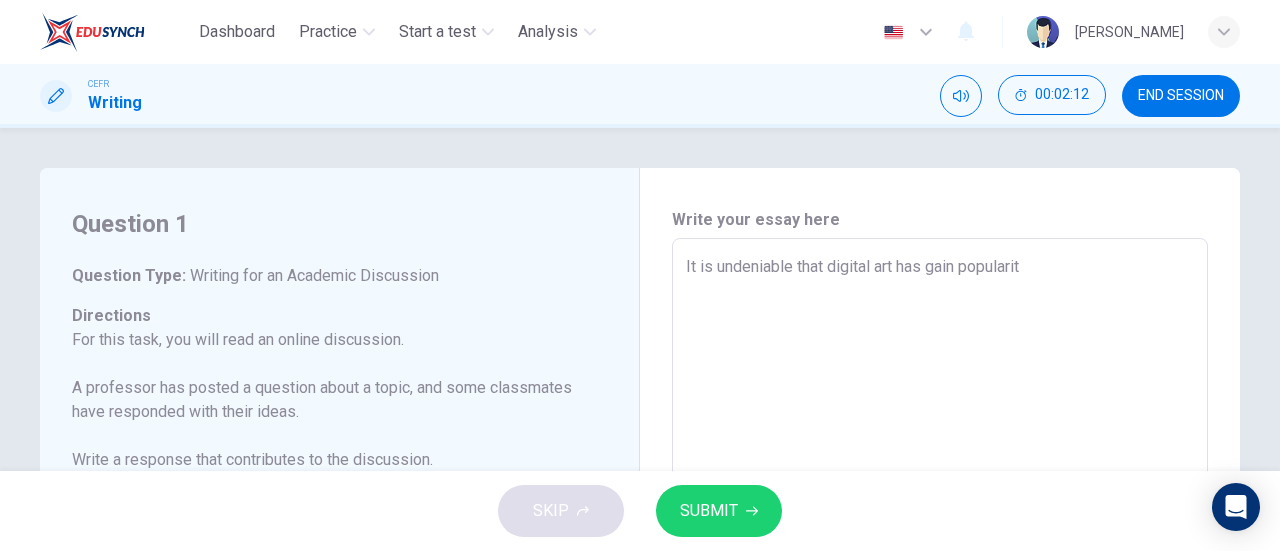 type on "It is undeniable that digital art has gain popularity" 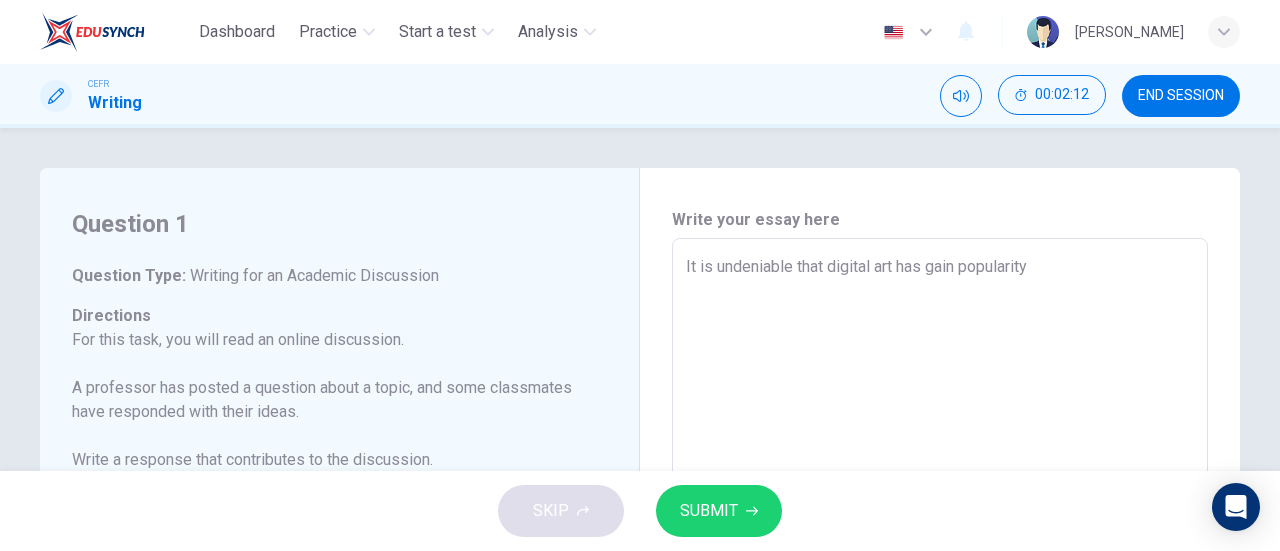 type on "x" 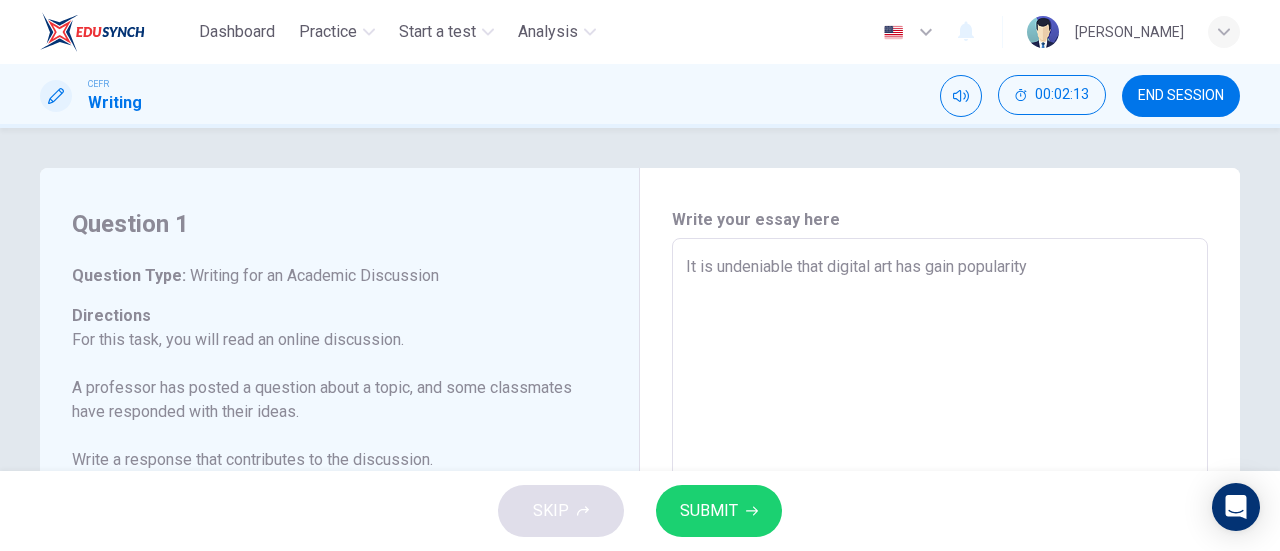 type on "It is undeniable that digital art has gain popularity" 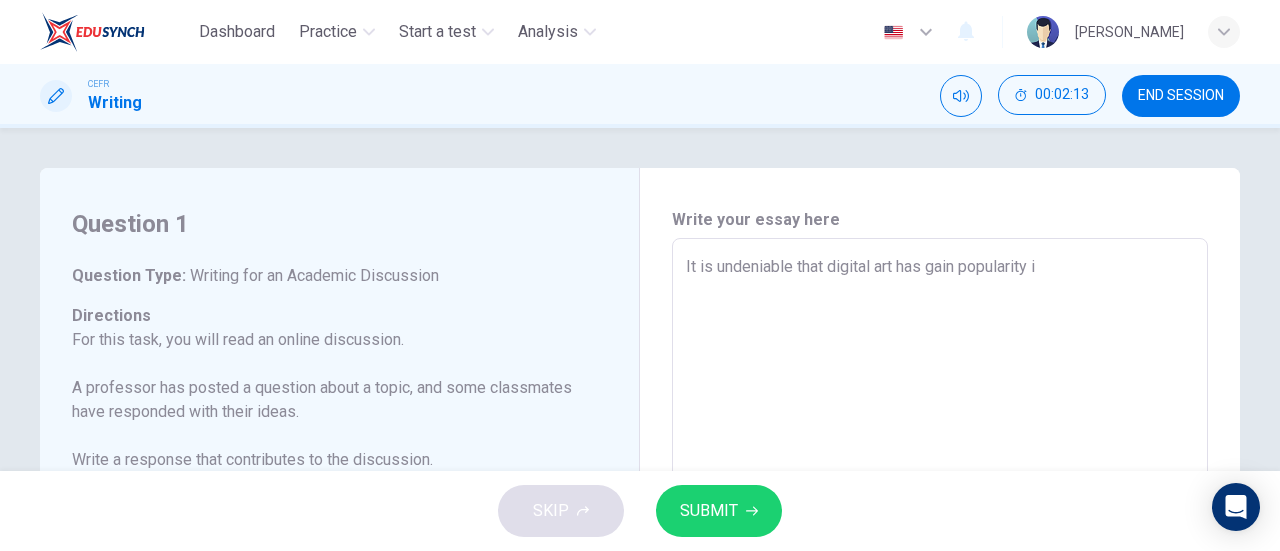 type on "x" 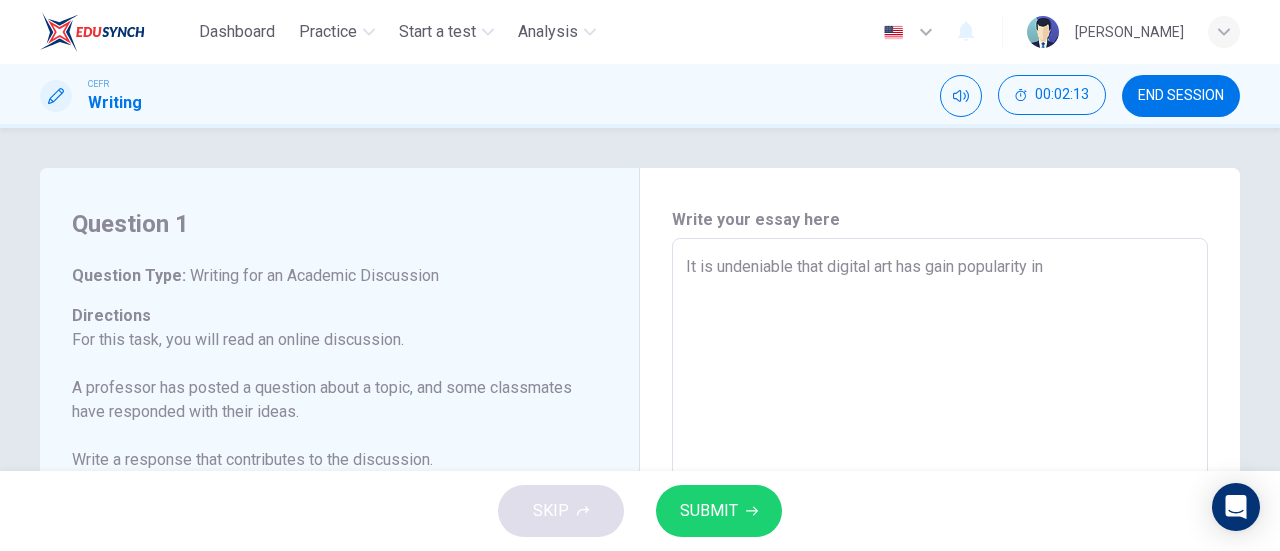type on "x" 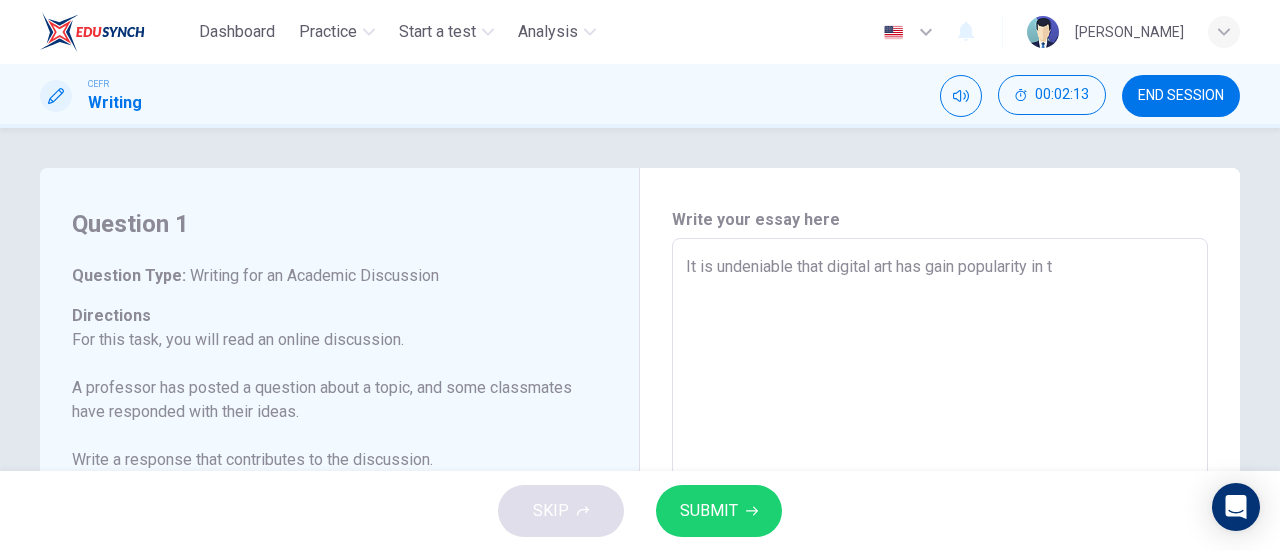 type on "x" 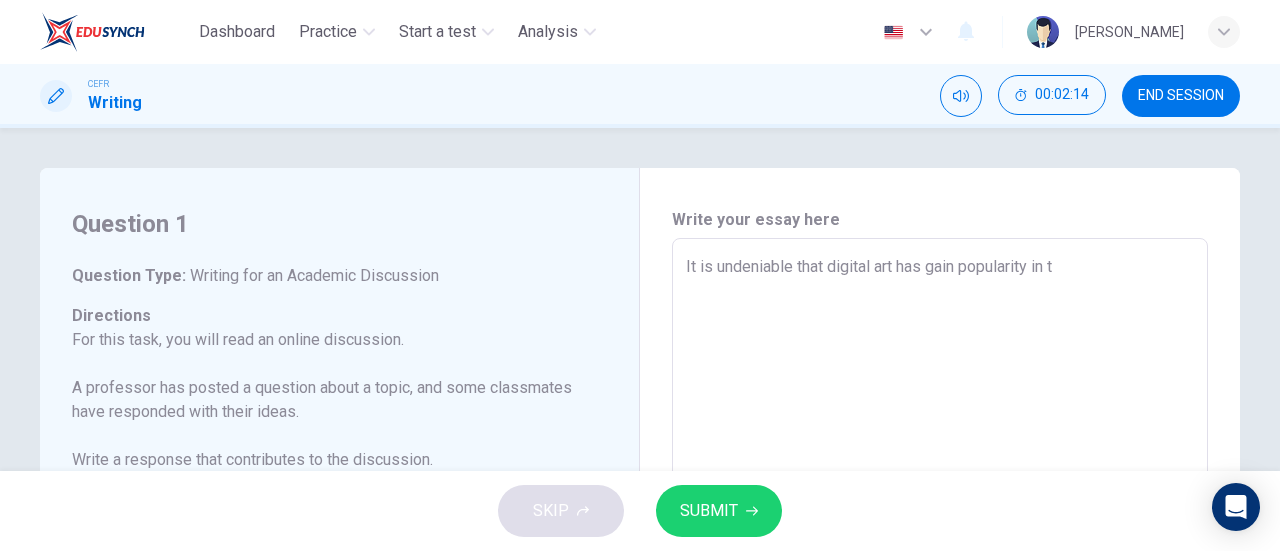 type on "It is undeniable that digital art has gain popularity in th" 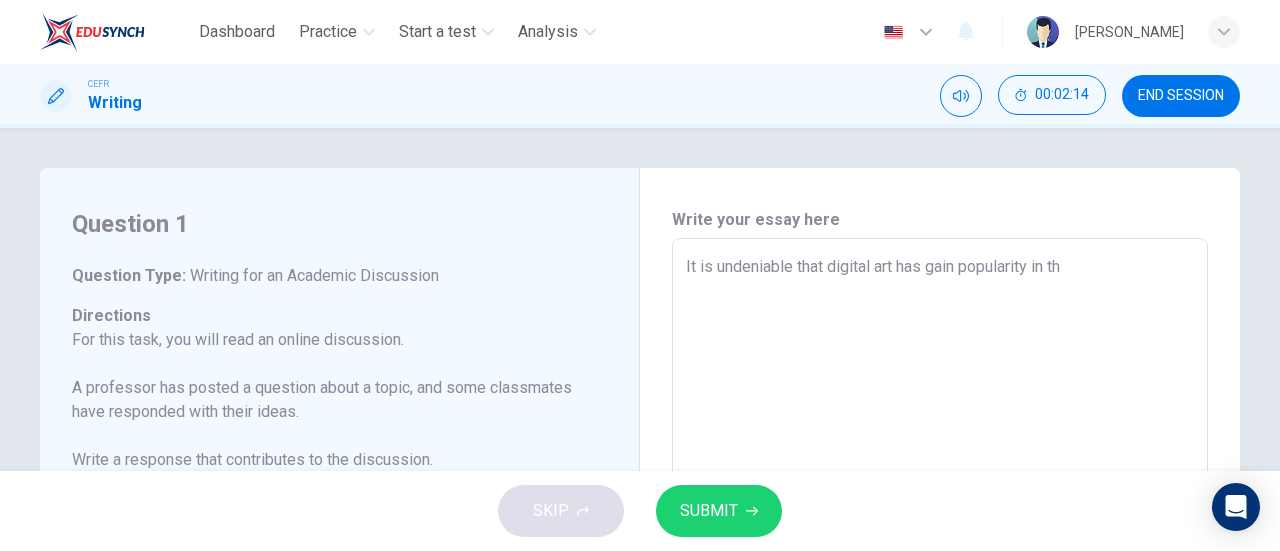 type on "x" 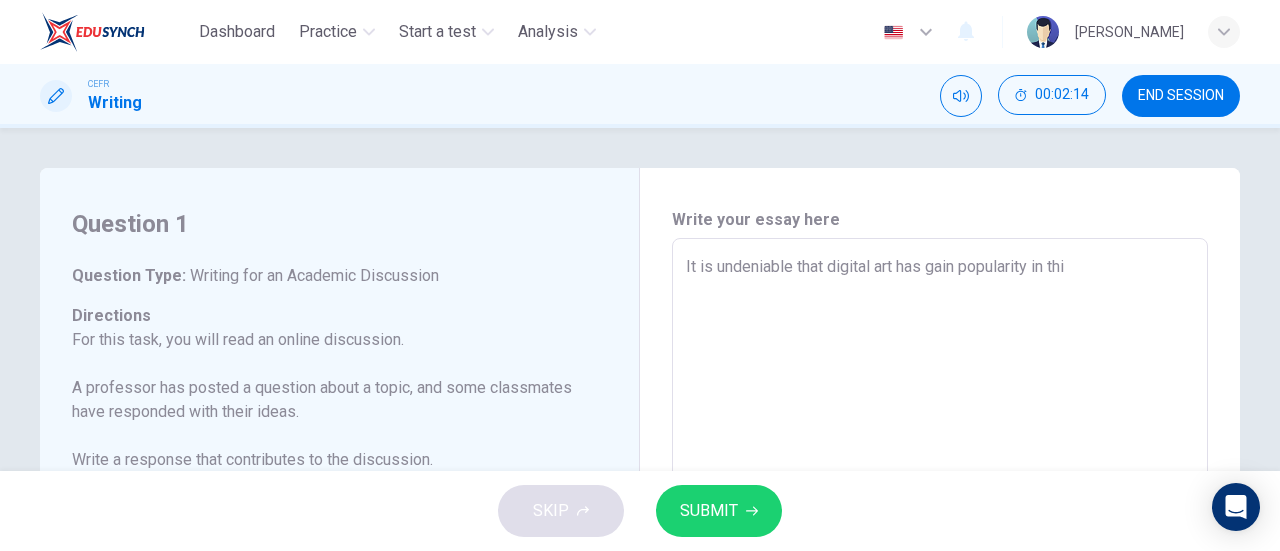 type on "x" 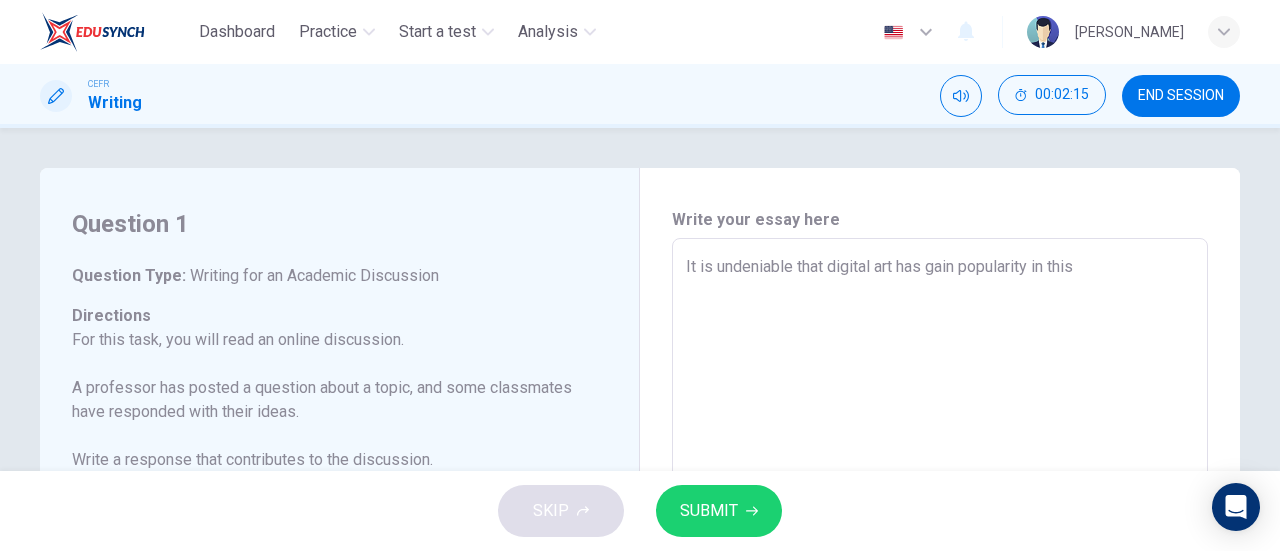 type on "It is undeniable that digital art has gain popularity in this" 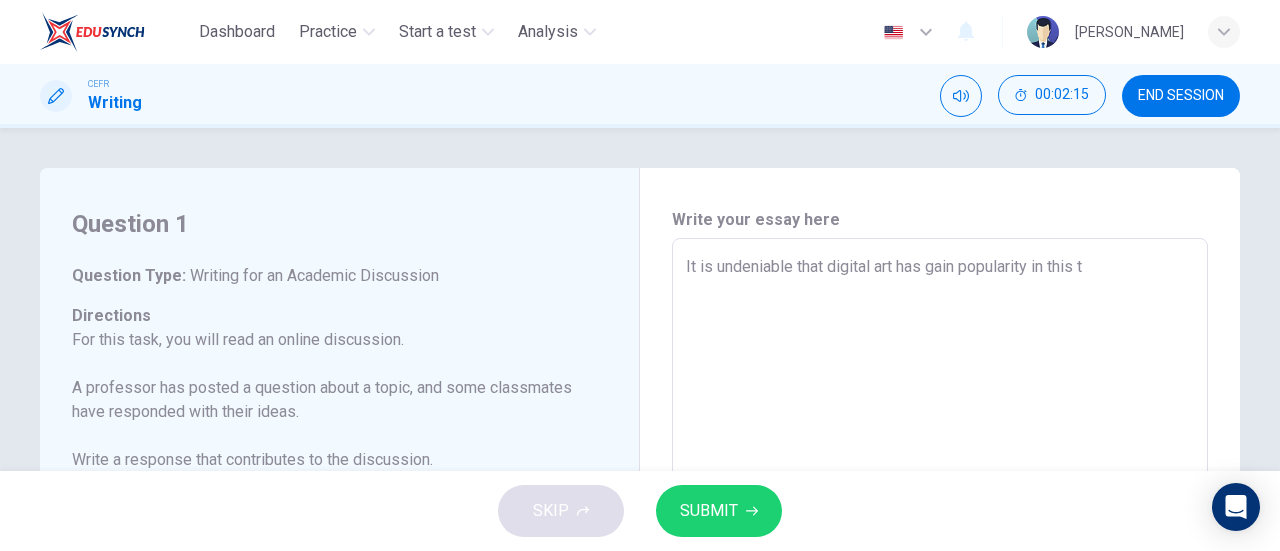 type on "x" 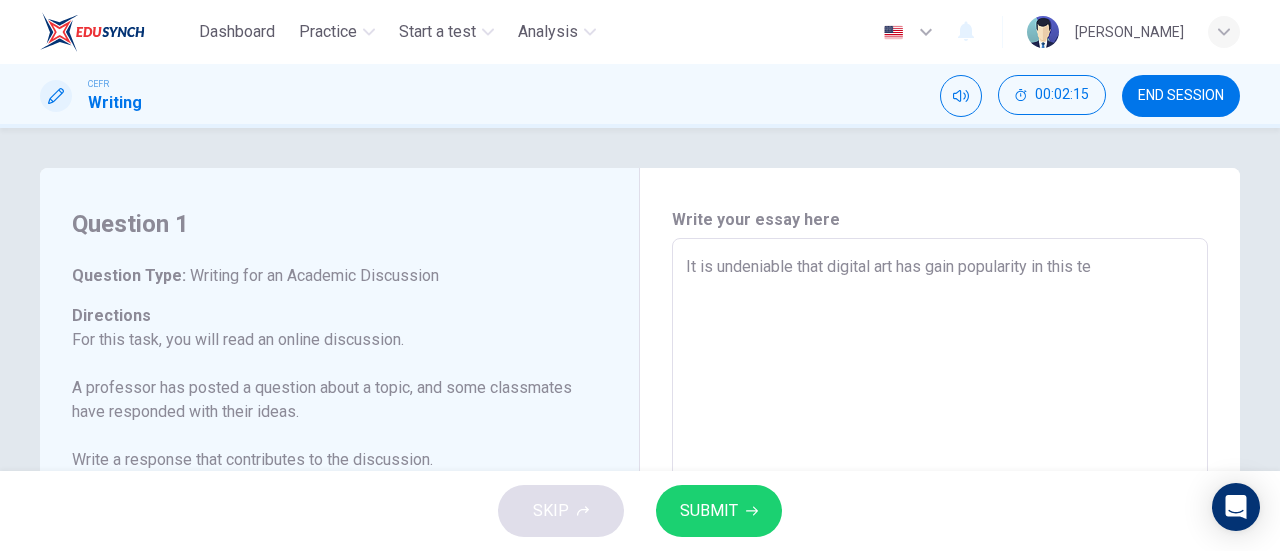 type on "x" 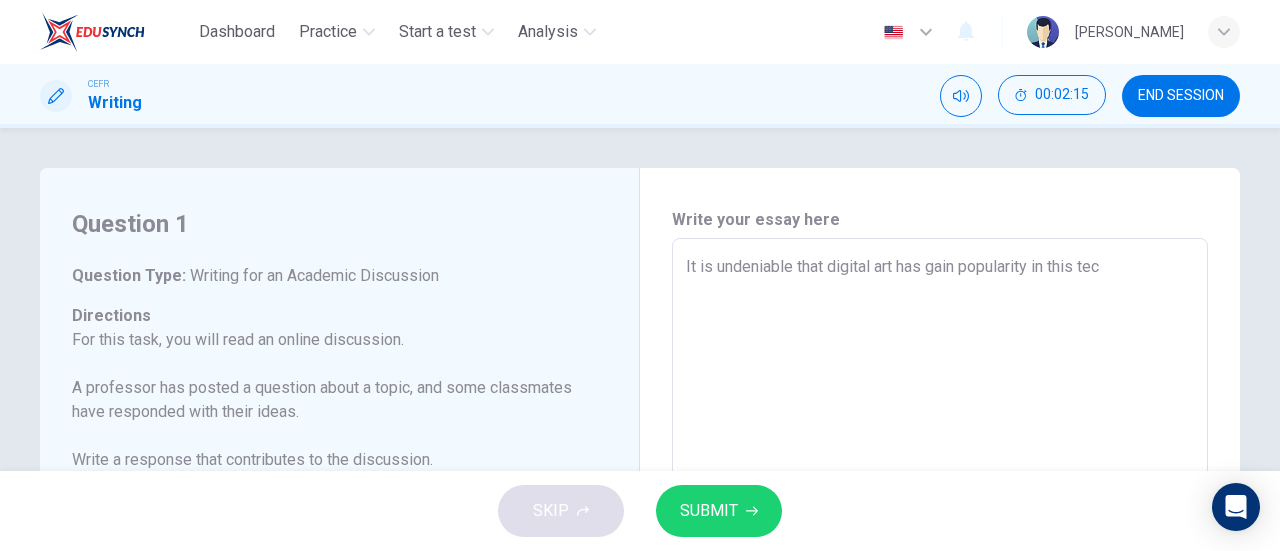 type on "It is undeniable that digital art has gain popularity in this tech" 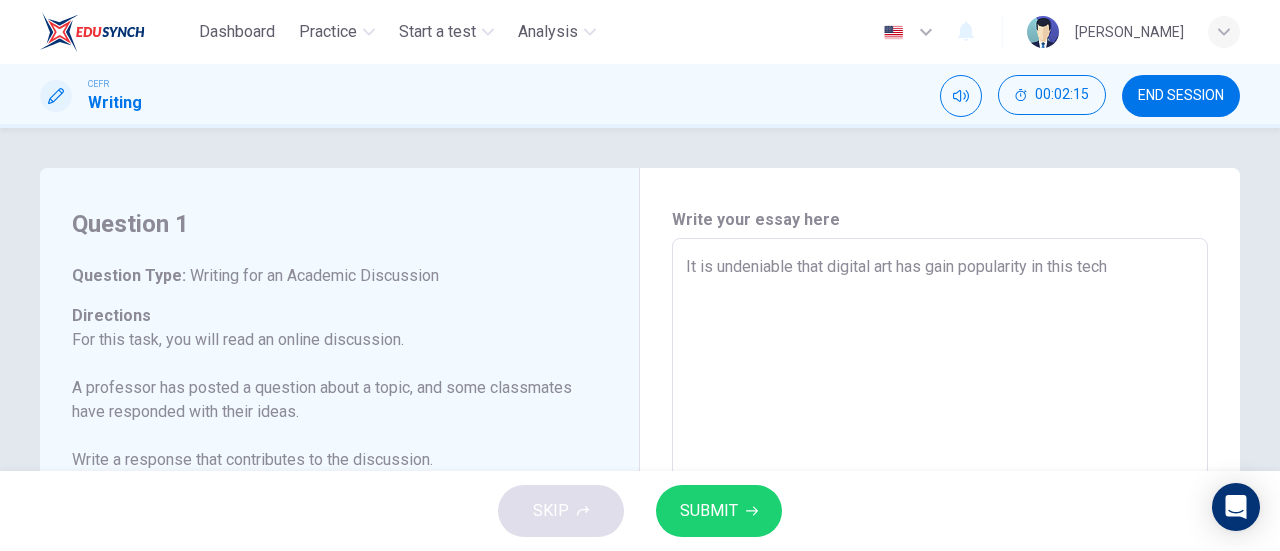 type on "x" 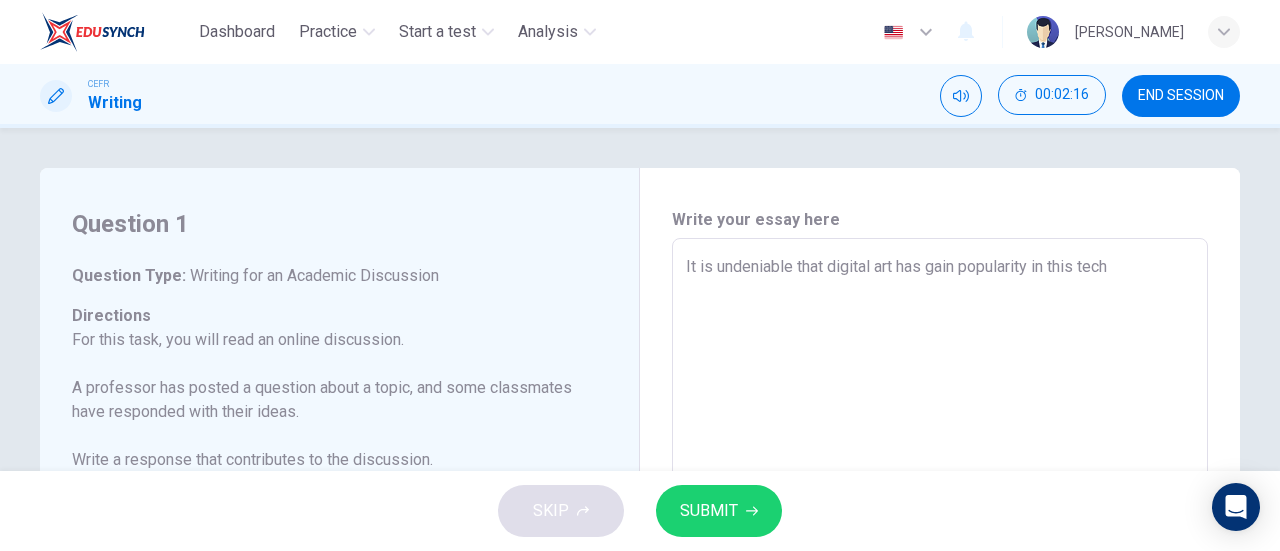 type on "It is undeniable that digital art has gain popularity in this techi" 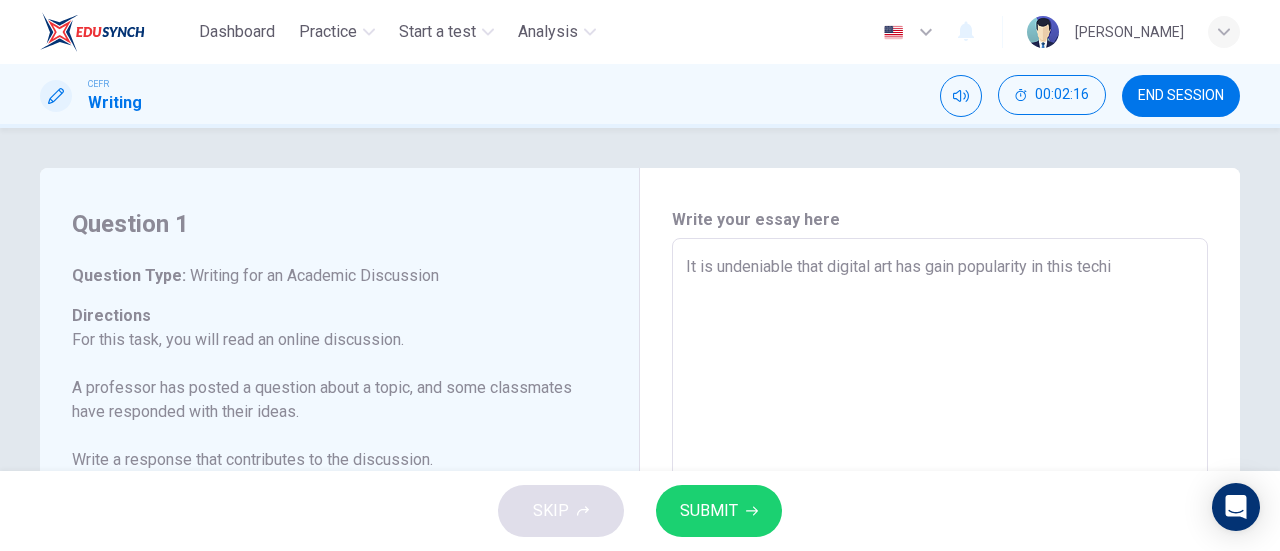 type on "x" 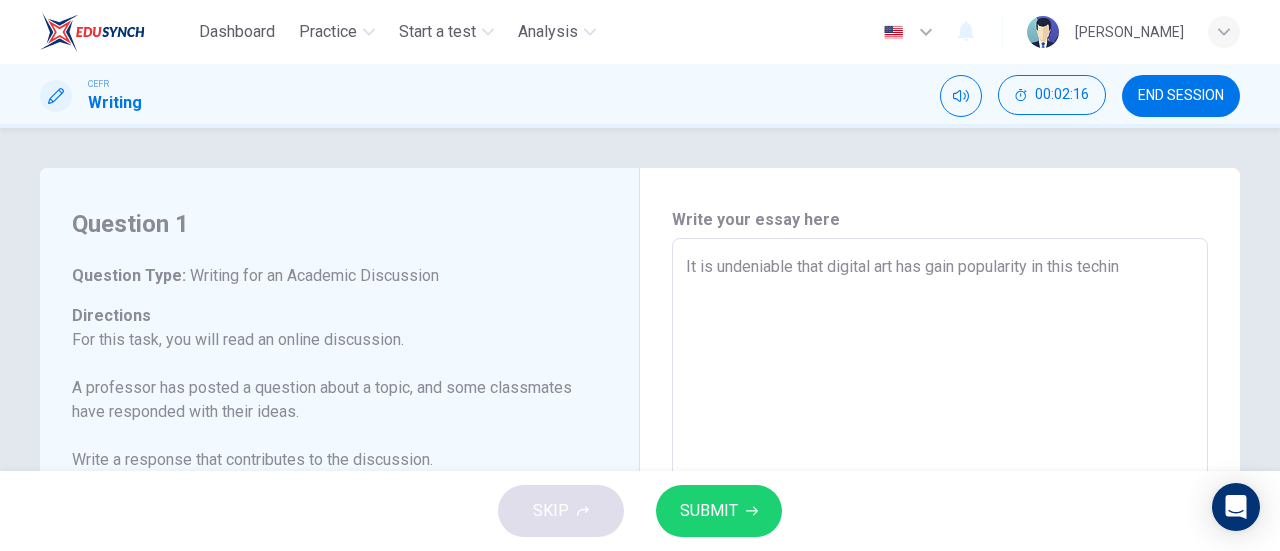 type on "x" 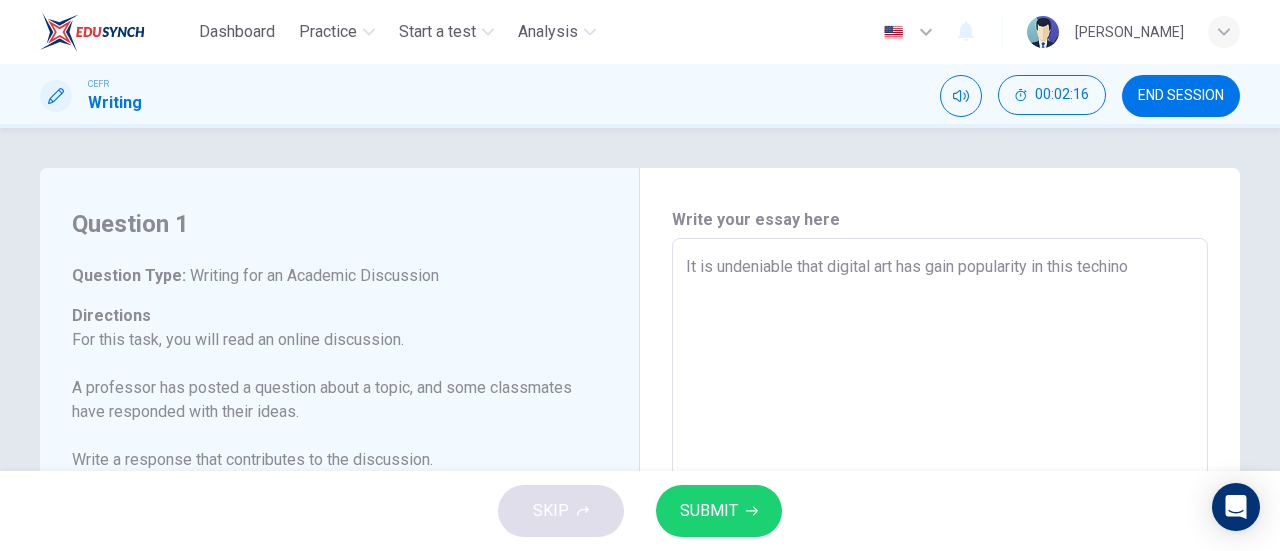 type on "x" 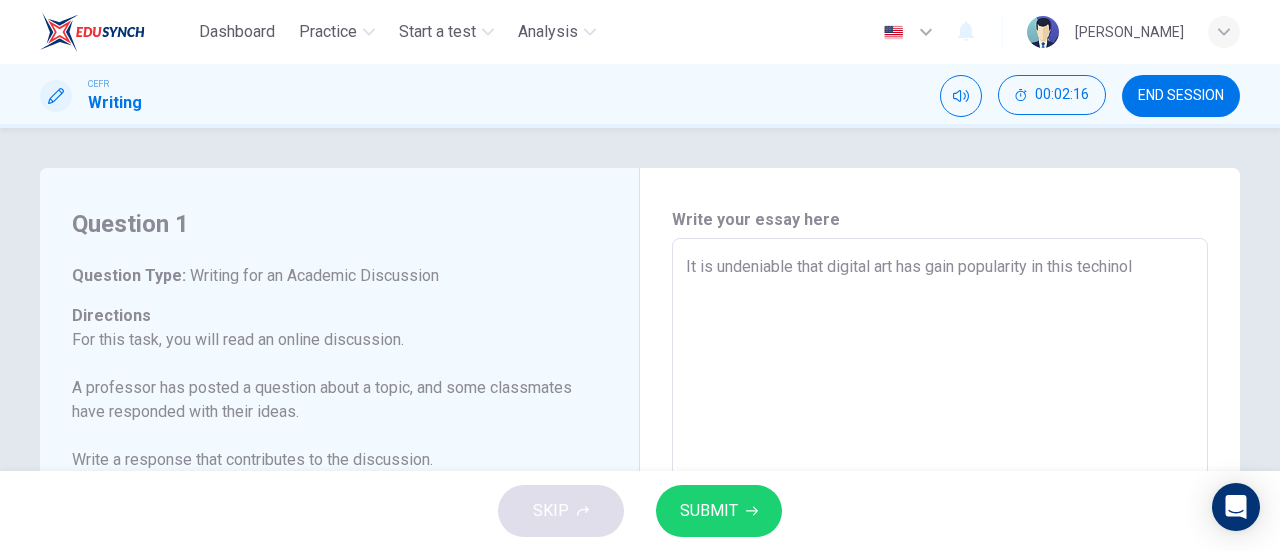 type on "x" 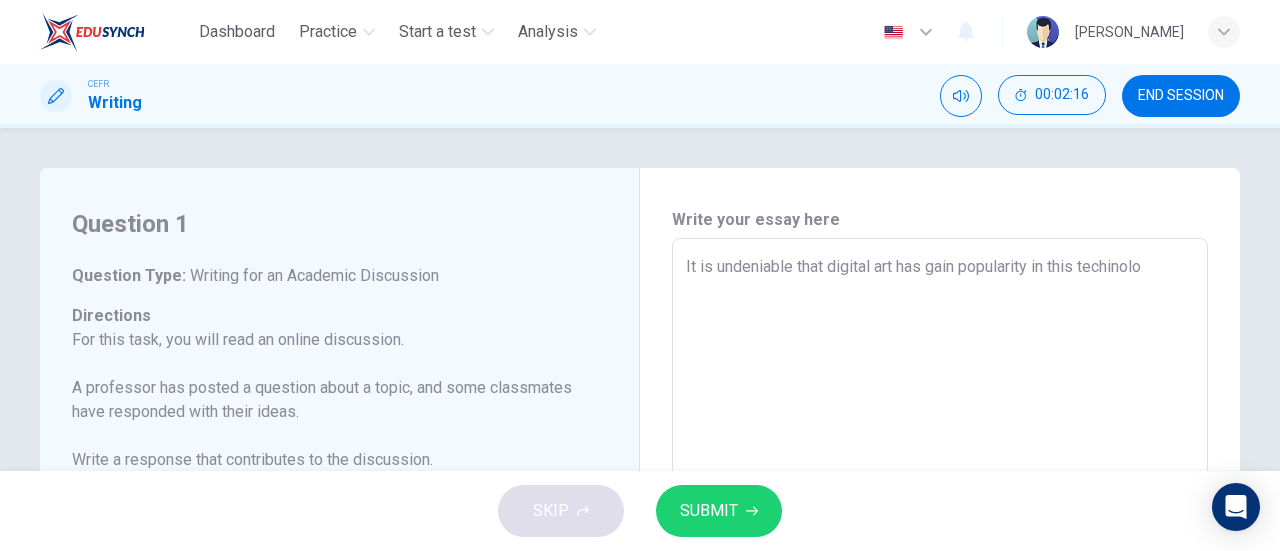 type on "x" 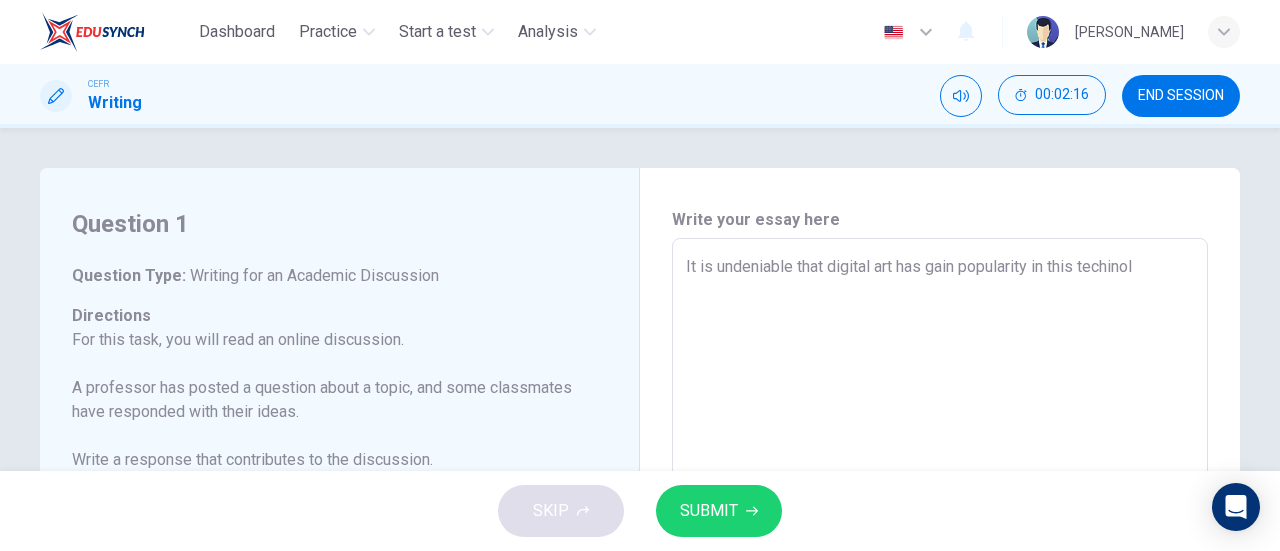 type on "x" 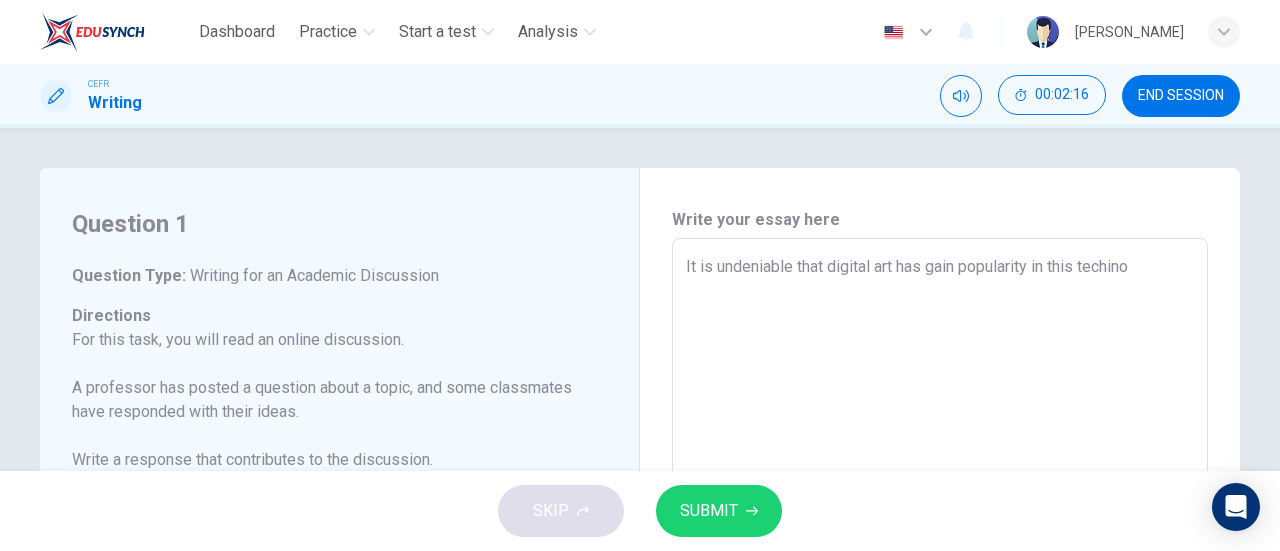 type on "x" 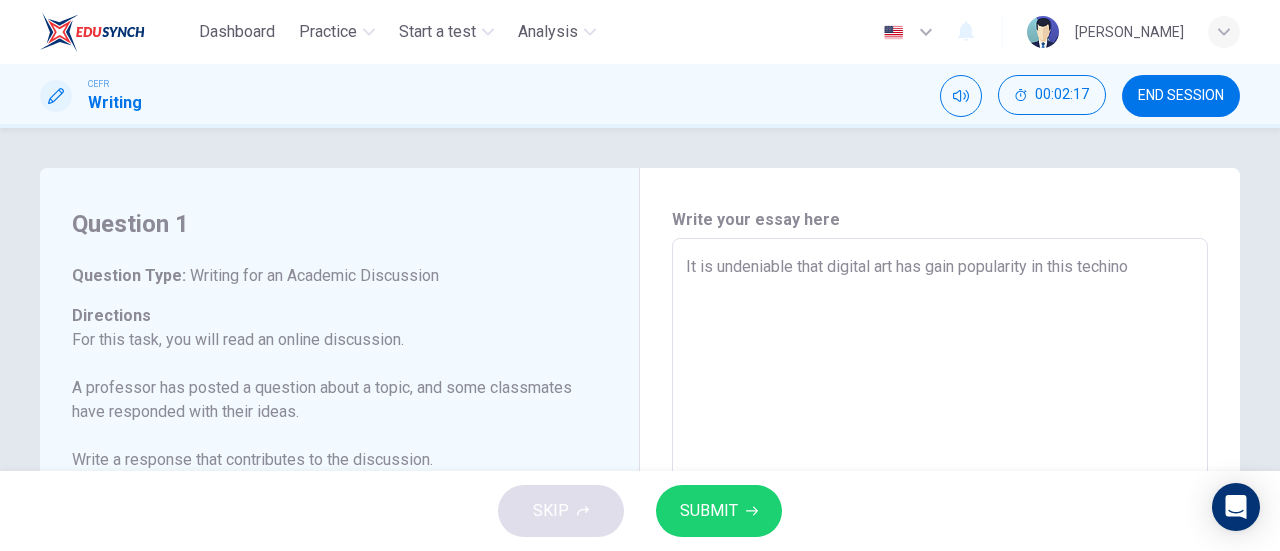 type on "It is undeniable that digital art has gain popularity in this techin" 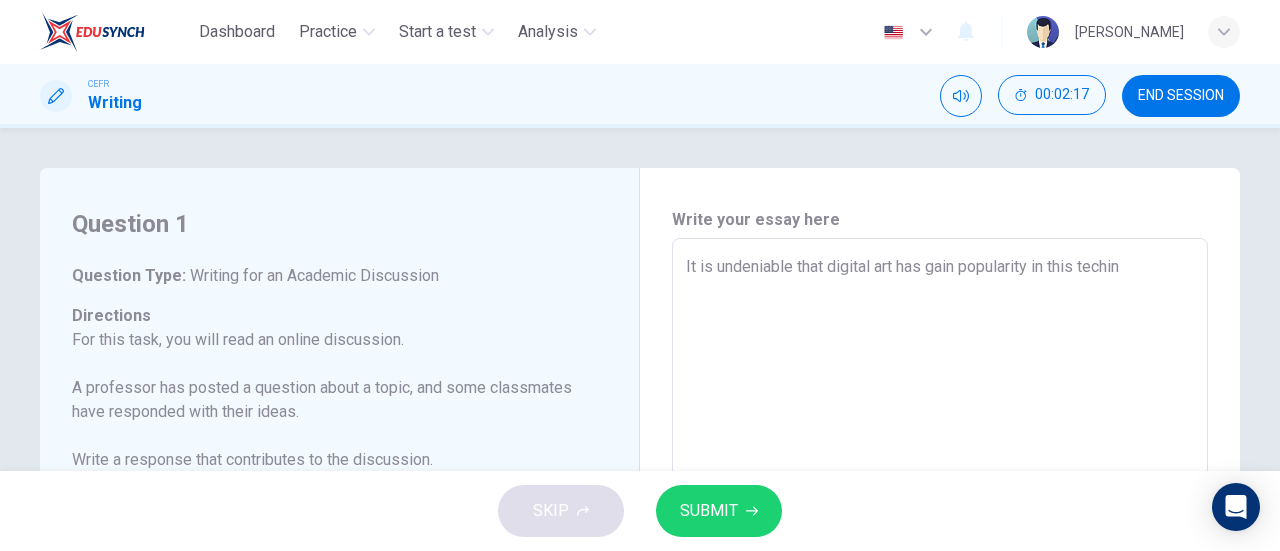type on "x" 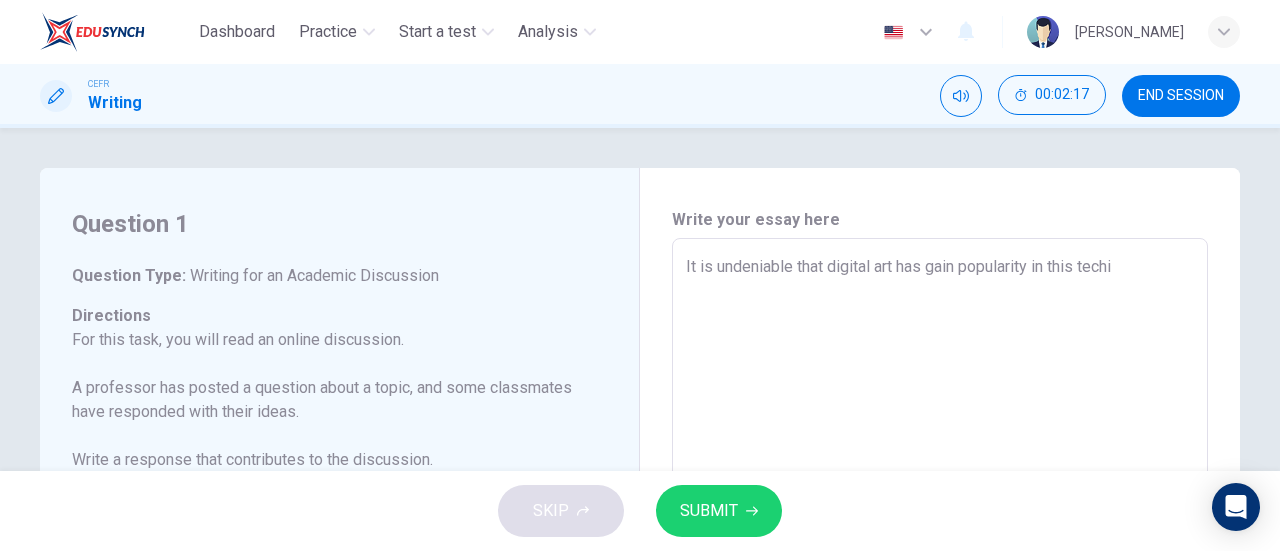 type on "x" 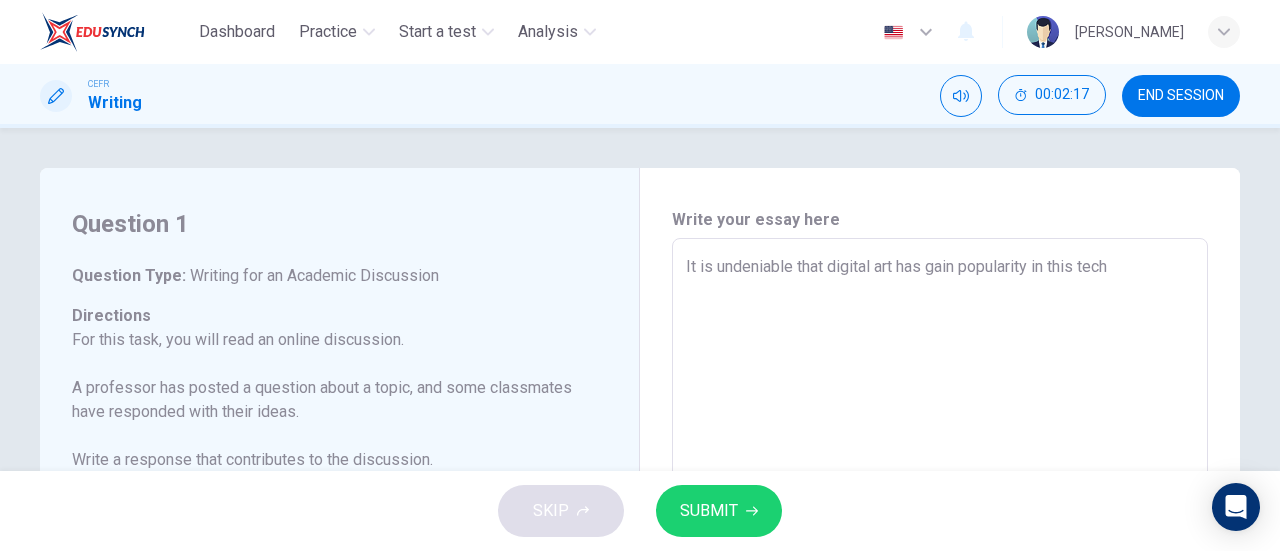 type on "x" 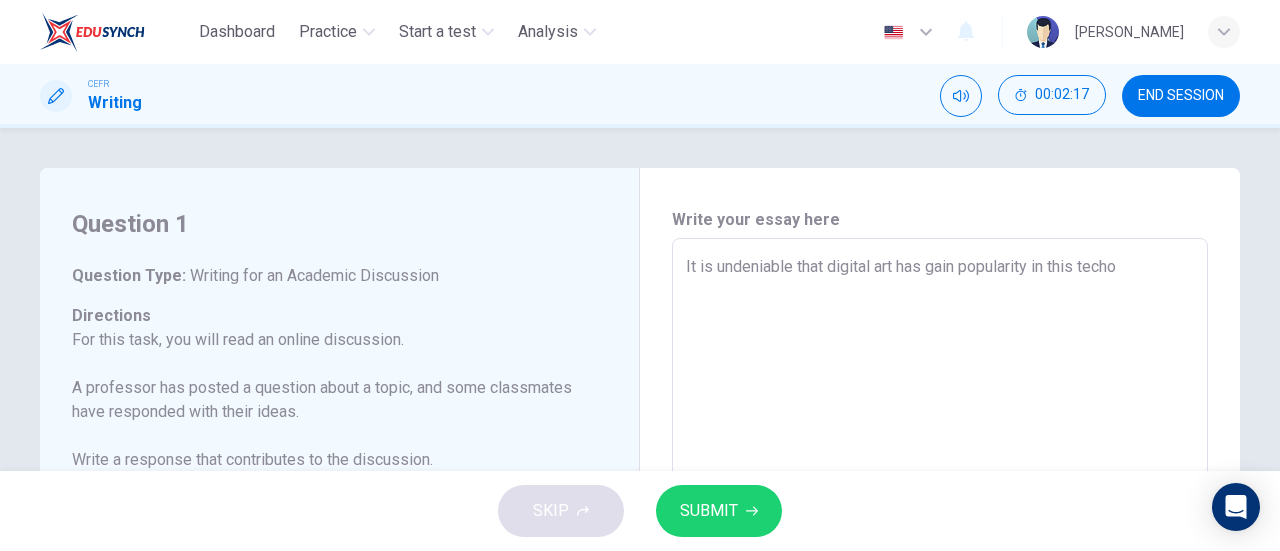 type on "x" 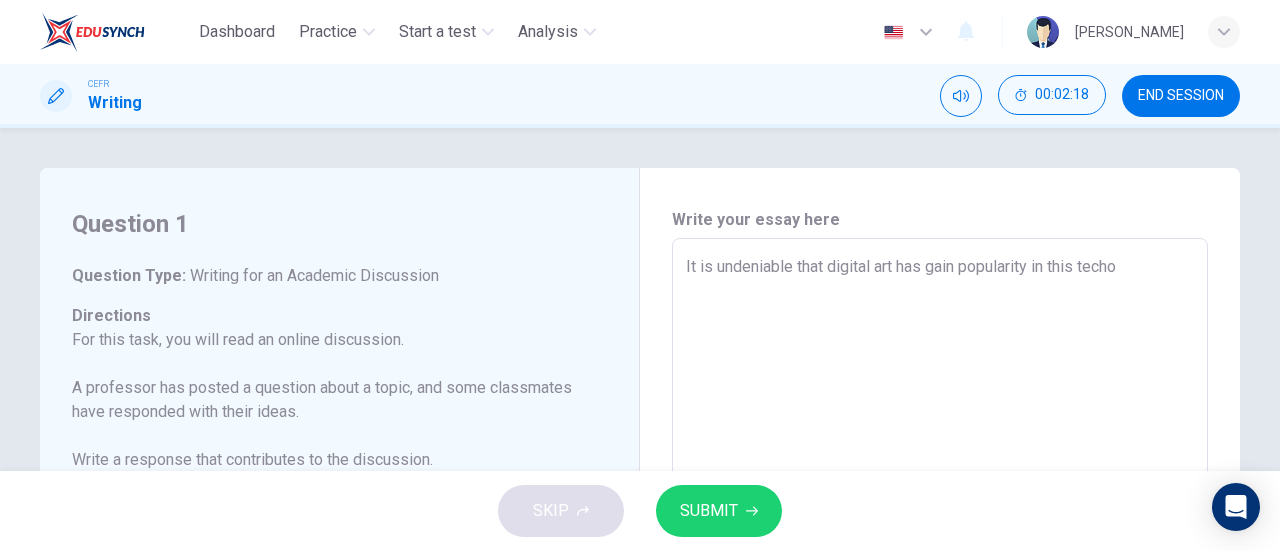 type on "It is undeniable that digital art has gain popularity in this techon" 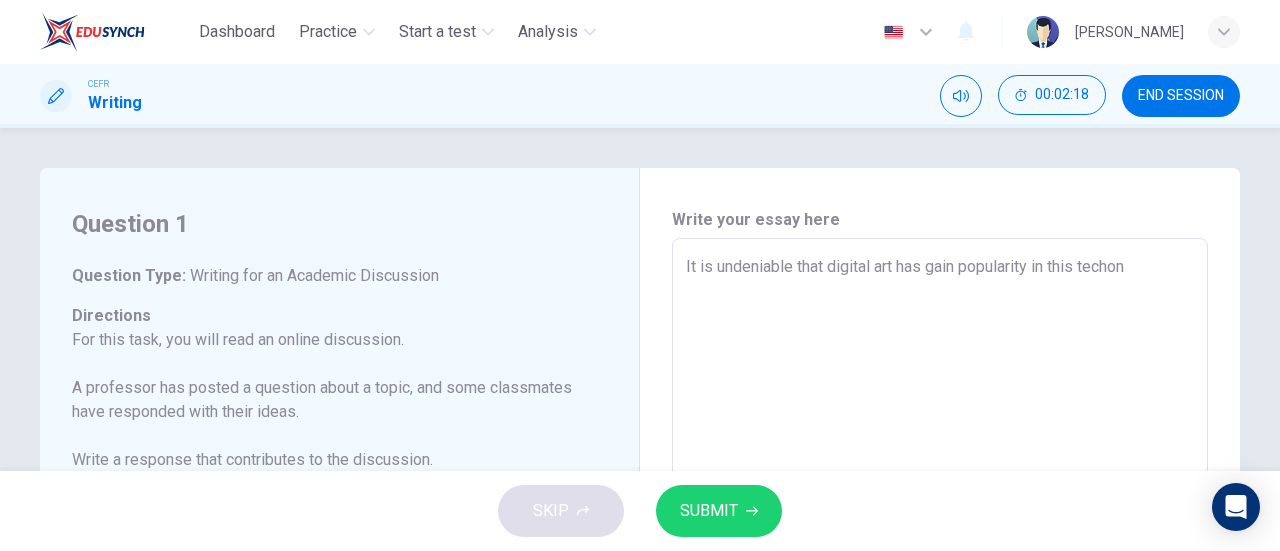 type on "x" 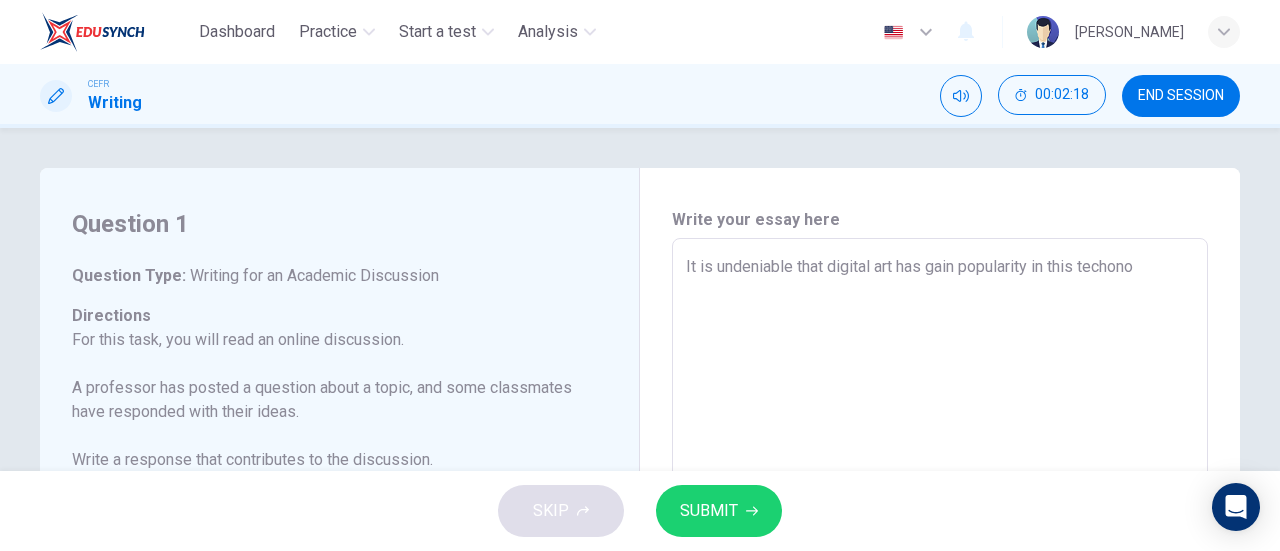 type on "x" 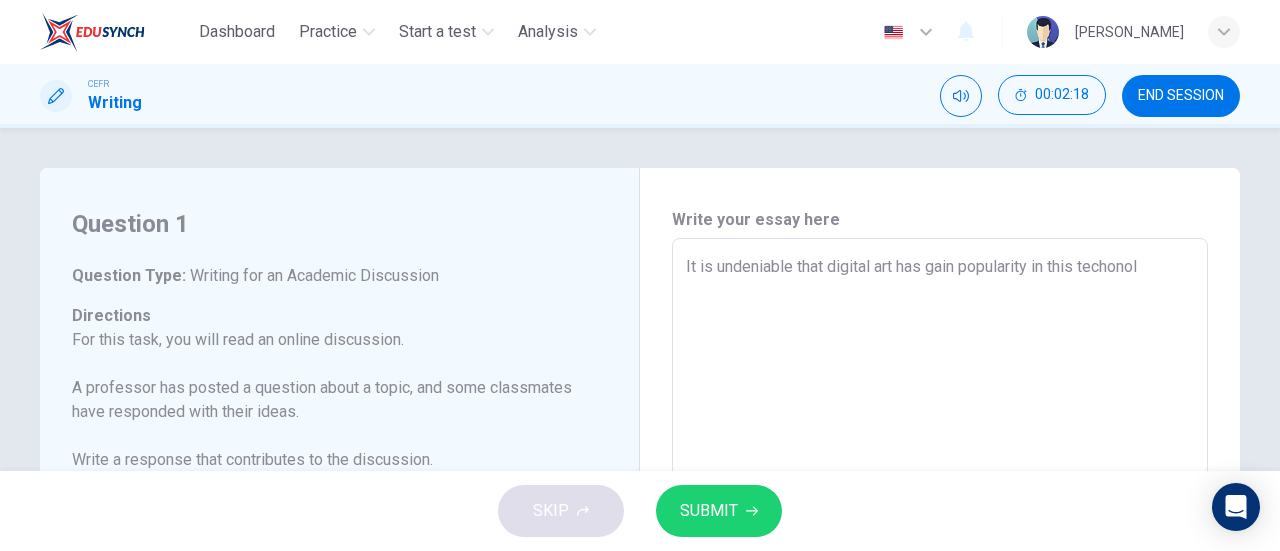 type on "x" 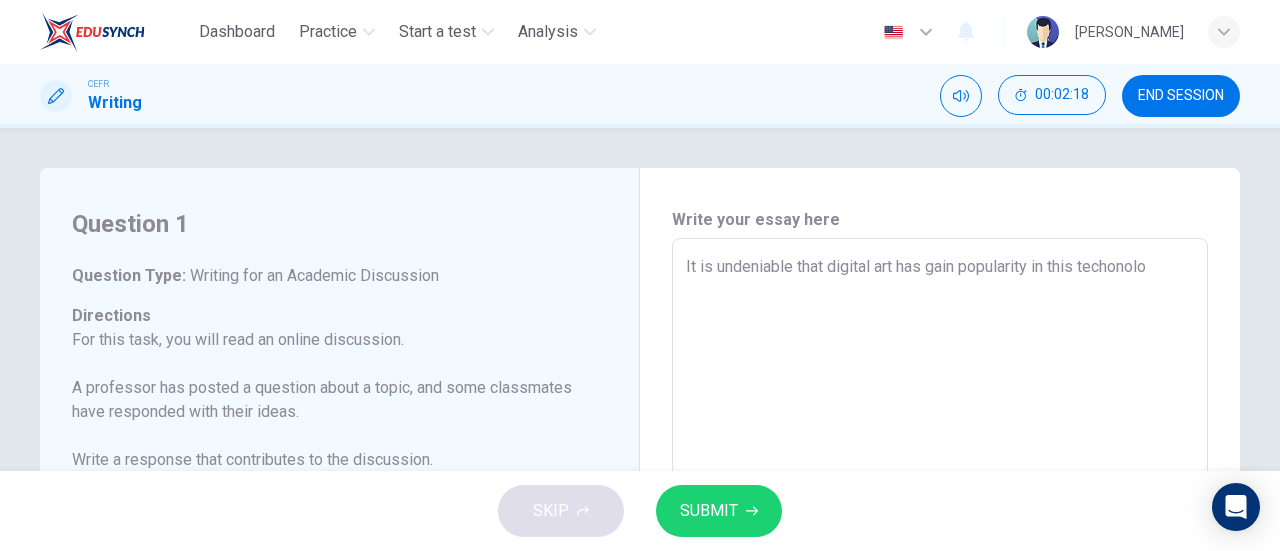 type 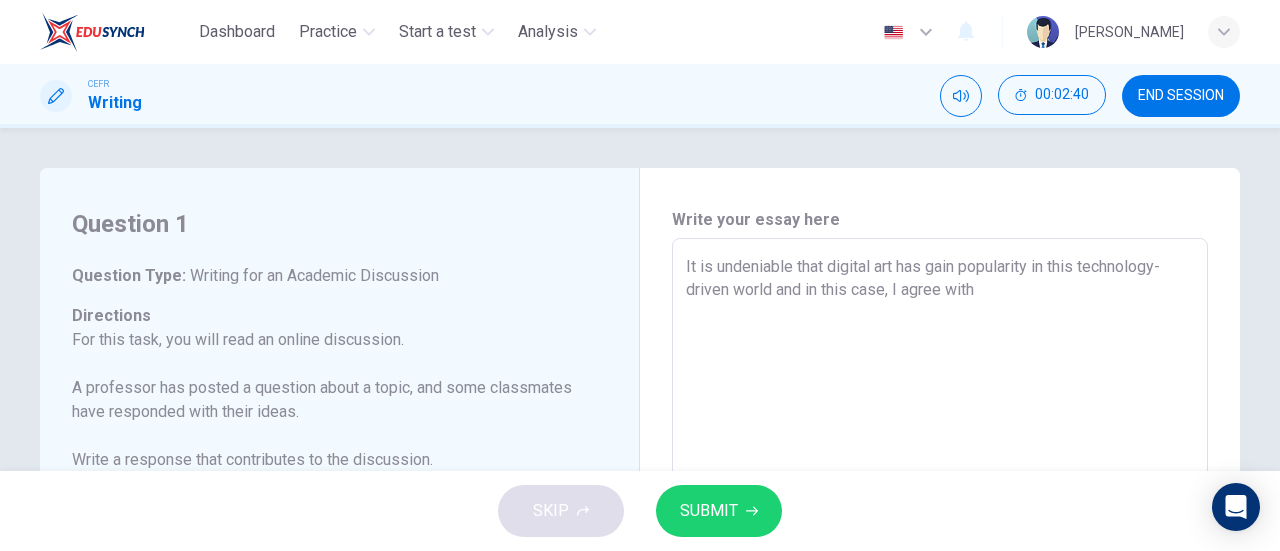 scroll, scrollTop: 222, scrollLeft: 0, axis: vertical 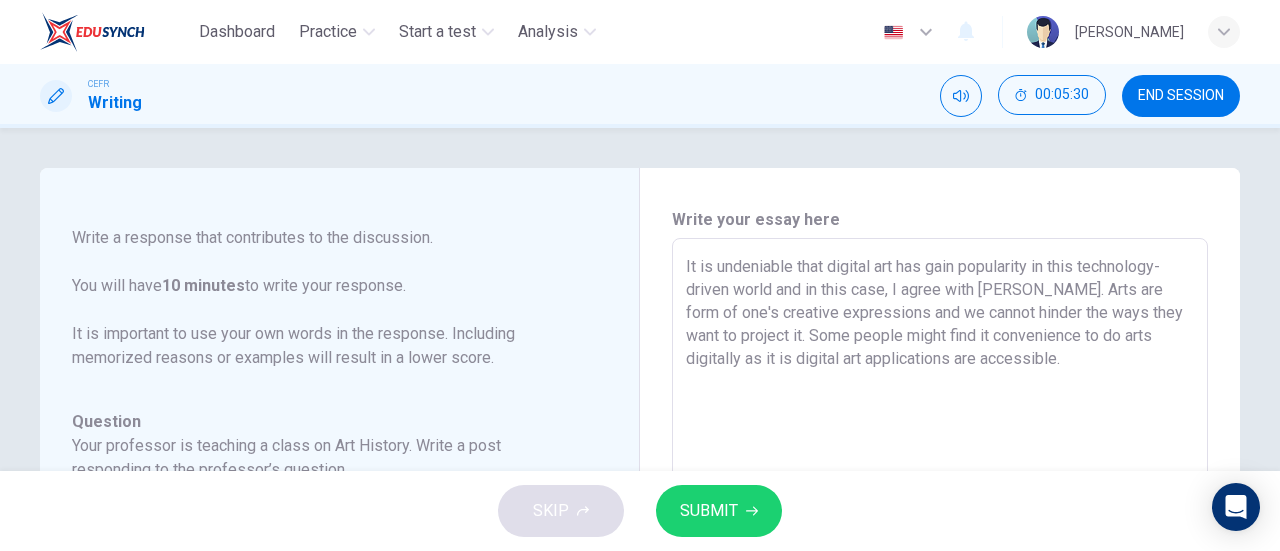click on "SUBMIT" at bounding box center (719, 511) 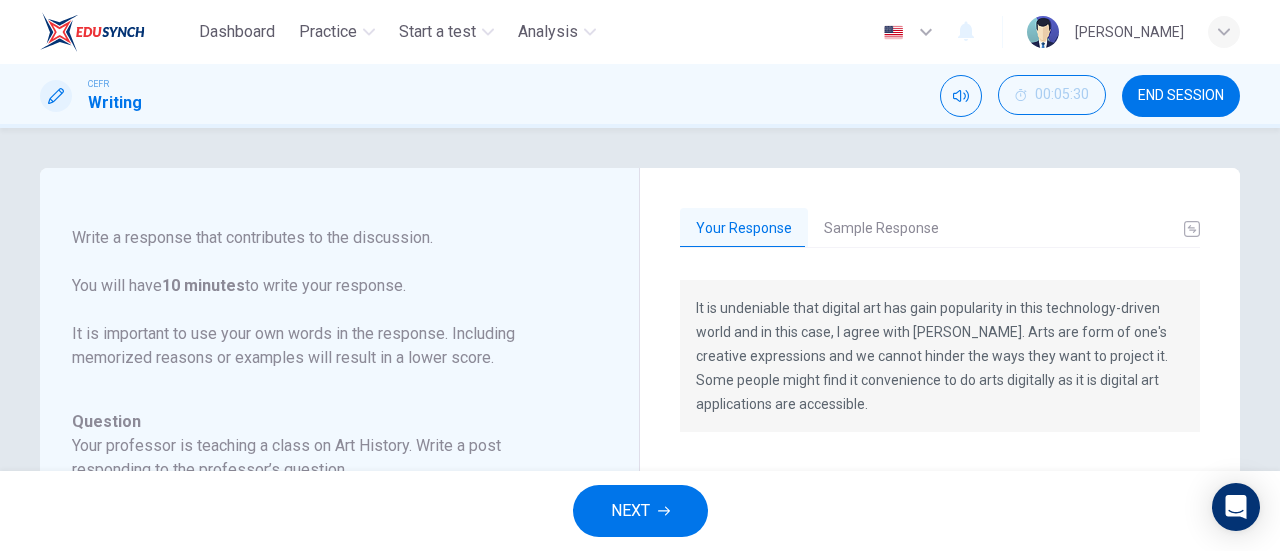 click on "Sample Response" at bounding box center (881, 229) 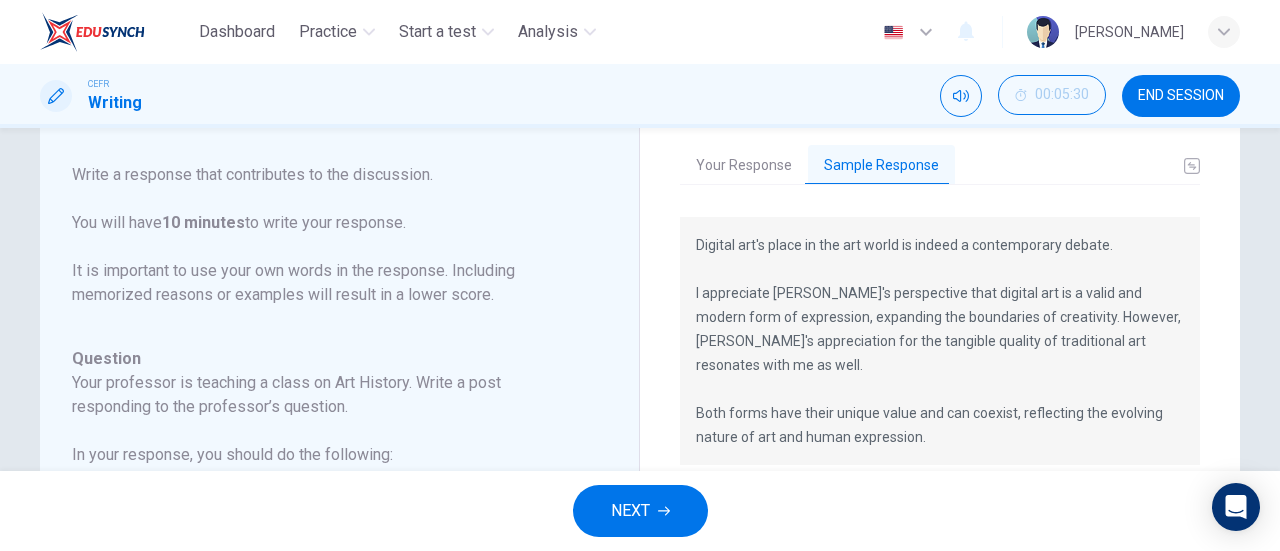 scroll, scrollTop: 64, scrollLeft: 0, axis: vertical 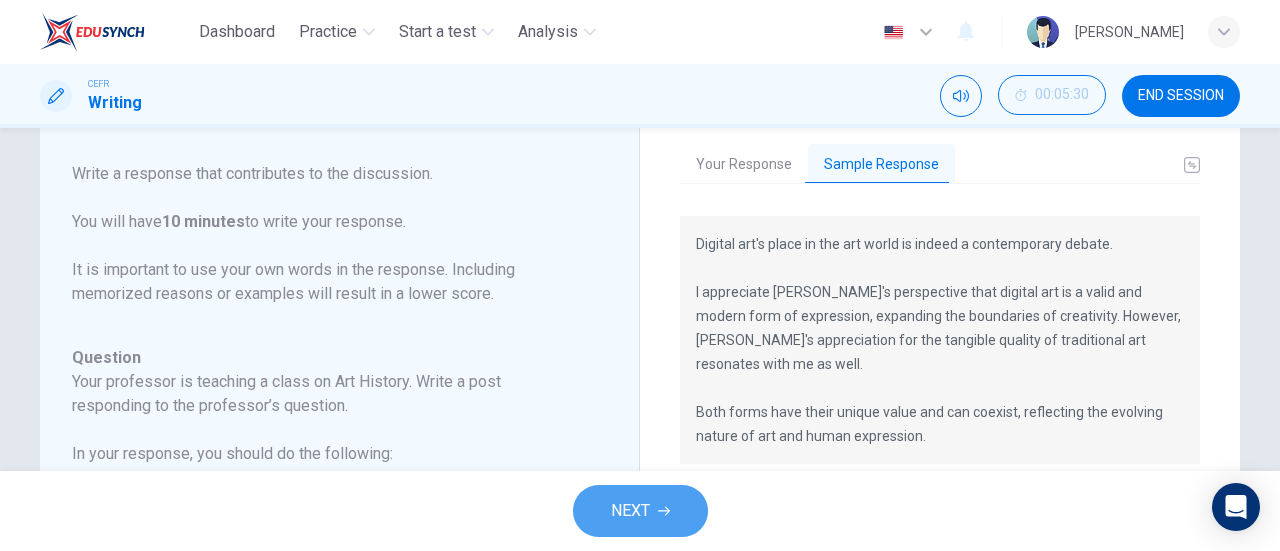 click on "NEXT" at bounding box center [640, 511] 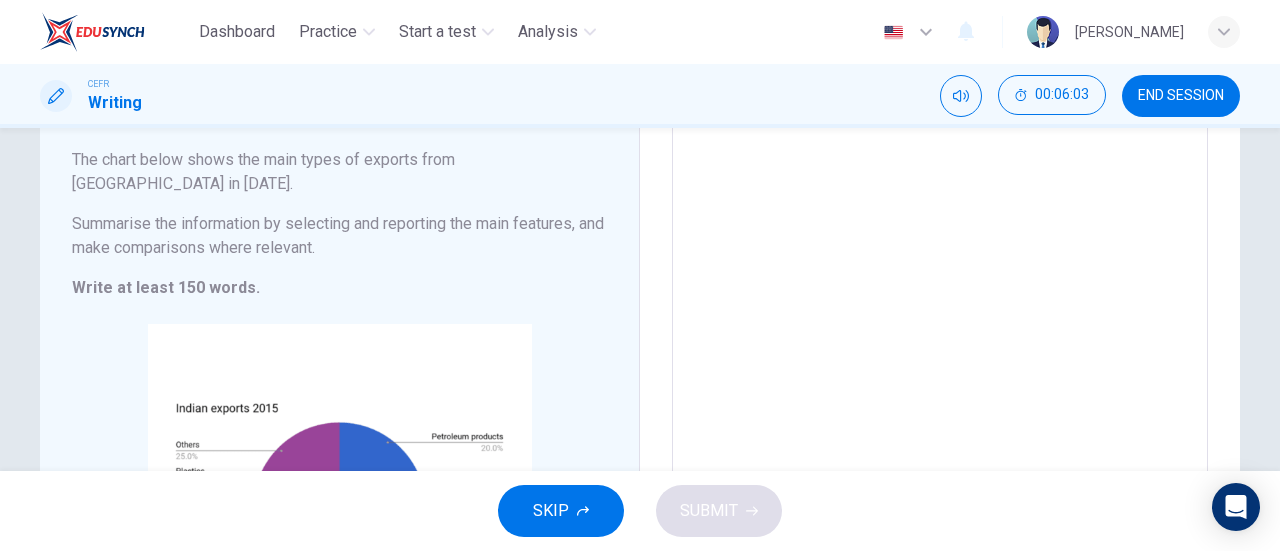 scroll, scrollTop: 36, scrollLeft: 0, axis: vertical 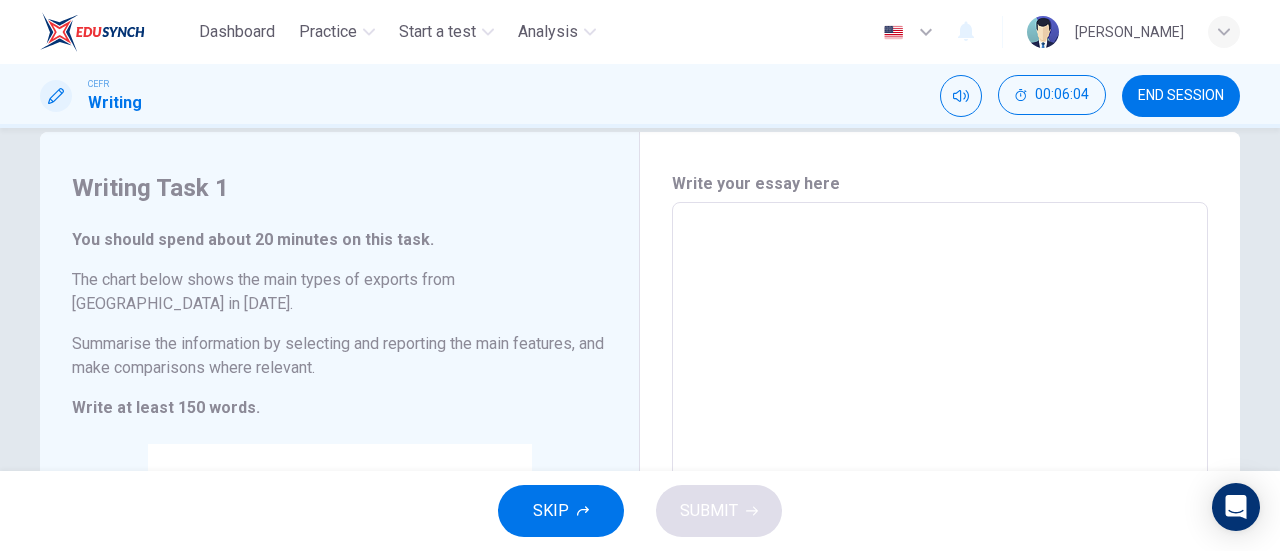 click at bounding box center (940, 498) 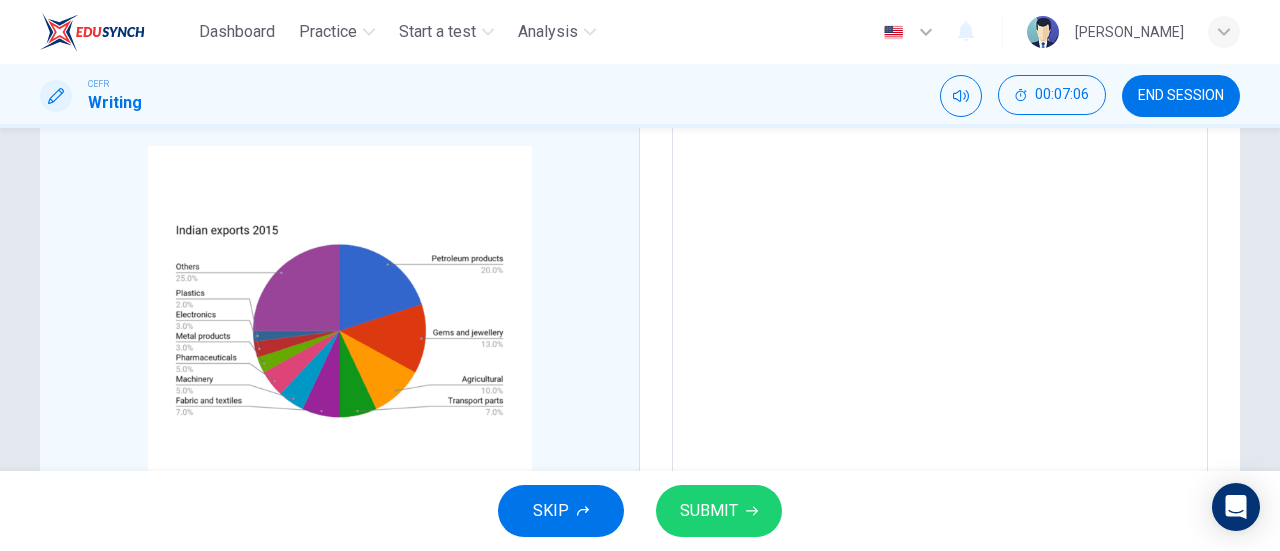 scroll, scrollTop: 144, scrollLeft: 0, axis: vertical 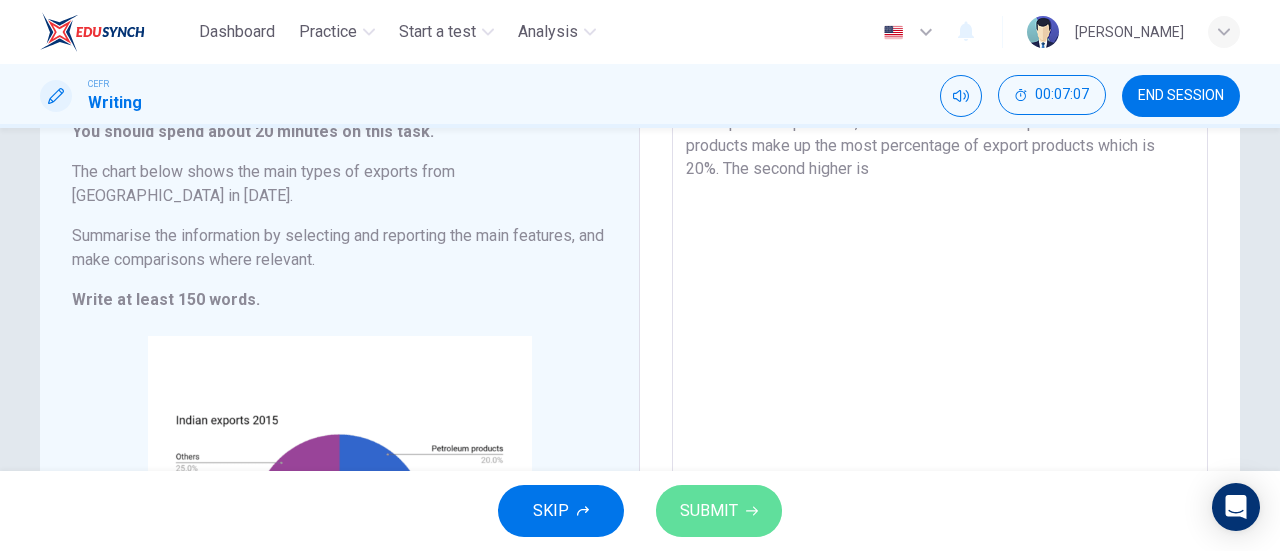 click on "SUBMIT" at bounding box center (709, 511) 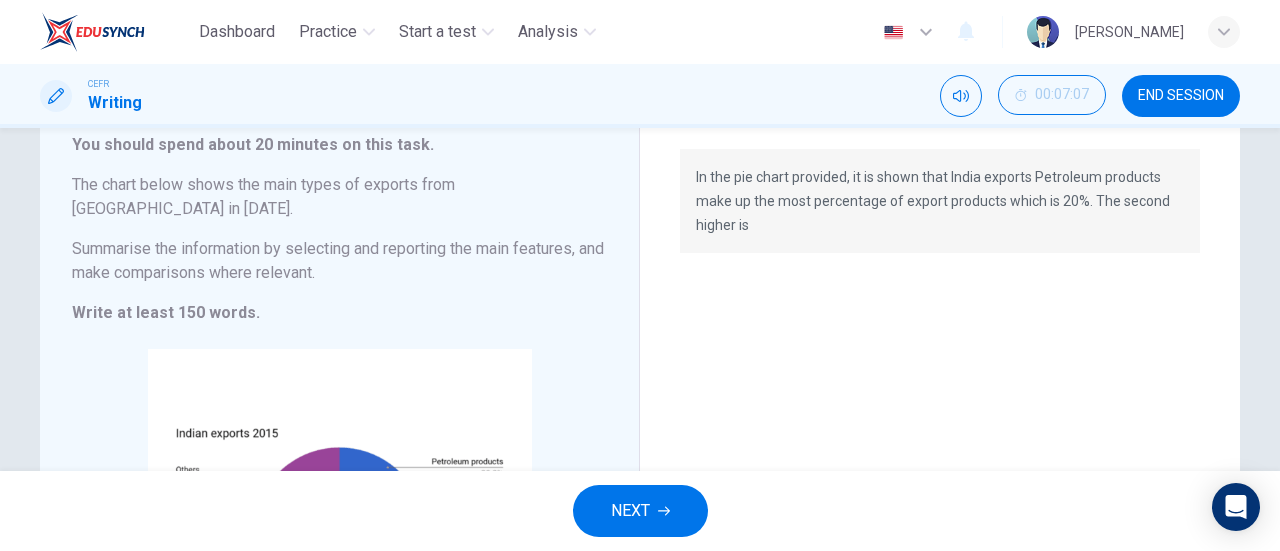 scroll, scrollTop: 130, scrollLeft: 0, axis: vertical 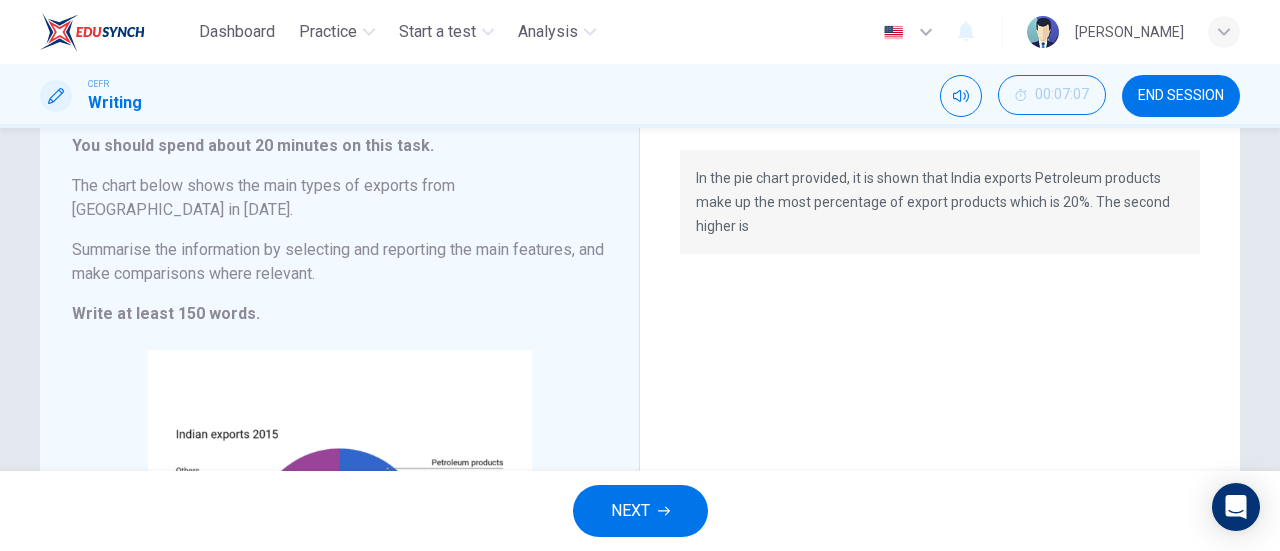 click on "NEXT" at bounding box center [630, 511] 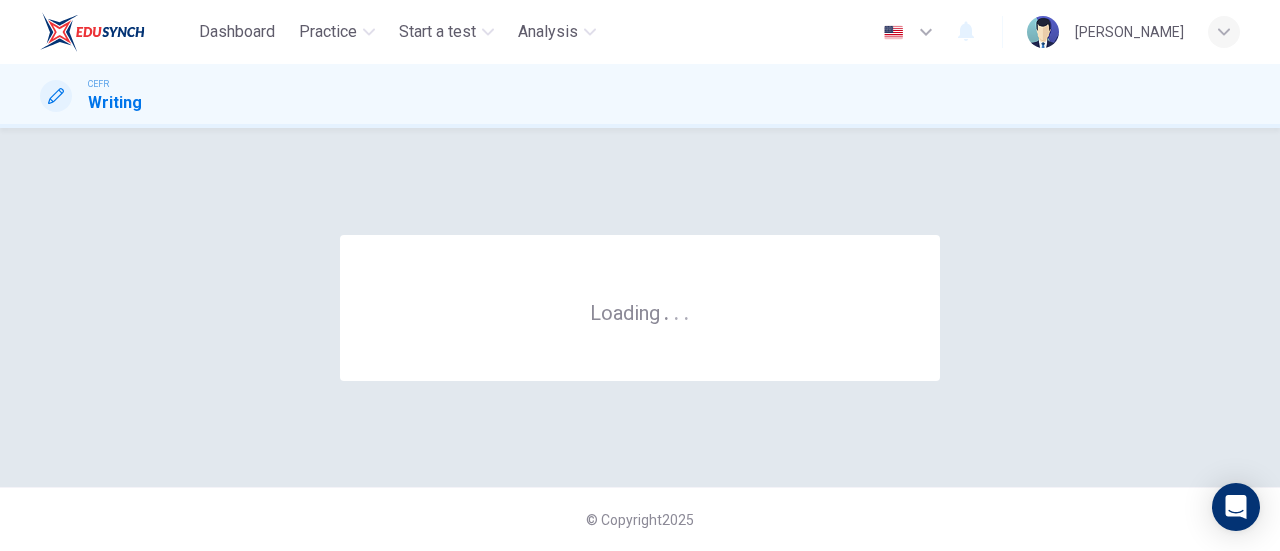 scroll, scrollTop: 0, scrollLeft: 0, axis: both 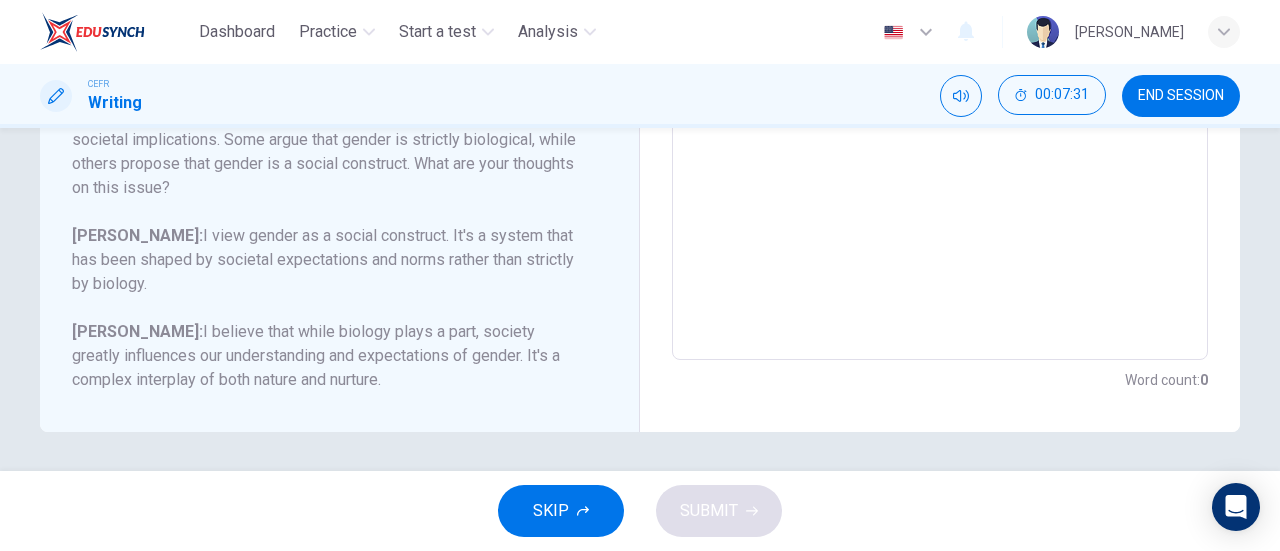 click at bounding box center (940, 26) 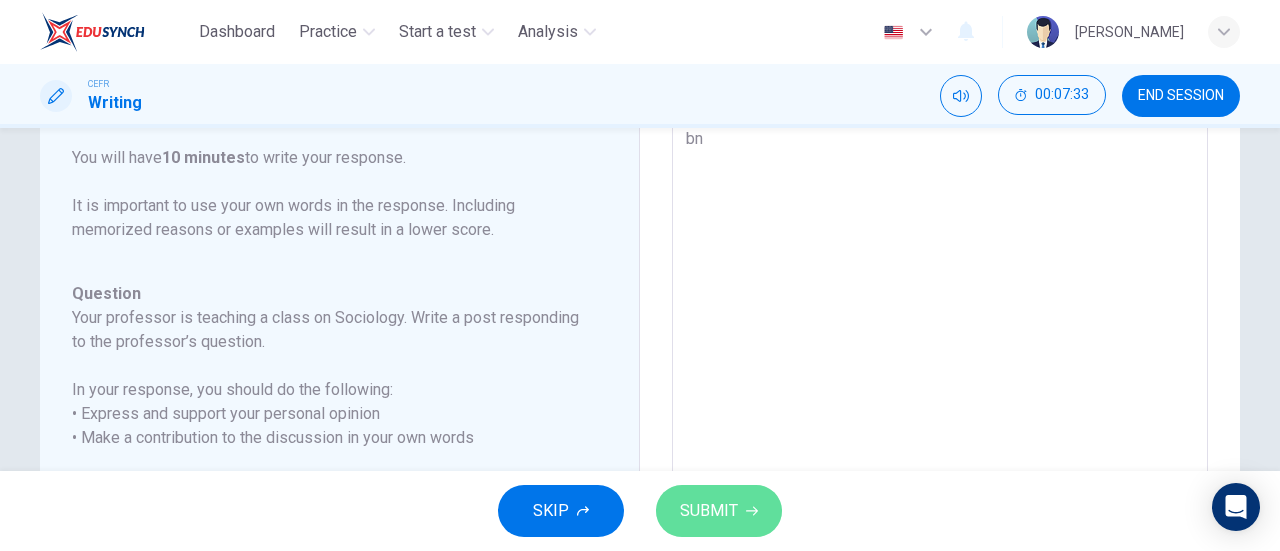 click on "SUBMIT" at bounding box center [719, 511] 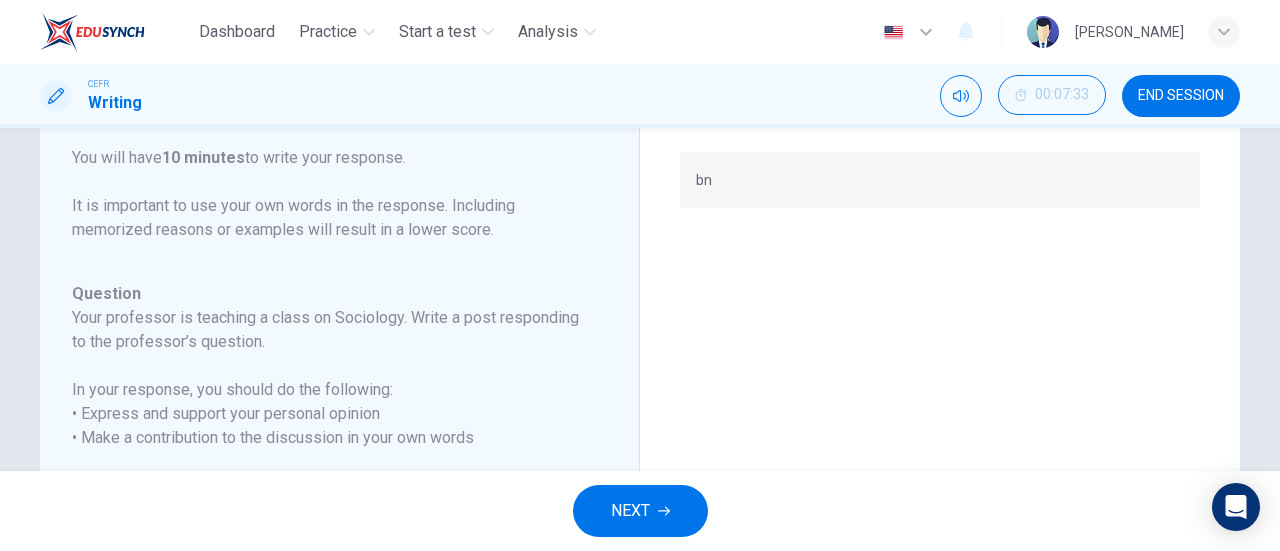 scroll, scrollTop: 0, scrollLeft: 0, axis: both 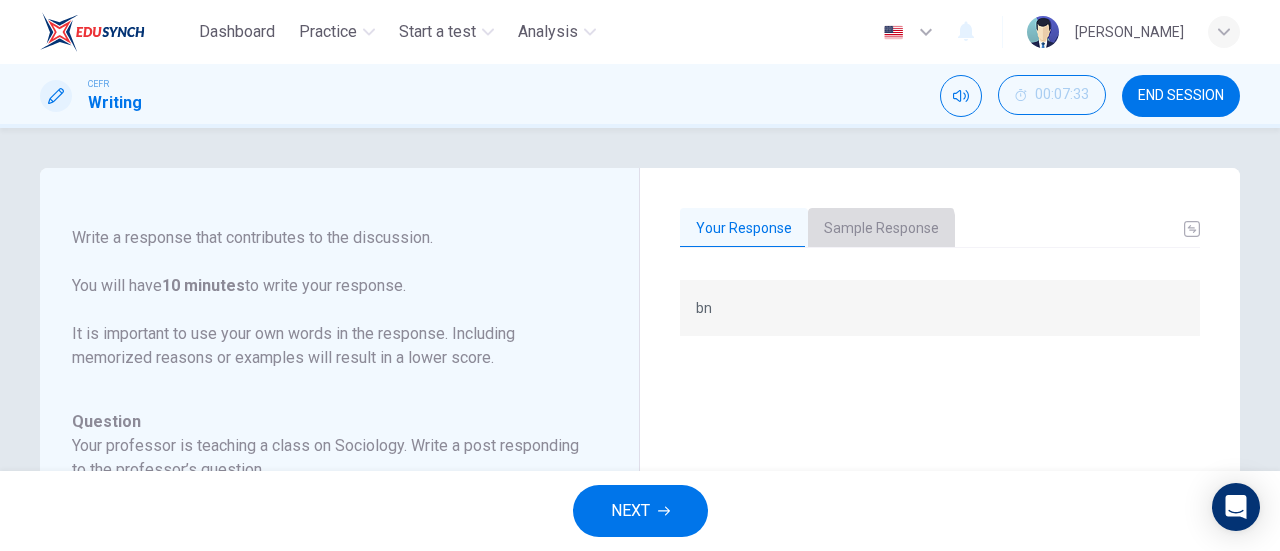 click on "Sample Response" at bounding box center (881, 229) 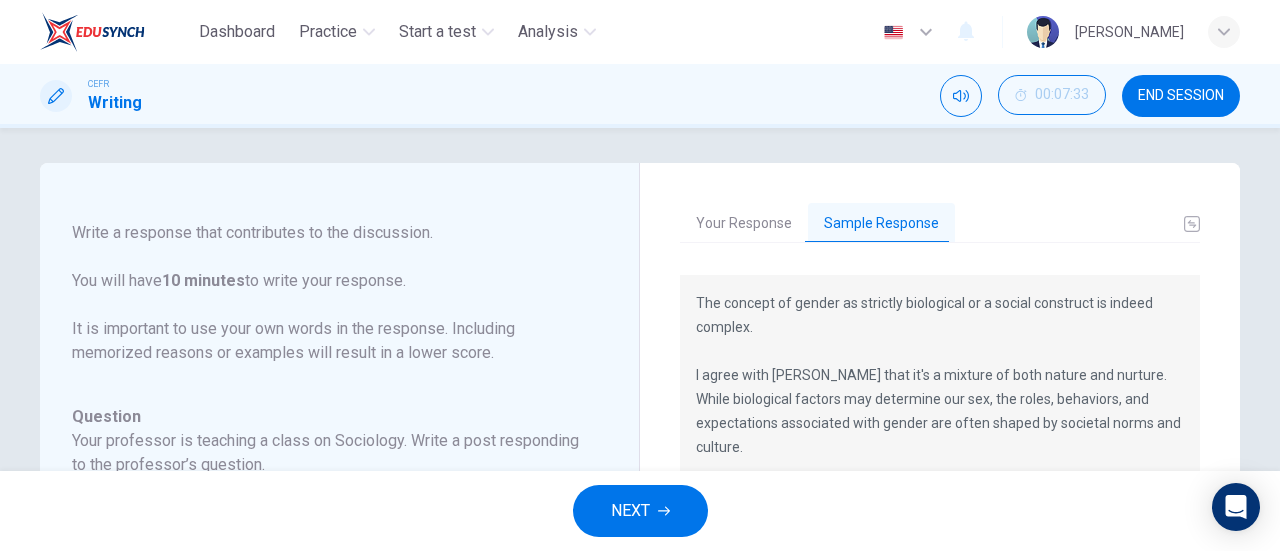 scroll, scrollTop: 130, scrollLeft: 0, axis: vertical 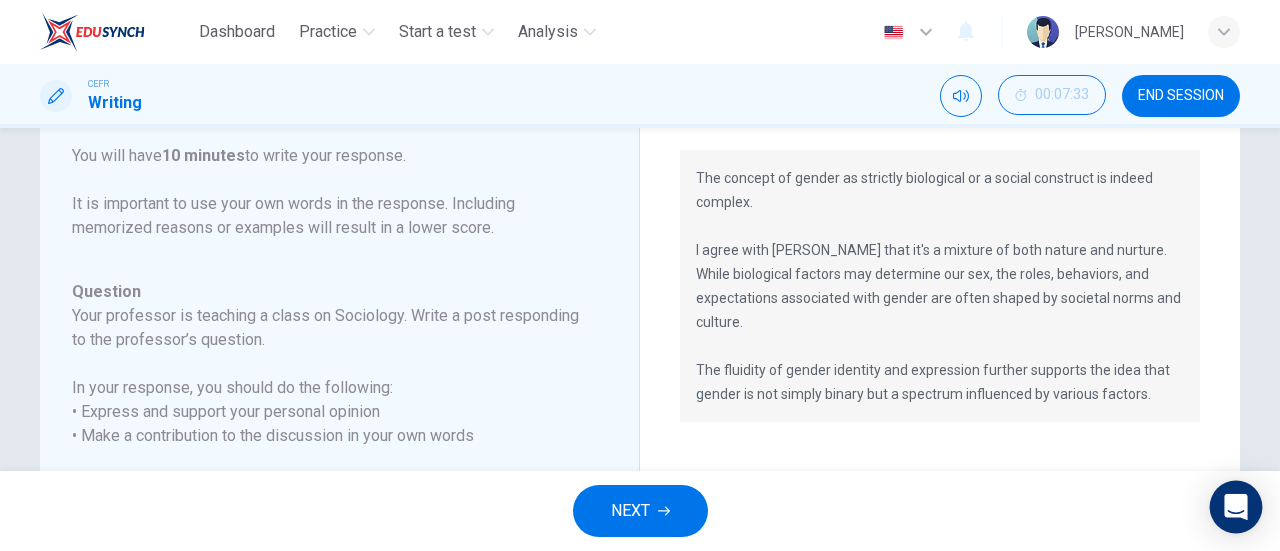 click at bounding box center (1236, 507) 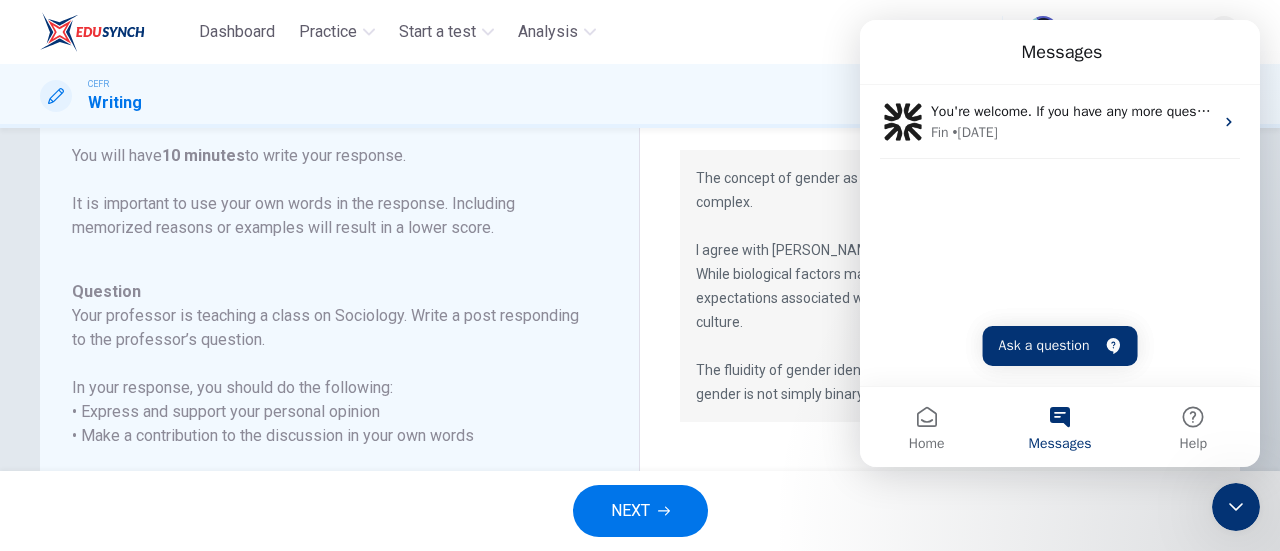 scroll, scrollTop: 0, scrollLeft: 0, axis: both 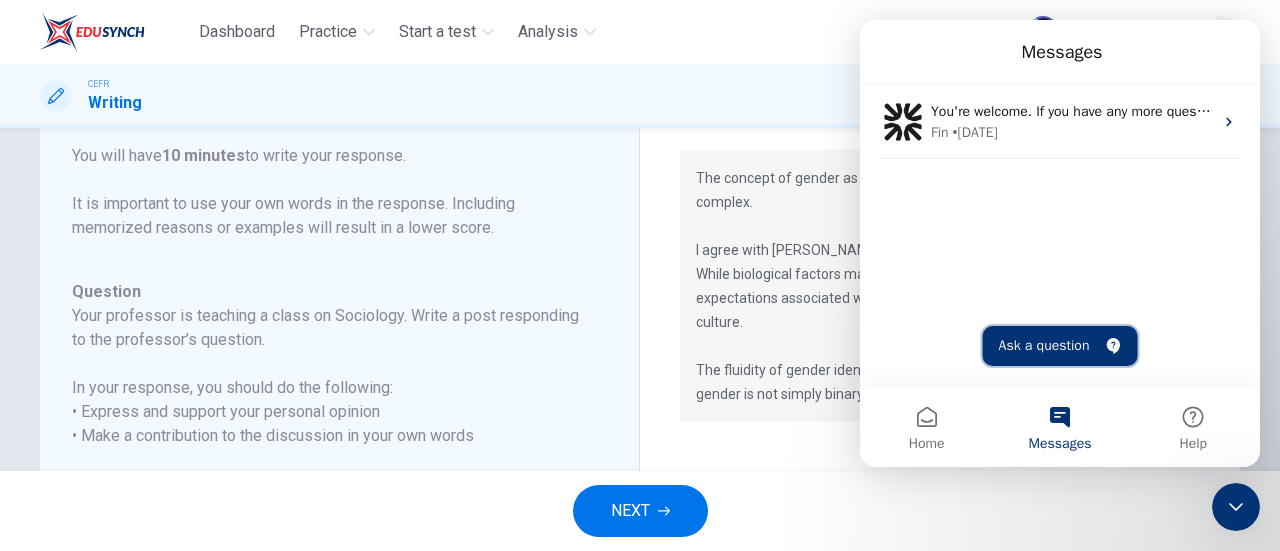click on "Ask a question" at bounding box center [1060, 346] 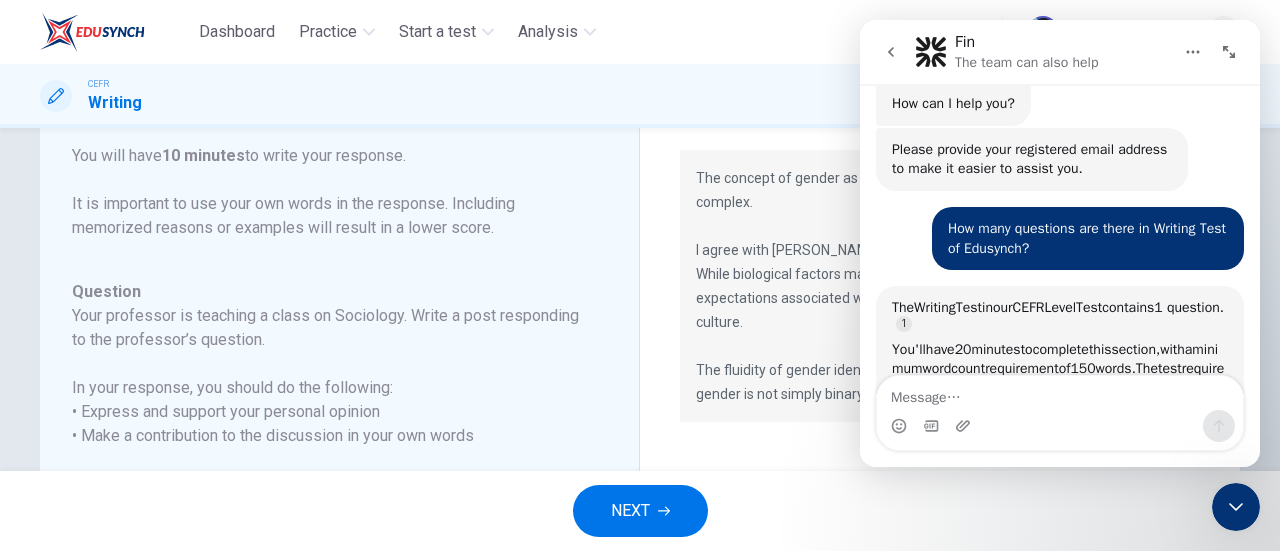 scroll, scrollTop: 172, scrollLeft: 0, axis: vertical 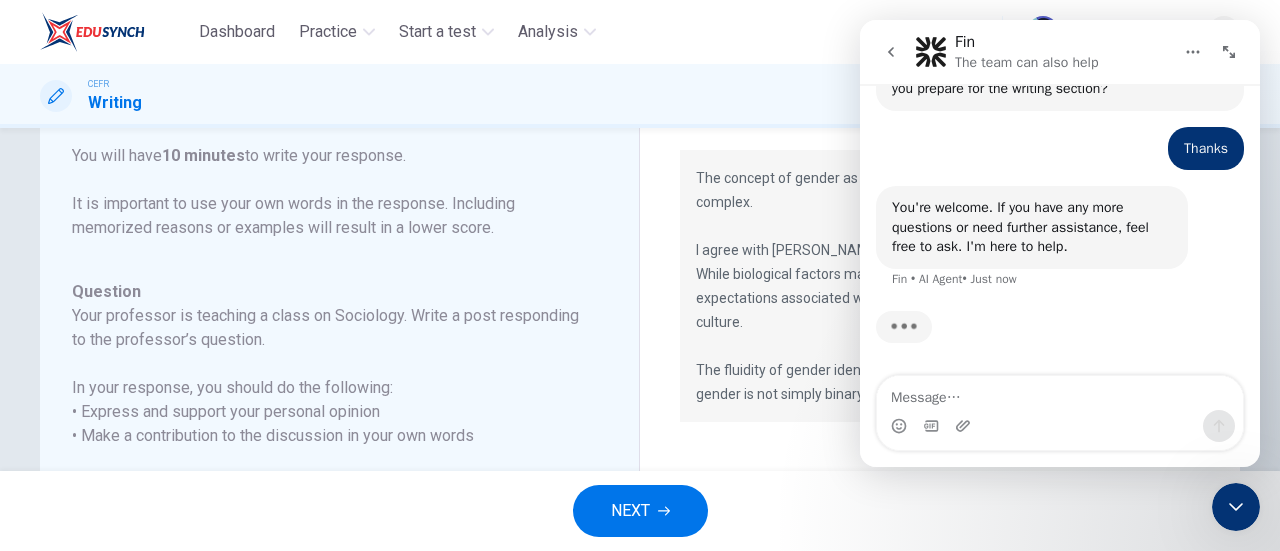 click on "The concept of gender as strictly biological or a social construct is indeed complex. I agree with [PERSON_NAME] that it's a mixture of both nature and nurture. While biological factors may determine our sex, the roles, behaviors, and expectations associated with gender are often shaped by societal norms and culture. The fluidity of gender identity and expression further supports the idea that gender is not simply binary but a spectrum influenced by various factors." at bounding box center (940, 286) 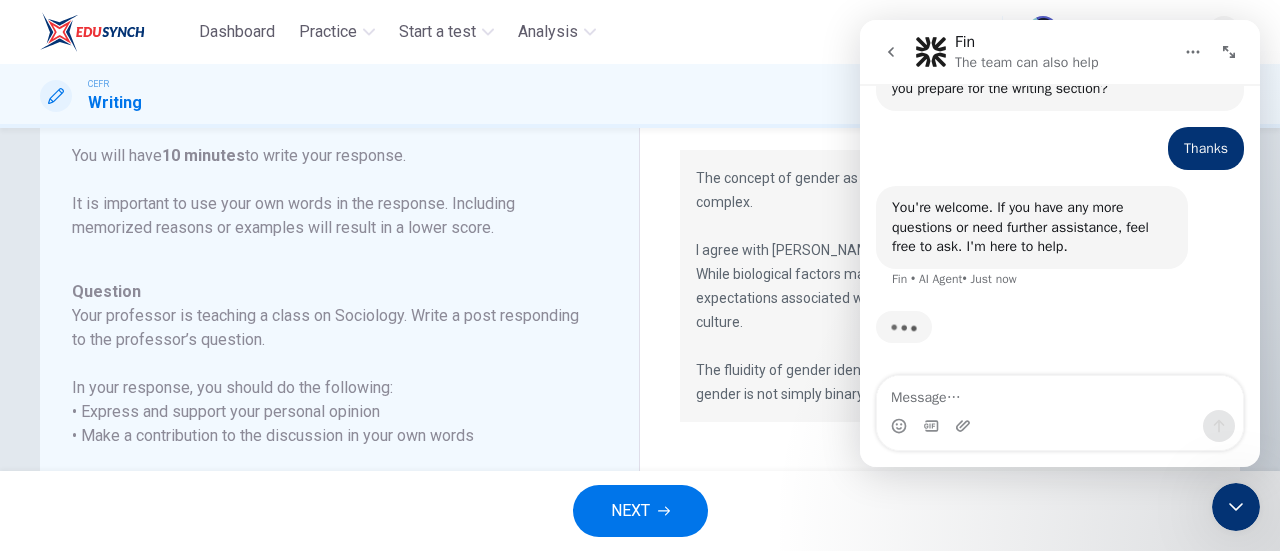 click on "The concept of gender as strictly biological or a social construct is indeed complex. I agree with [PERSON_NAME] that it's a mixture of both nature and nurture. While biological factors may determine our sex, the roles, behaviors, and expectations associated with gender are often shaped by societal norms and culture. The fluidity of gender identity and expression further supports the idea that gender is not simply binary but a spectrum influenced by various factors." at bounding box center (940, 286) 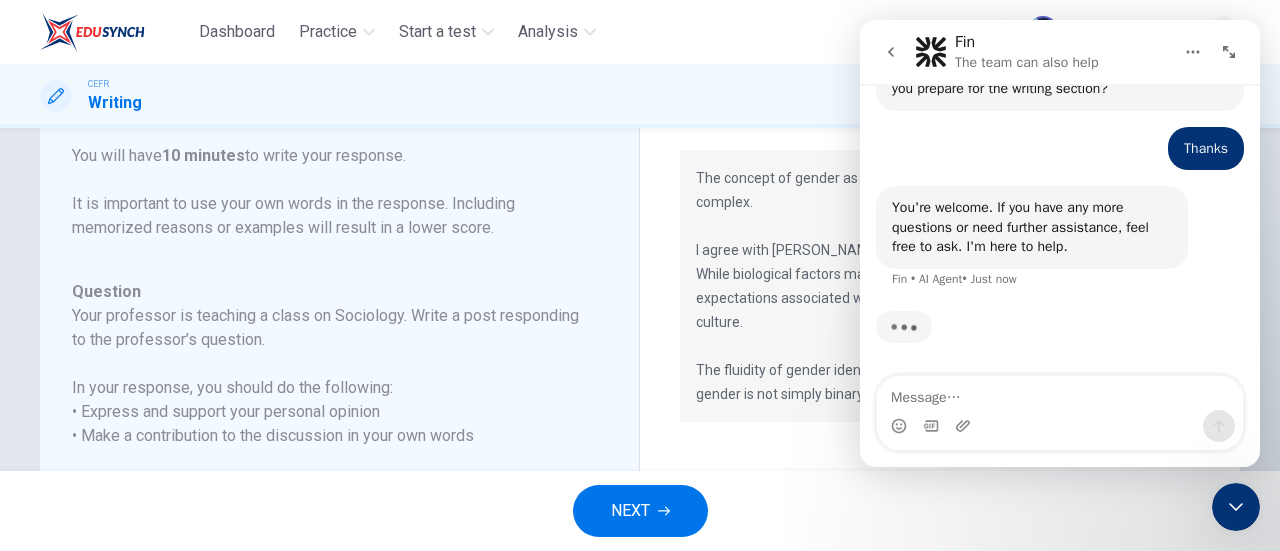click 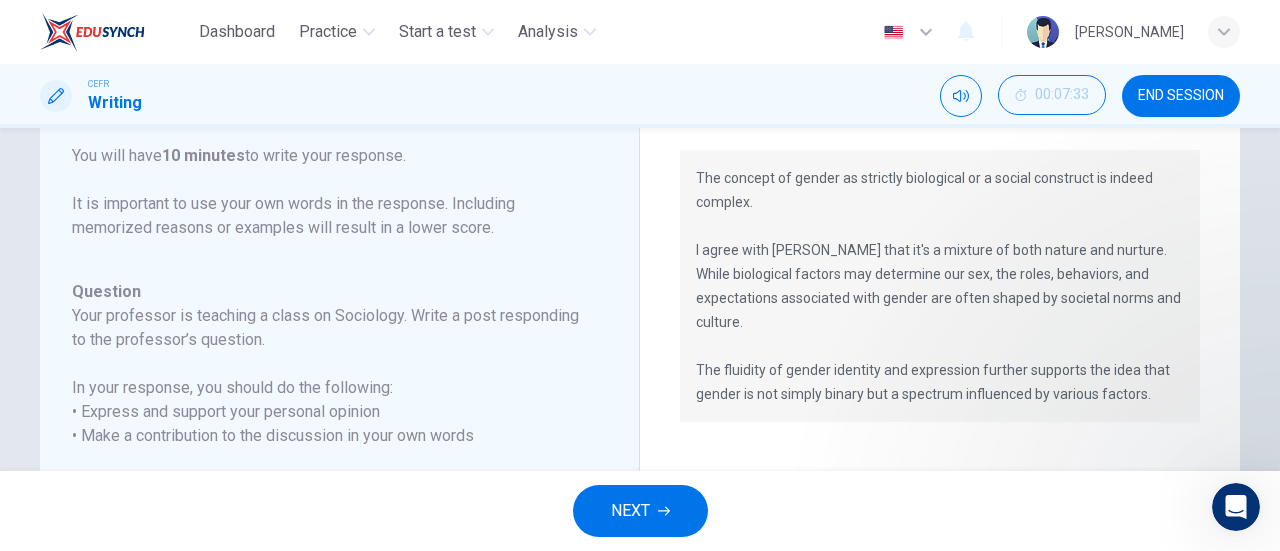 scroll, scrollTop: 0, scrollLeft: 0, axis: both 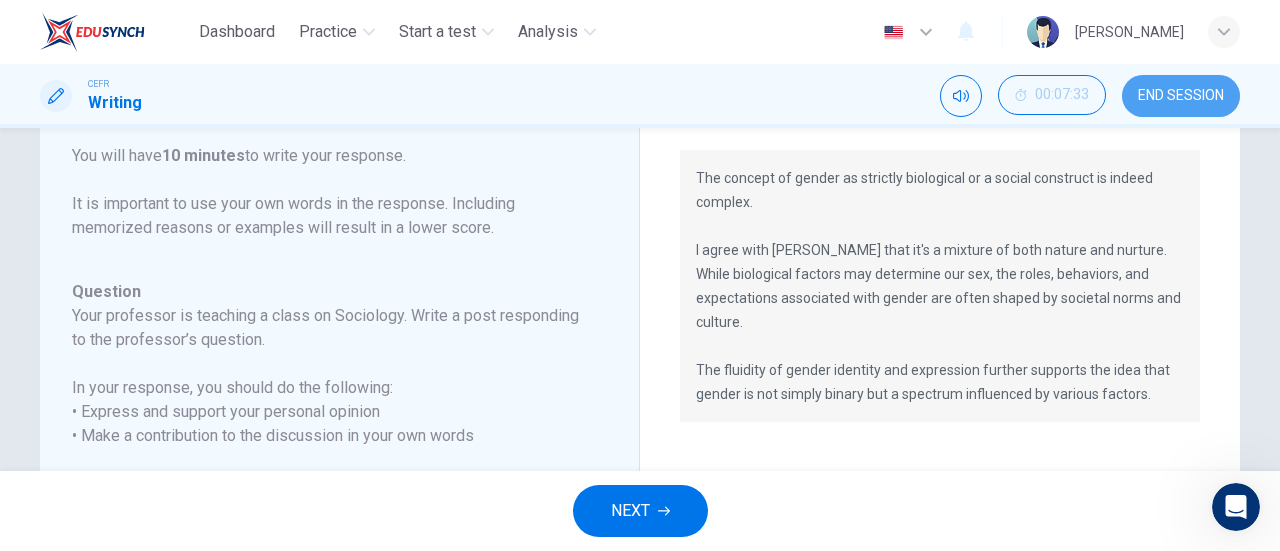 click on "END SESSION" at bounding box center (1181, 96) 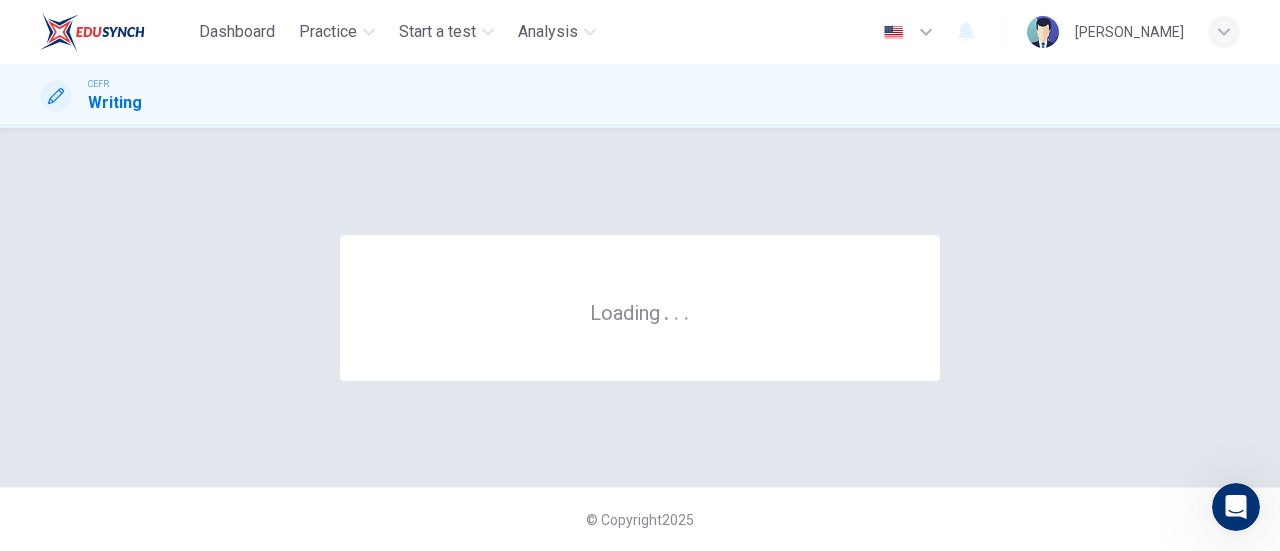 scroll, scrollTop: 0, scrollLeft: 0, axis: both 